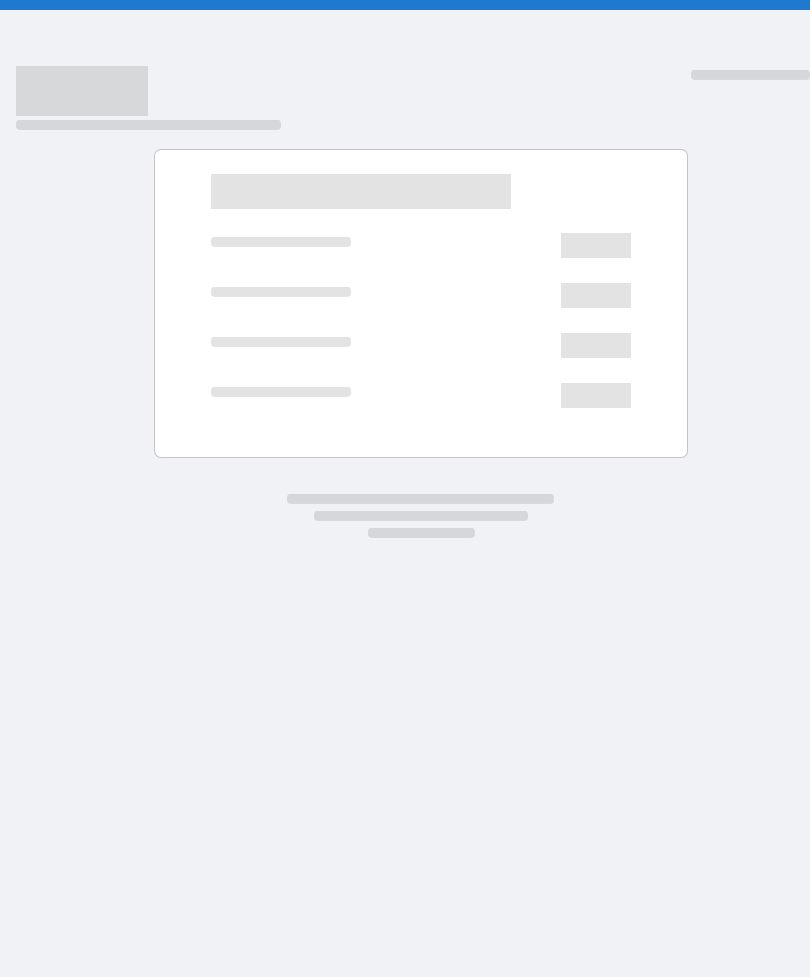 scroll, scrollTop: 0, scrollLeft: 0, axis: both 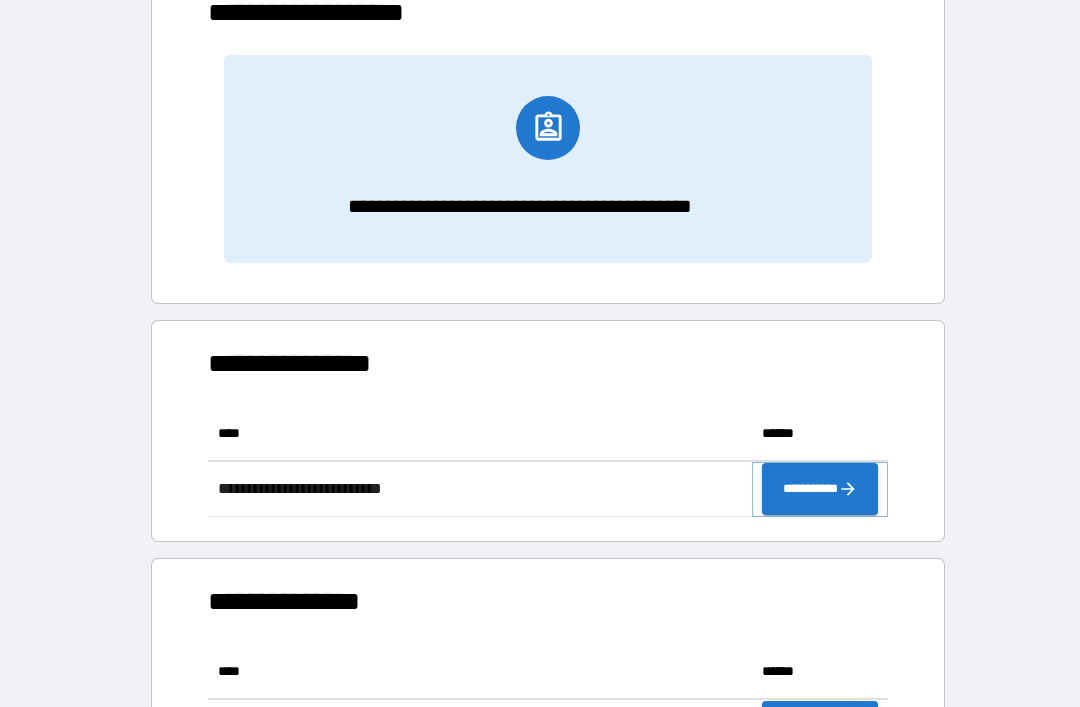 click 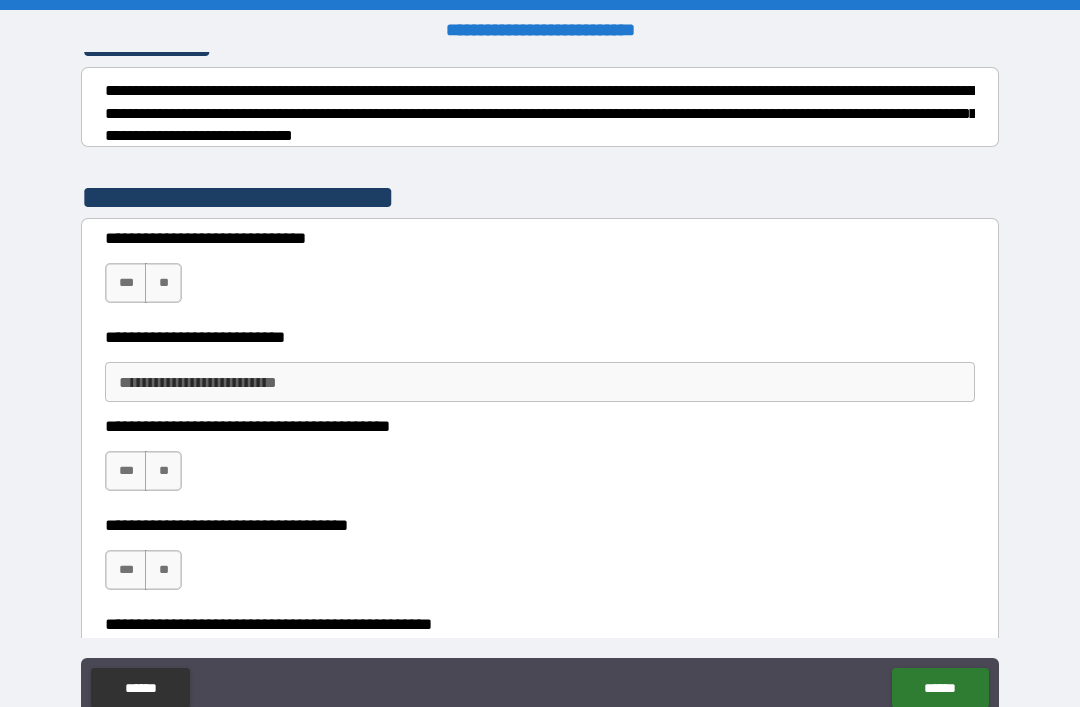 scroll, scrollTop: 334, scrollLeft: 0, axis: vertical 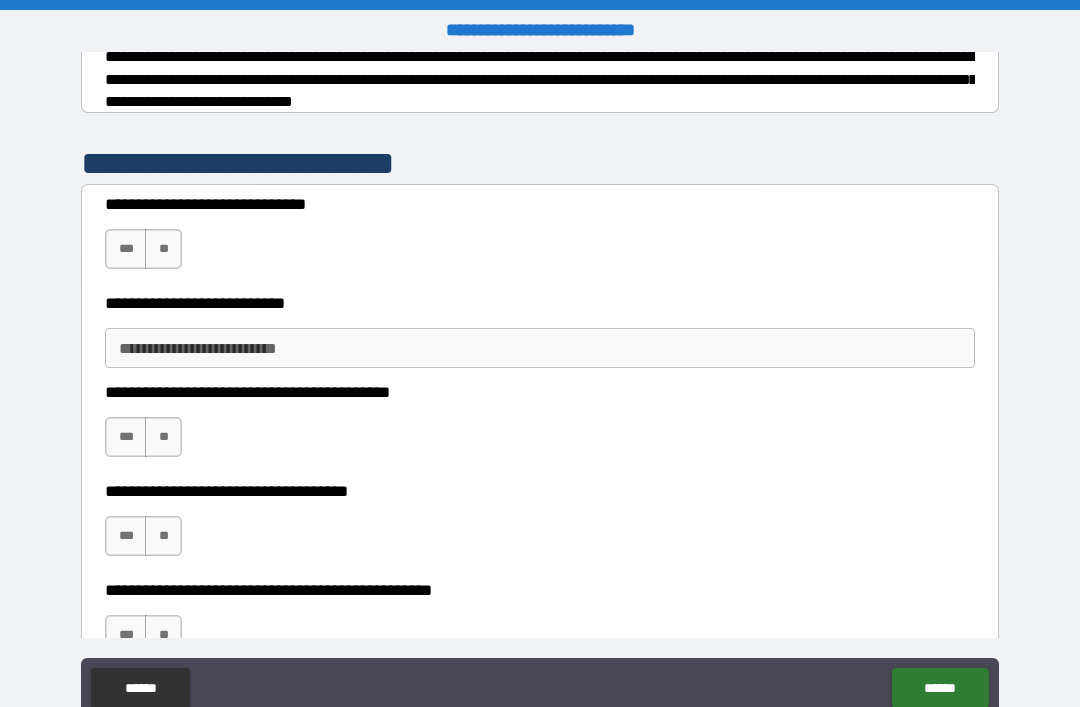 click on "***" at bounding box center (126, 249) 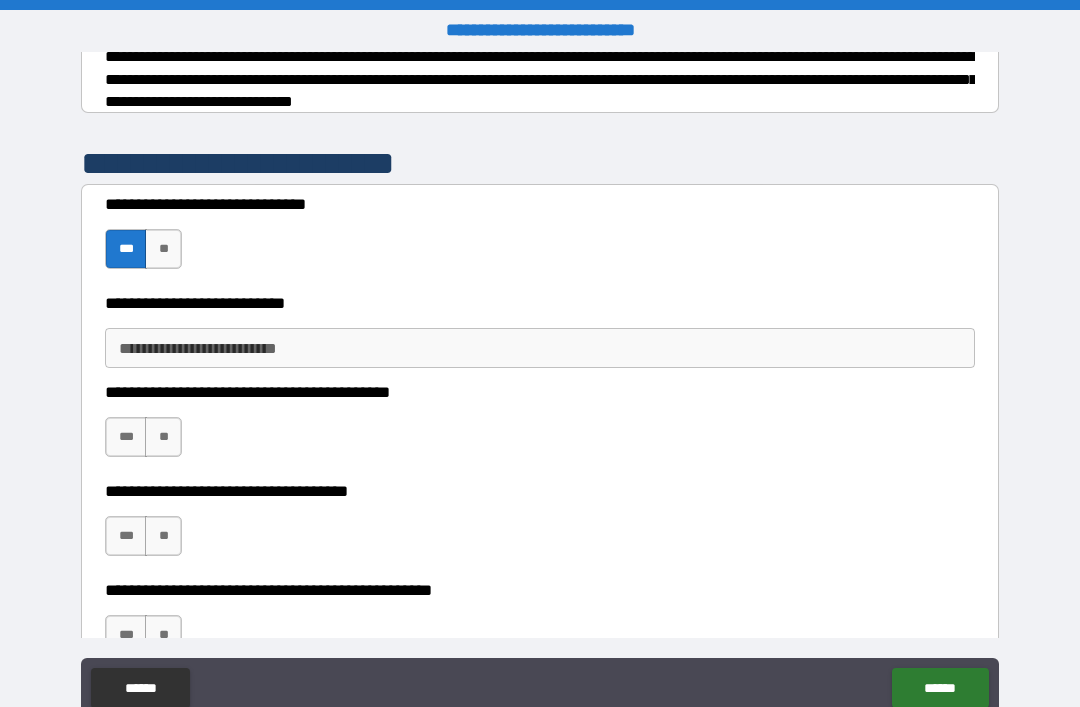 click on "**********" at bounding box center (540, 348) 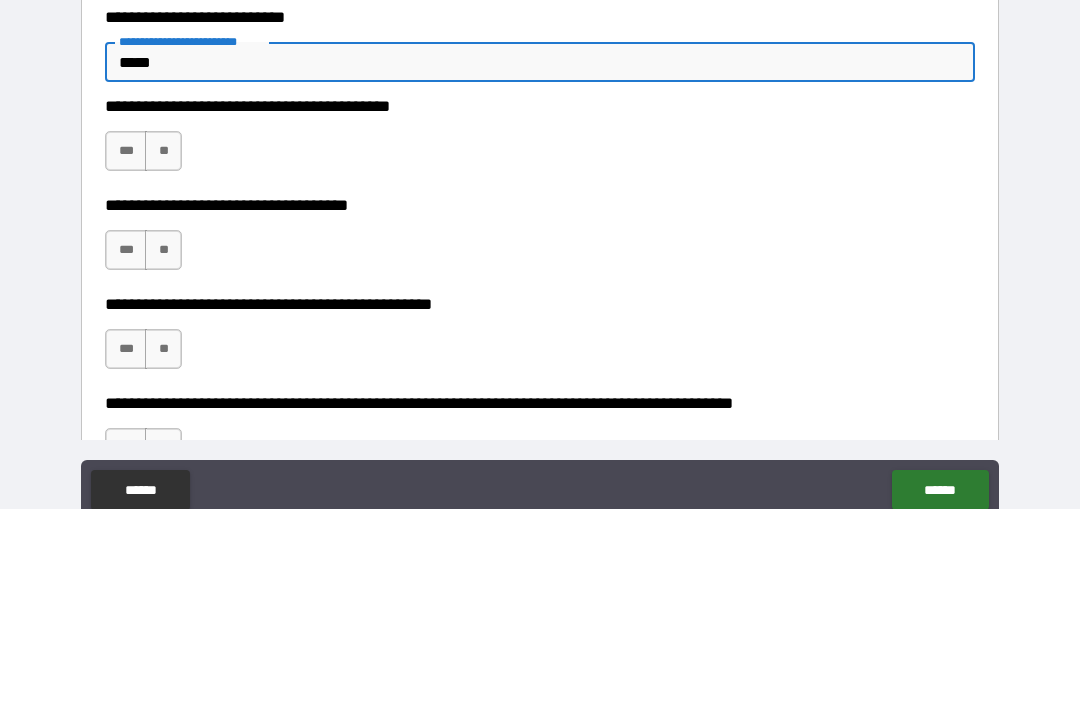 scroll, scrollTop: 449, scrollLeft: 0, axis: vertical 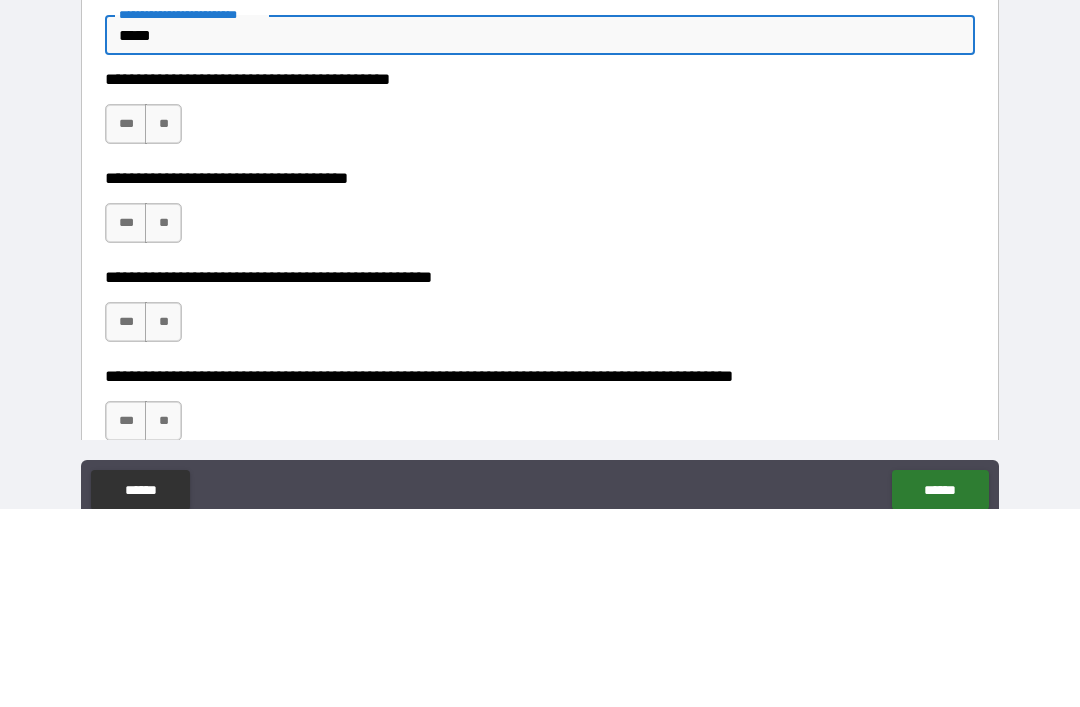 type on "*****" 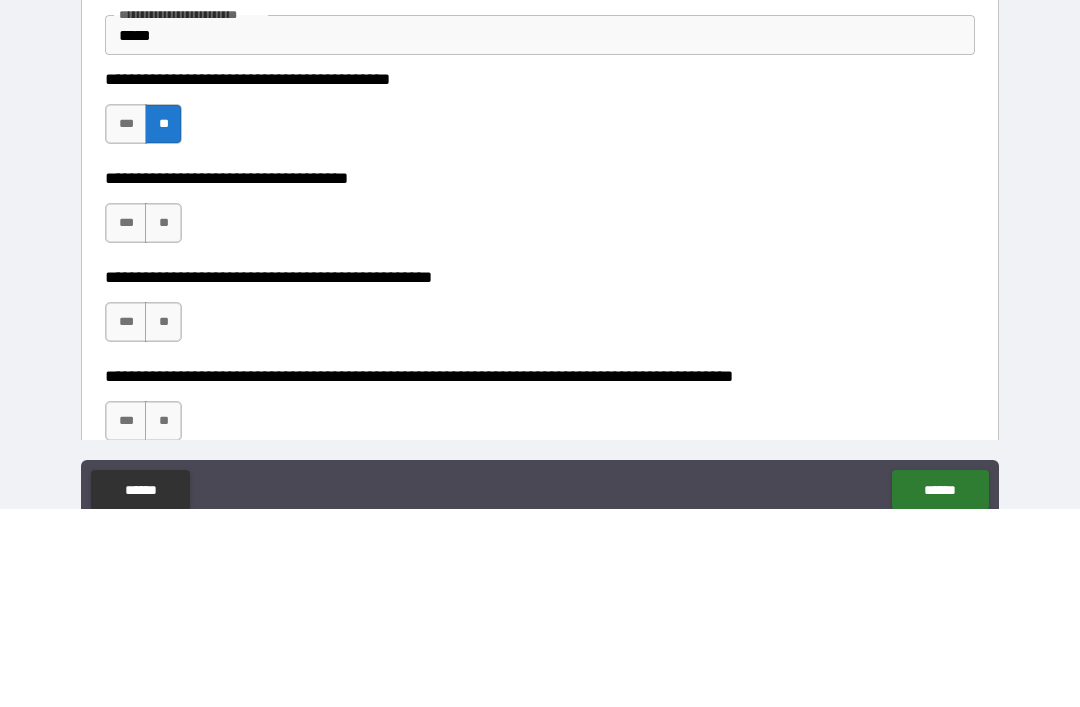 scroll, scrollTop: 64, scrollLeft: 0, axis: vertical 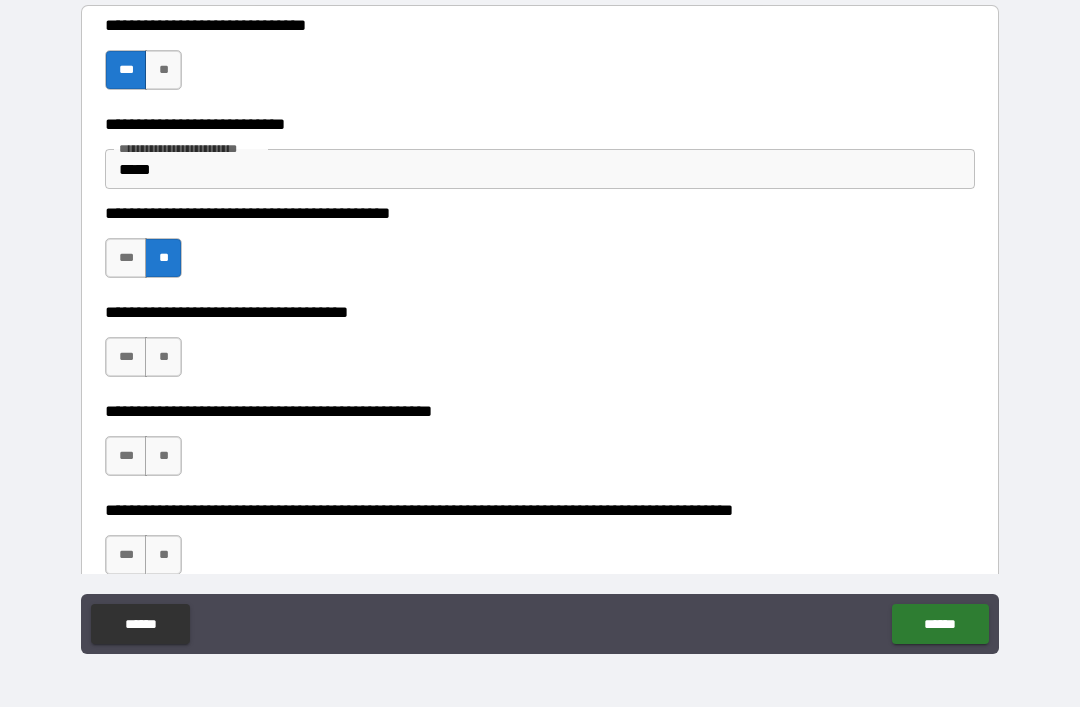 click on "**" at bounding box center (163, 357) 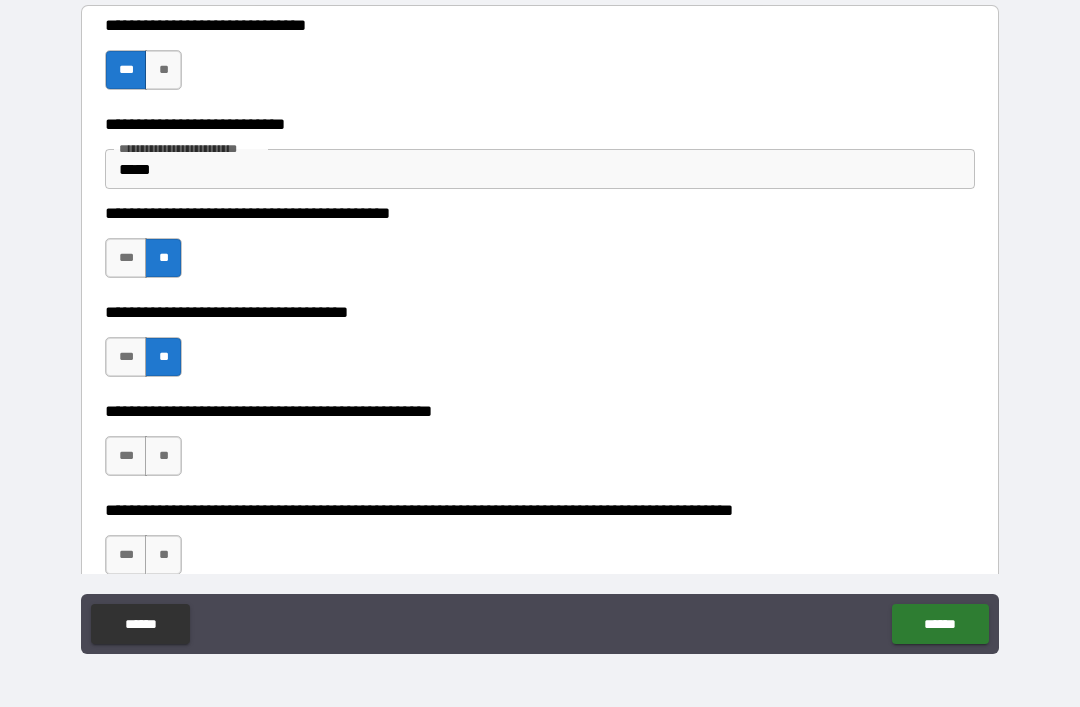 click on "**" at bounding box center (163, 456) 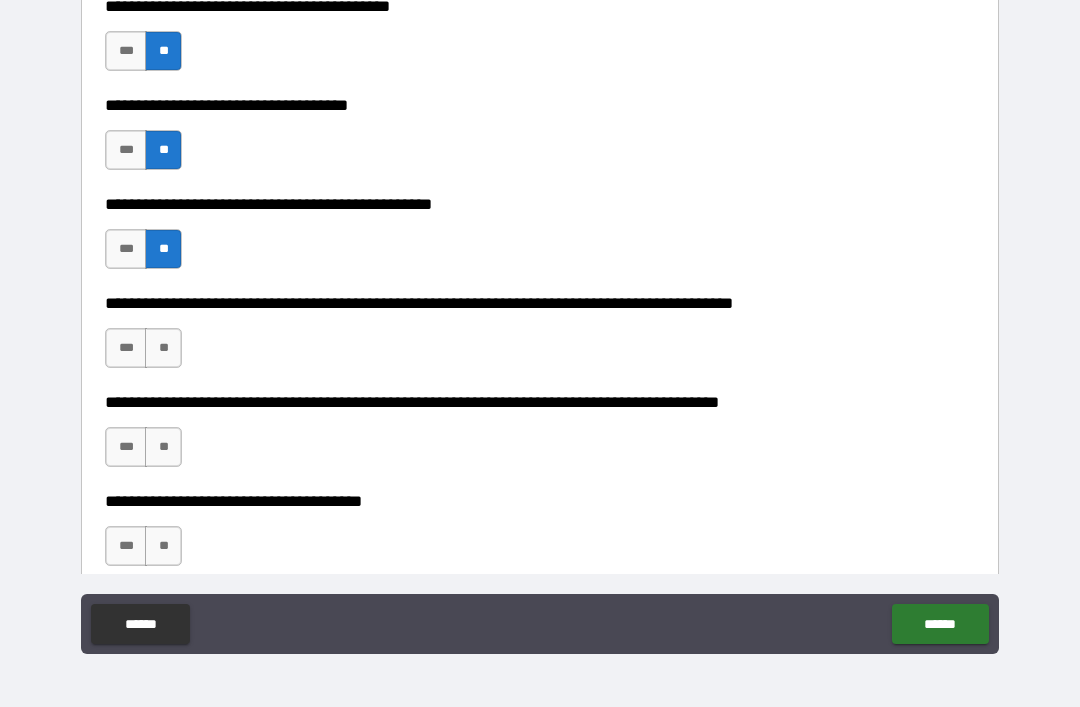 scroll, scrollTop: 666, scrollLeft: 0, axis: vertical 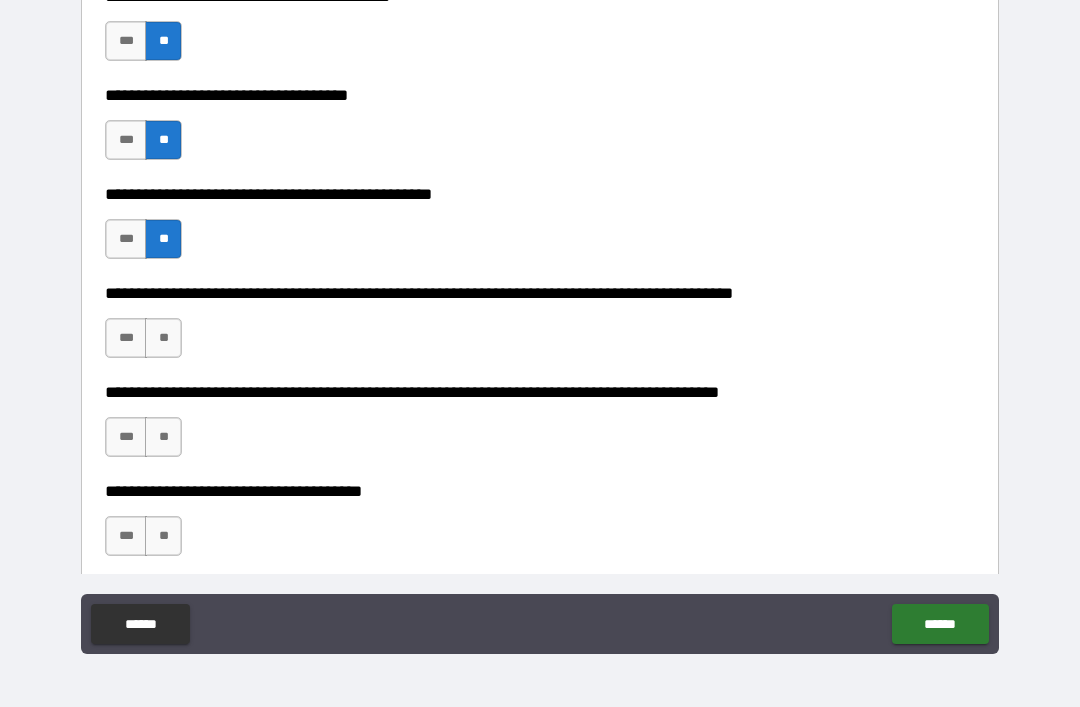 click on "**" at bounding box center (163, 338) 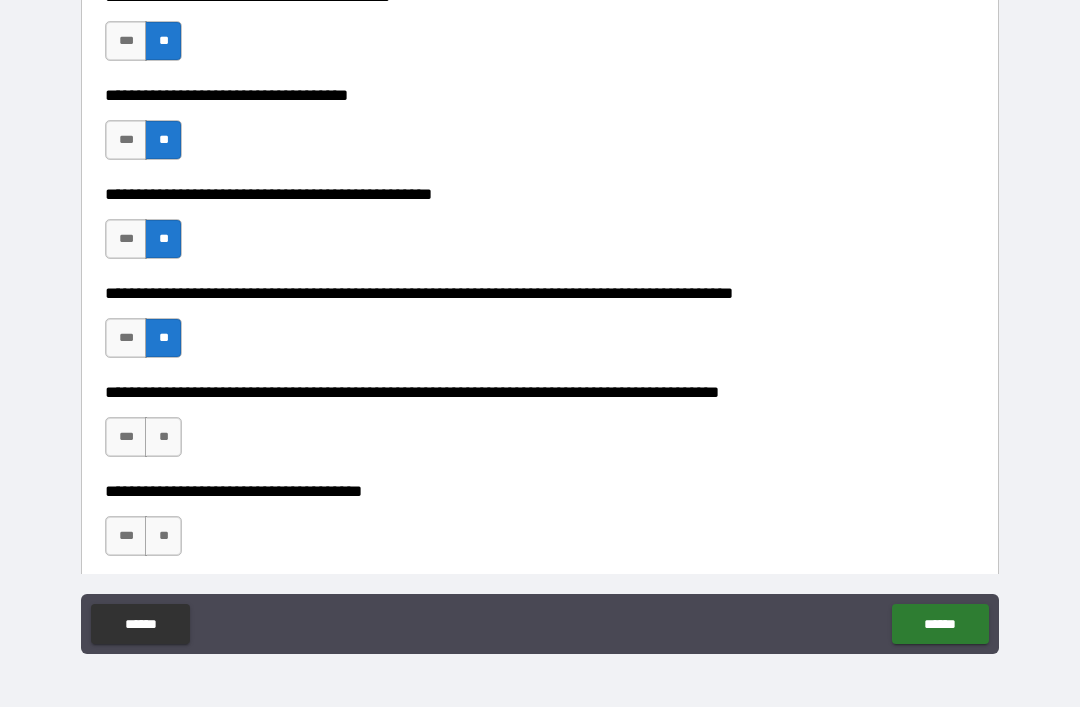 click on "***" at bounding box center [126, 437] 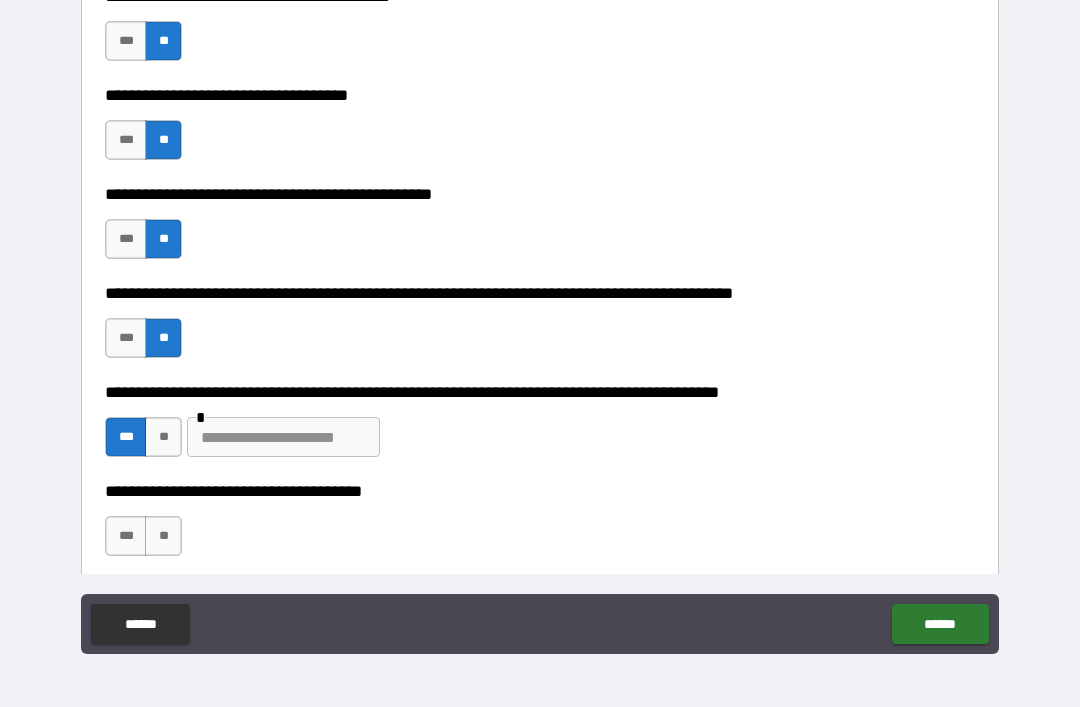 click at bounding box center [283, 437] 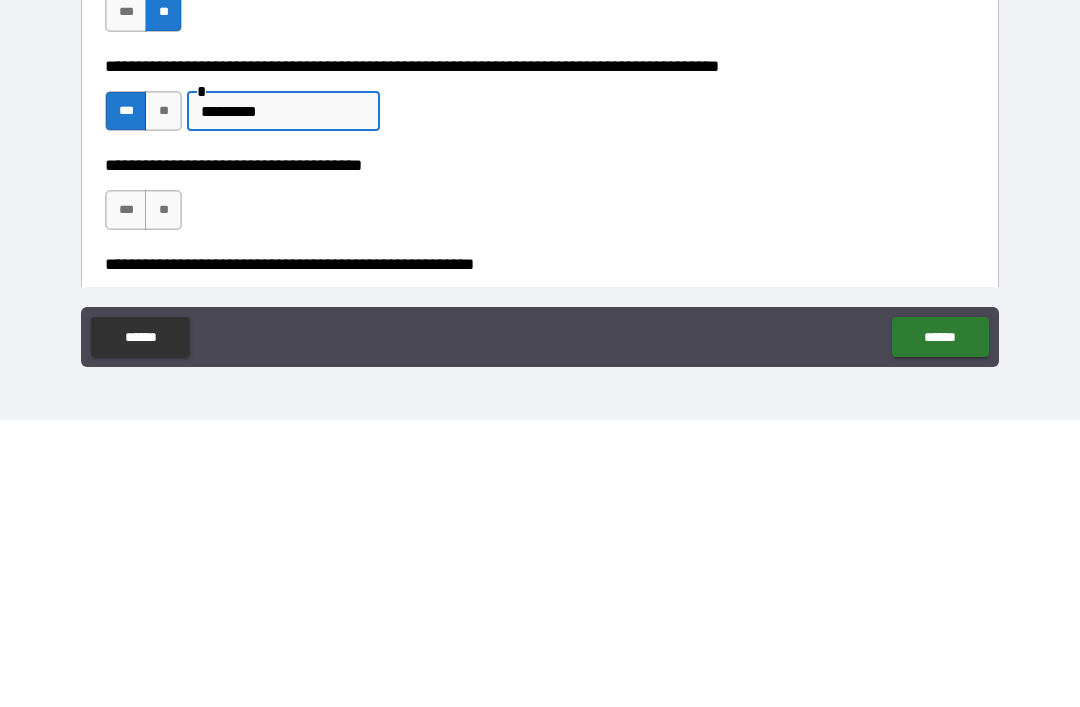scroll, scrollTop: 721, scrollLeft: 0, axis: vertical 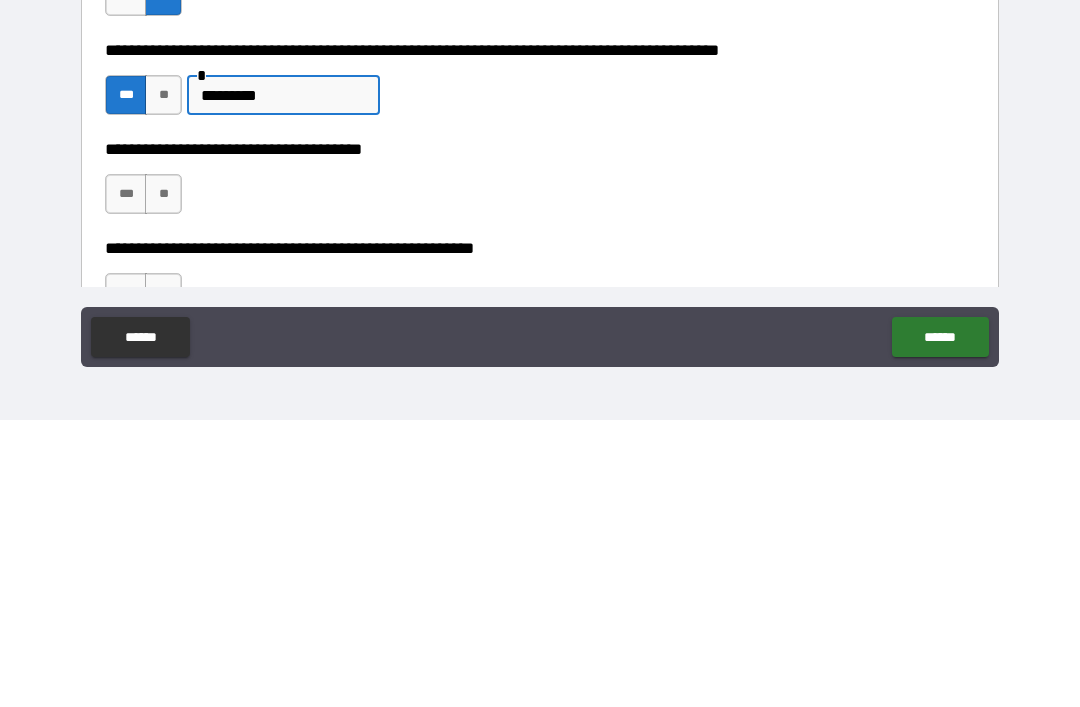 type on "*********" 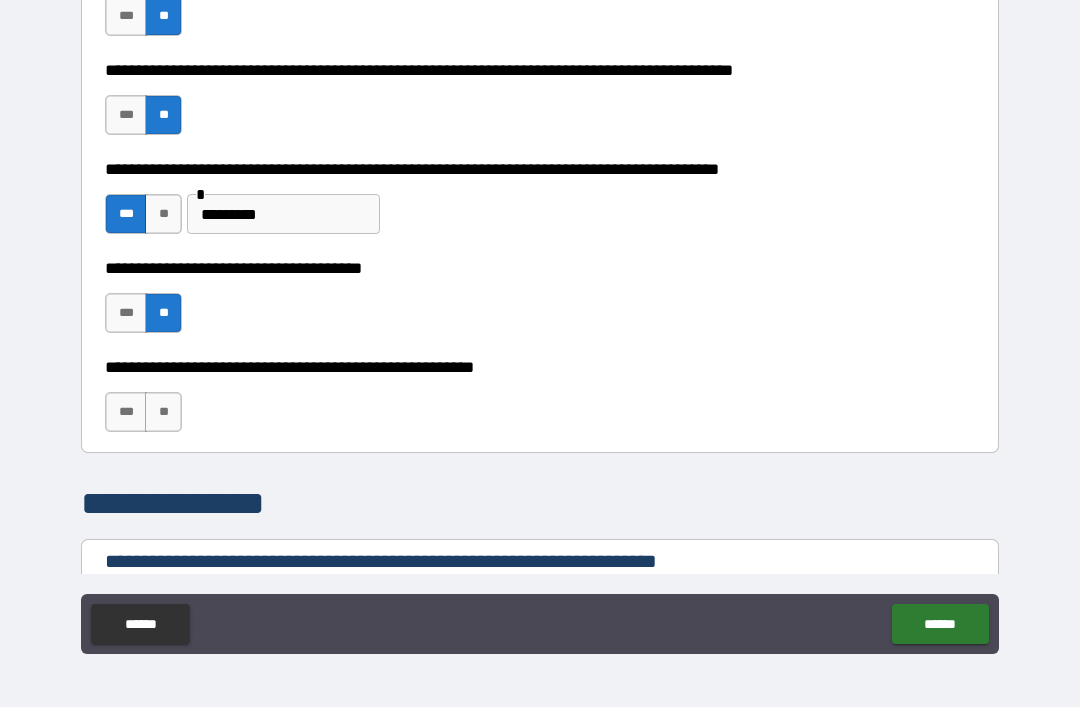 scroll, scrollTop: 906, scrollLeft: 0, axis: vertical 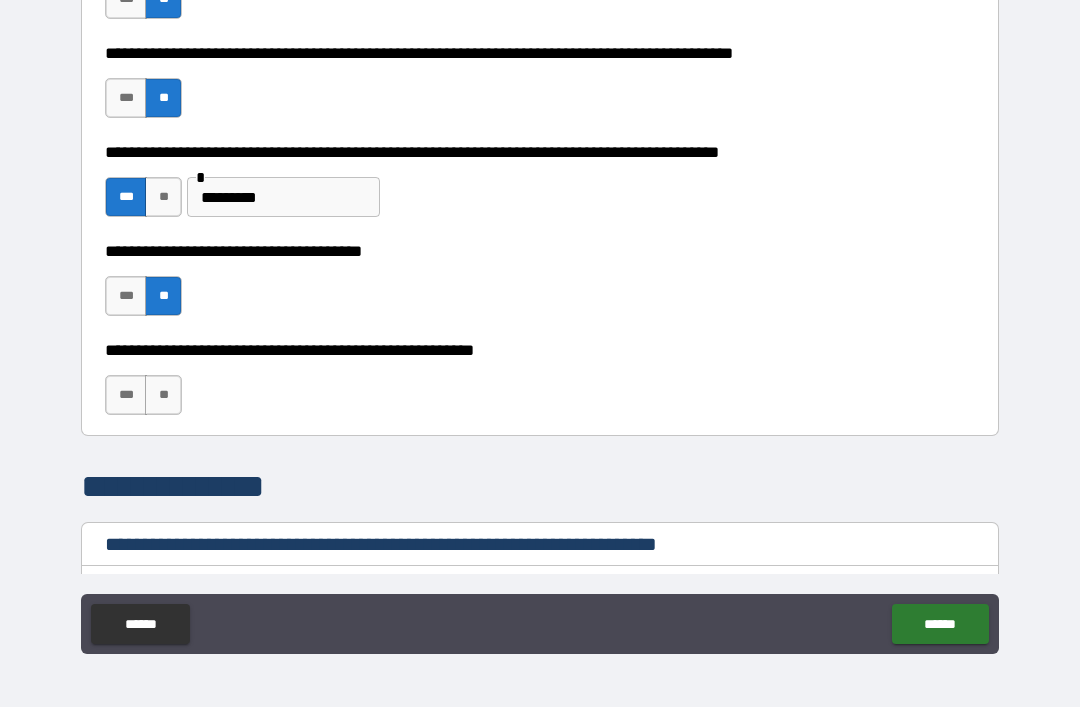 click on "***" at bounding box center (126, 395) 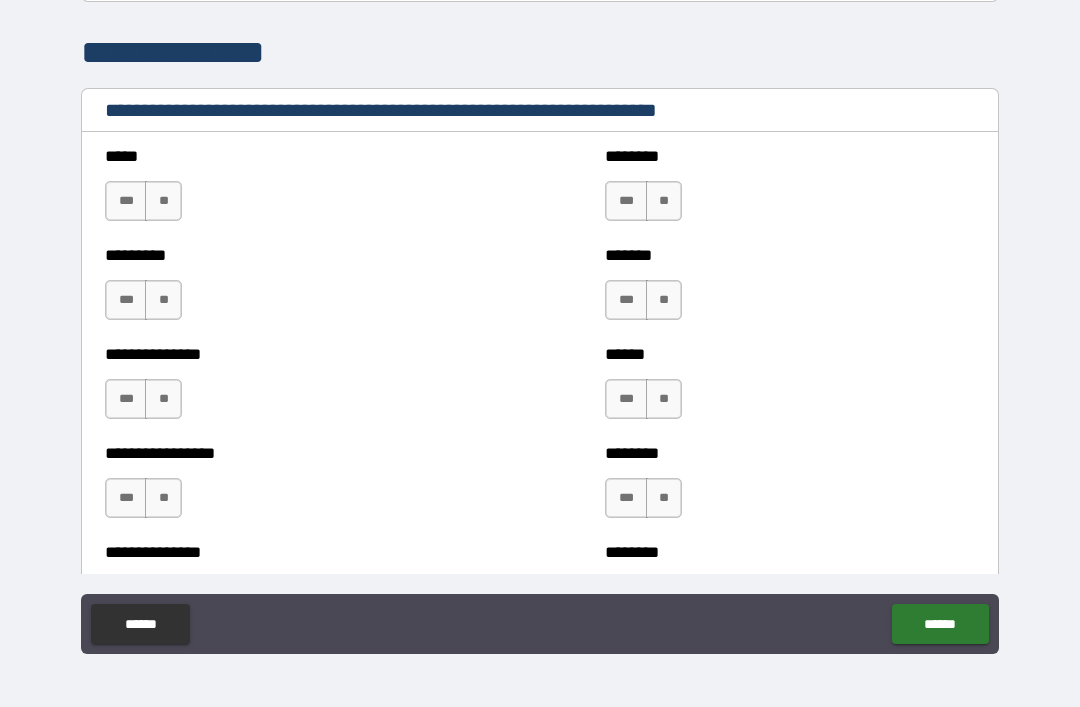 scroll, scrollTop: 1347, scrollLeft: 0, axis: vertical 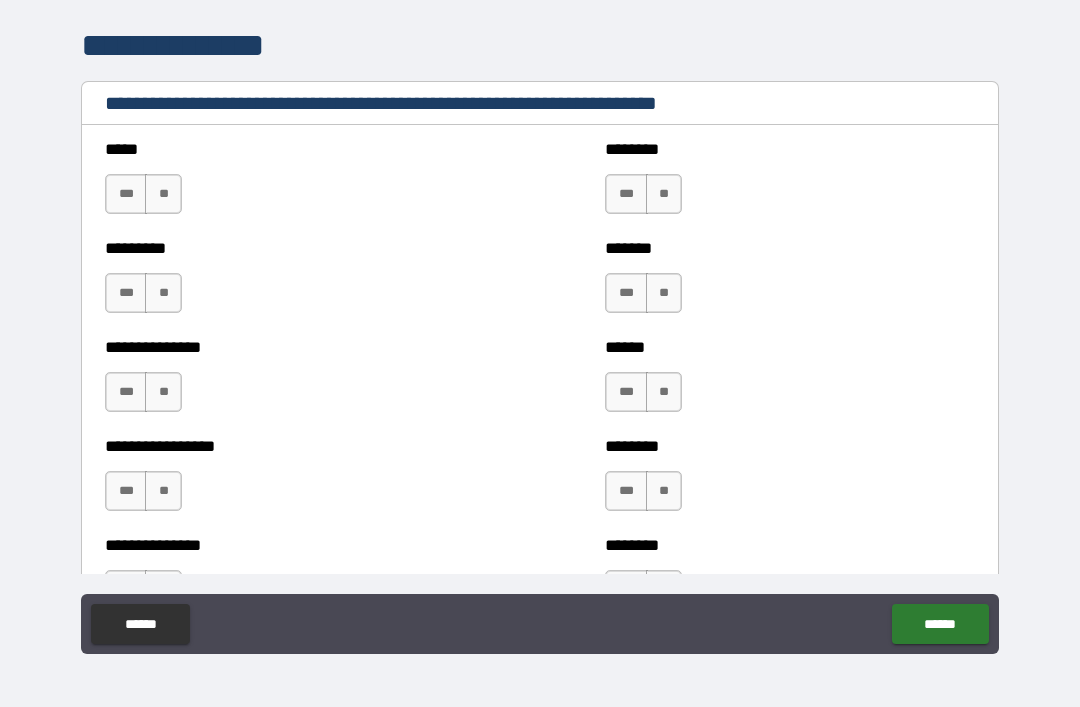 click on "**" at bounding box center [163, 194] 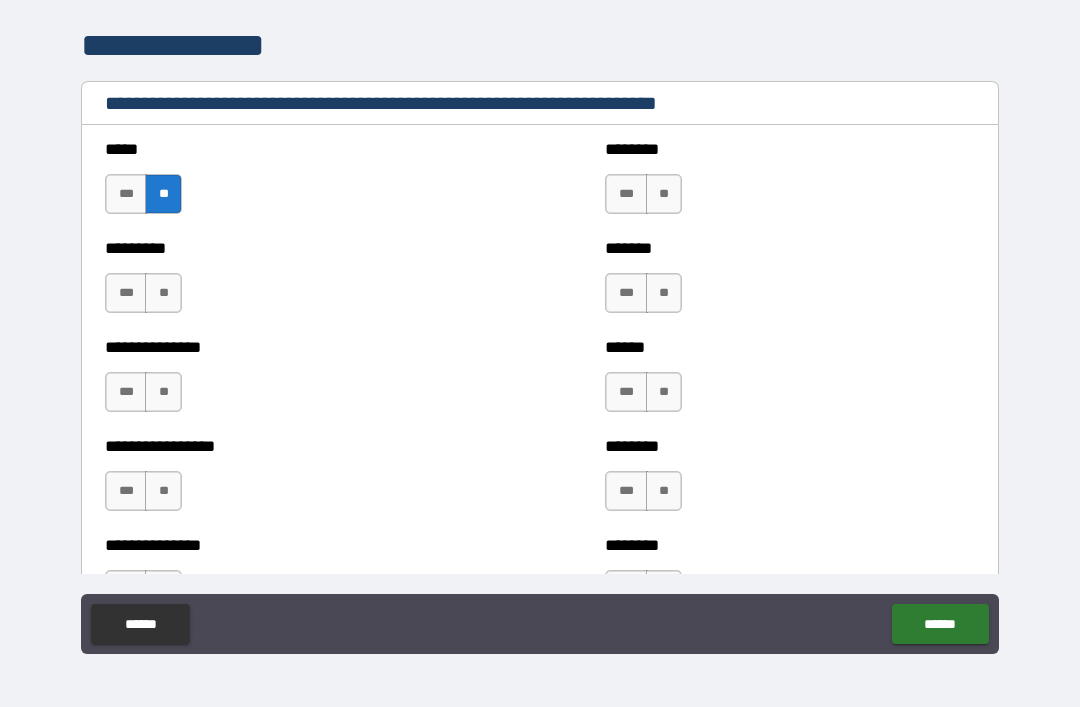 click on "**" at bounding box center (163, 293) 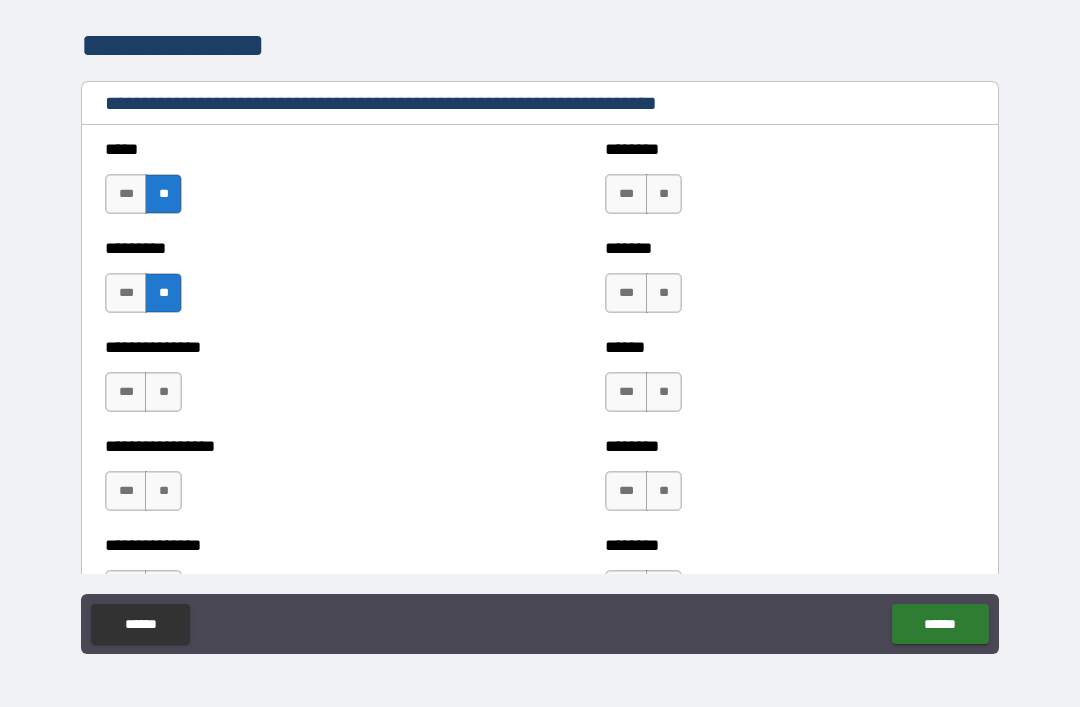 click on "**********" at bounding box center (290, 382) 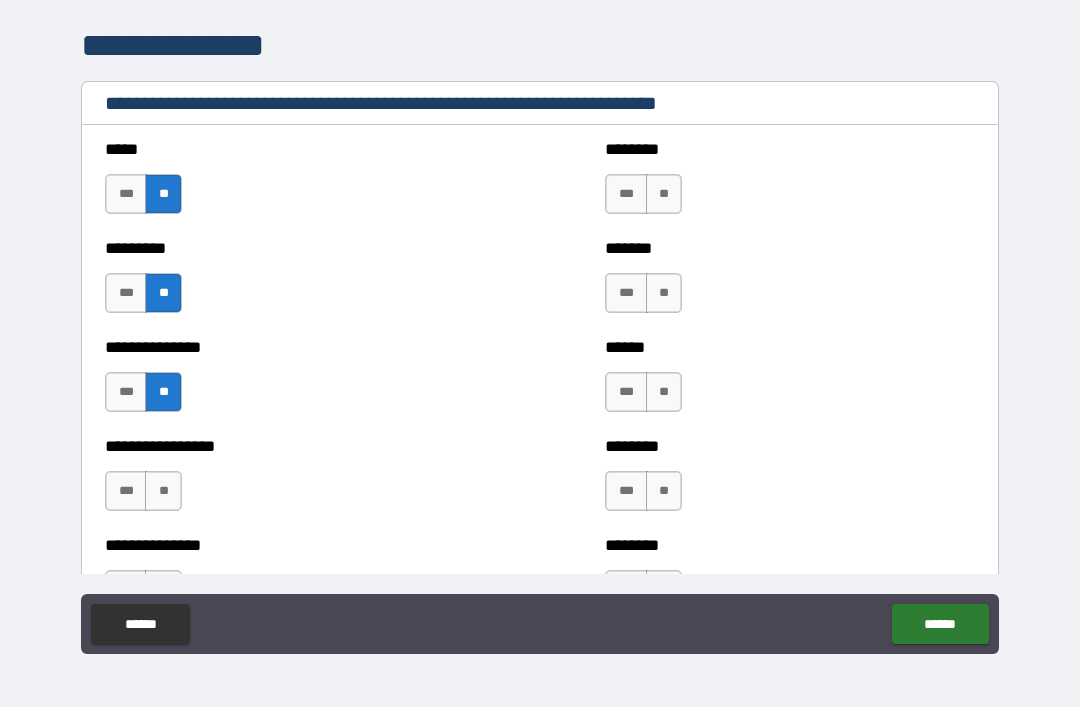 click on "**" at bounding box center [163, 491] 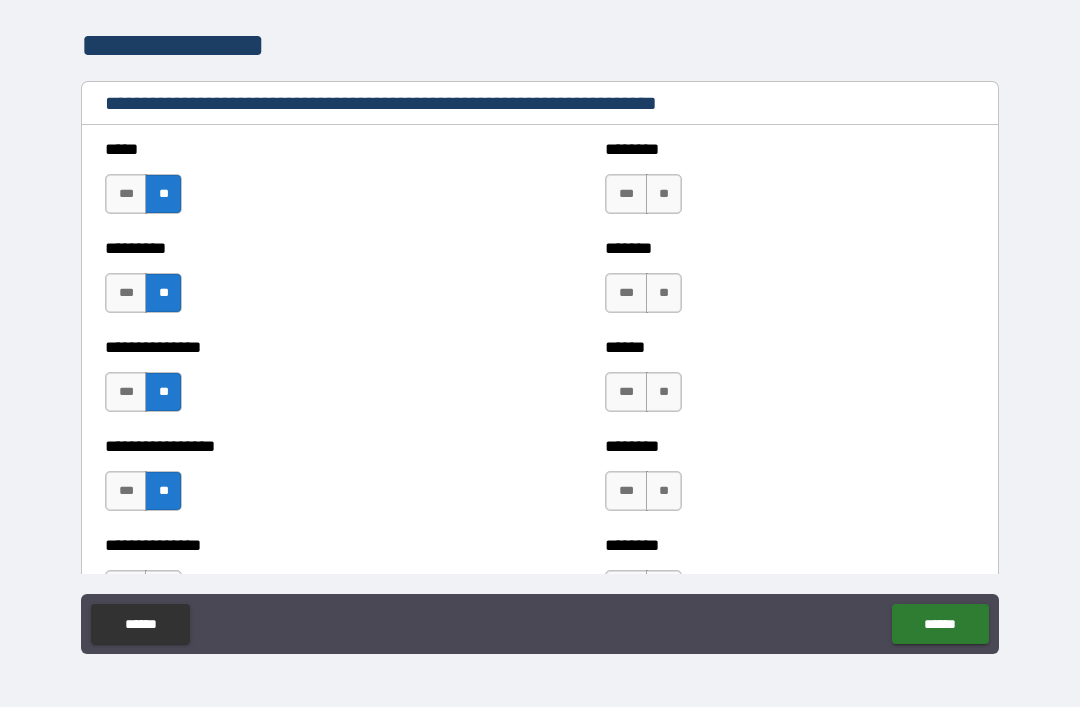 click on "**" at bounding box center [664, 194] 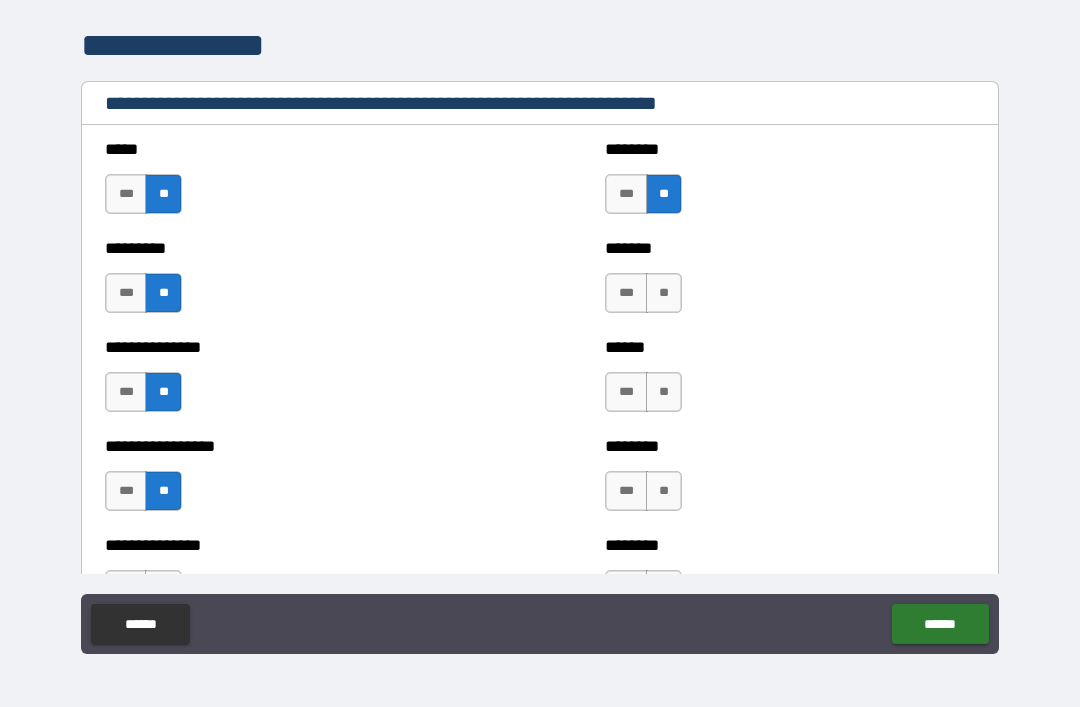 click on "**" at bounding box center (664, 293) 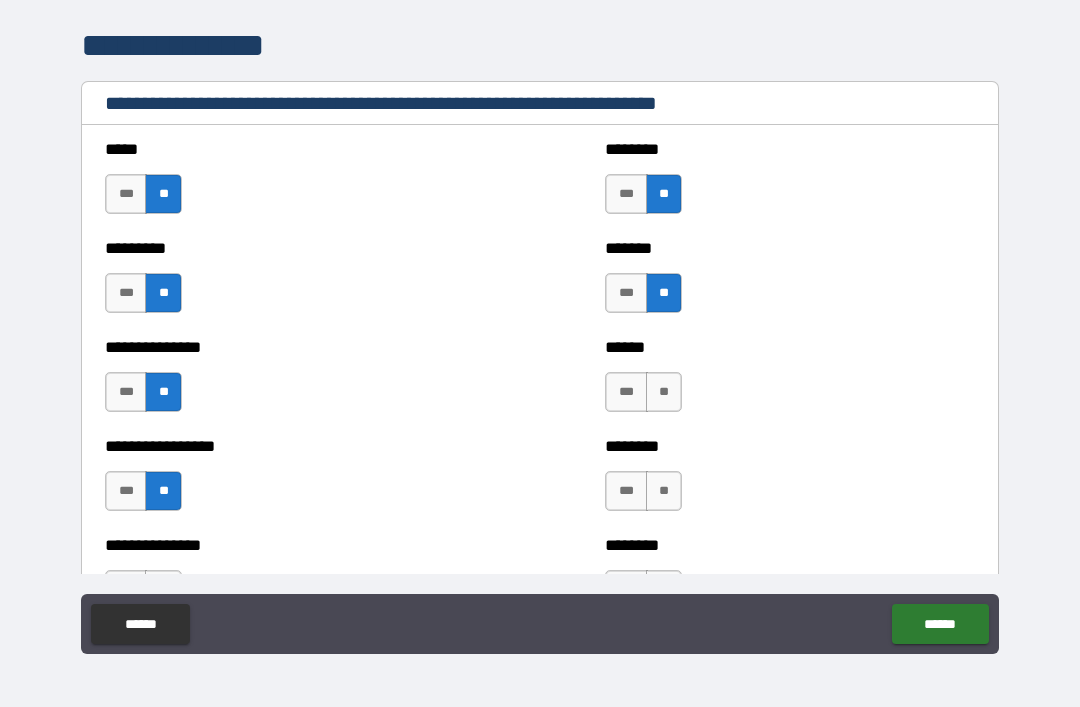 click on "**" at bounding box center (664, 392) 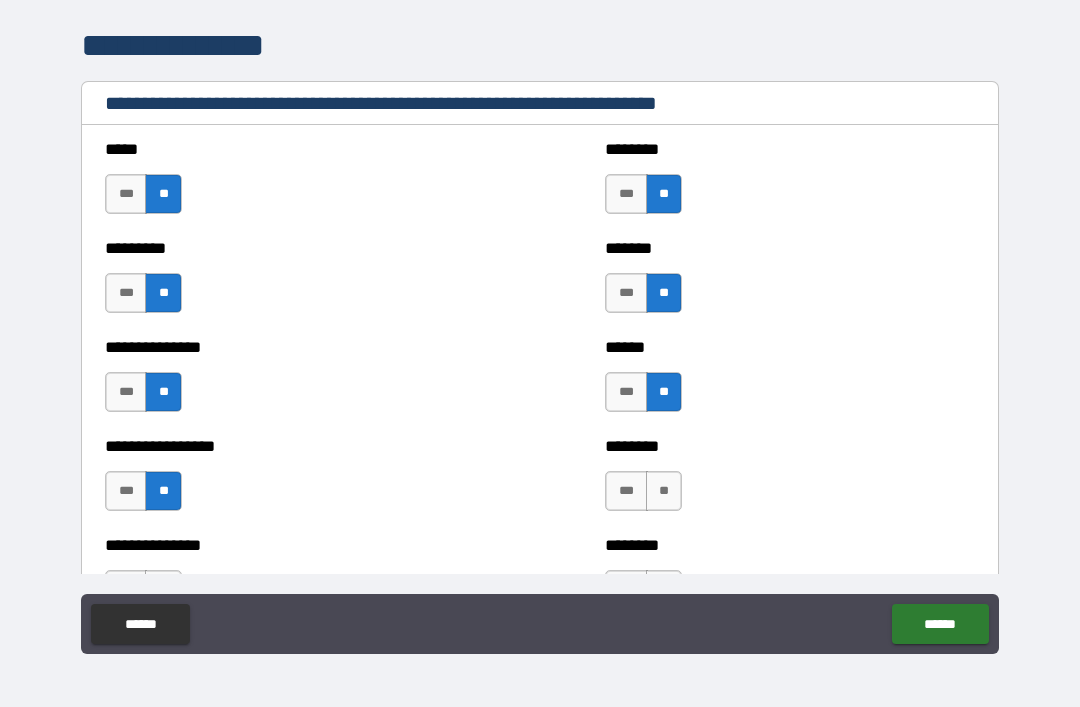 click on "**" at bounding box center [664, 491] 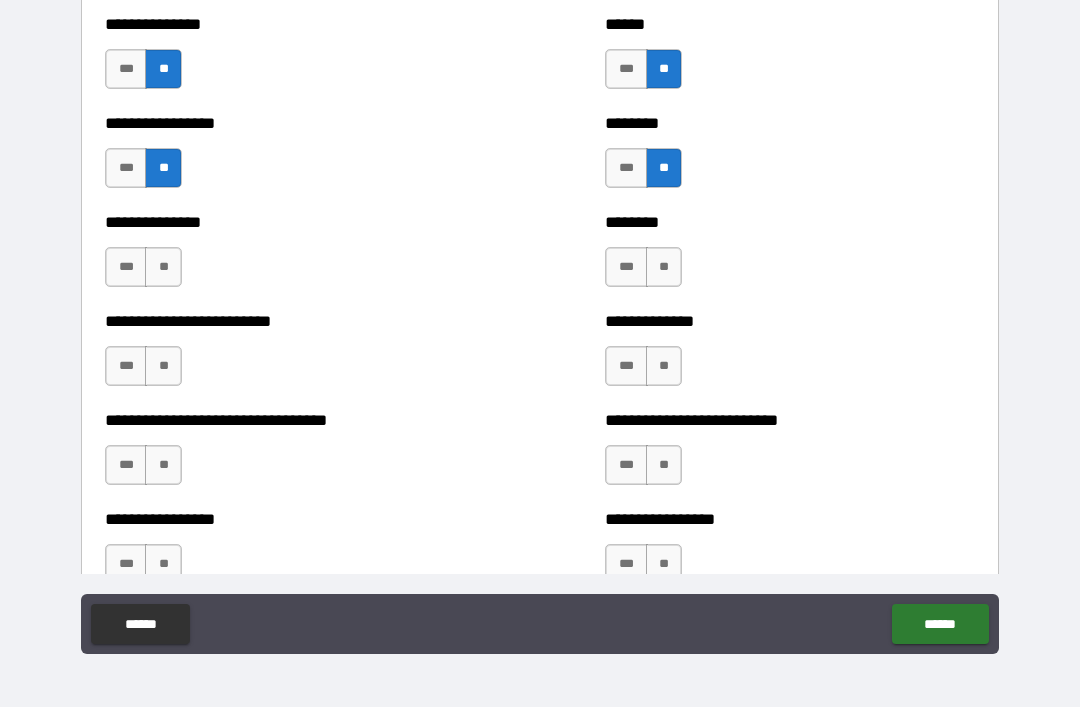 scroll, scrollTop: 1673, scrollLeft: 0, axis: vertical 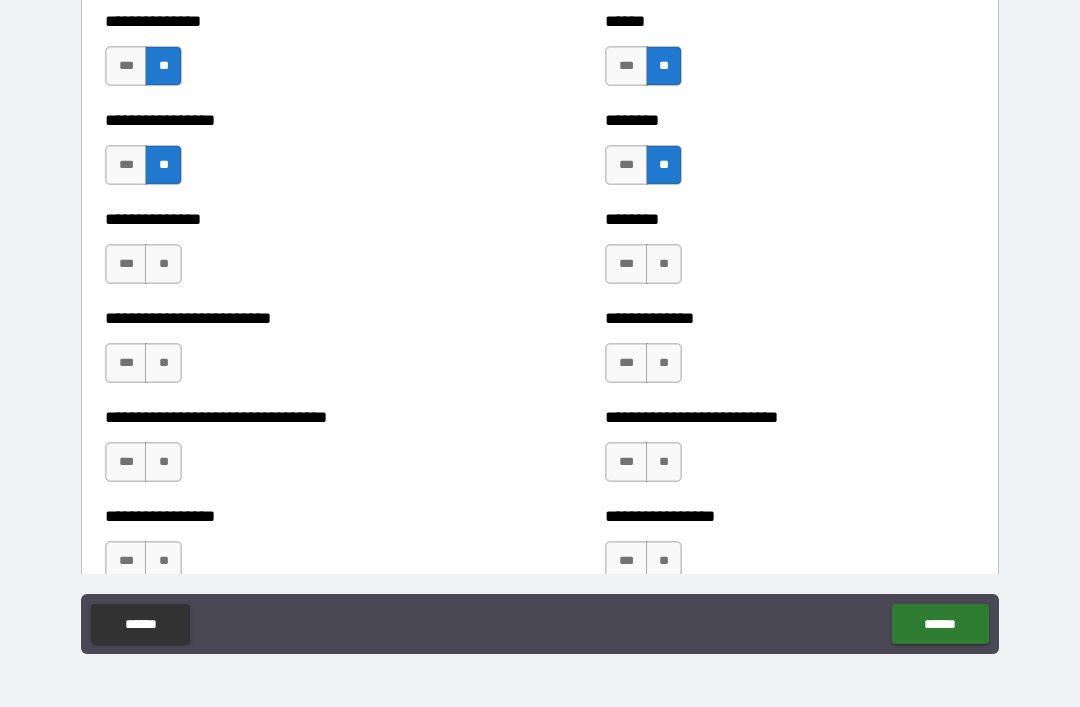 click on "**" at bounding box center (664, 264) 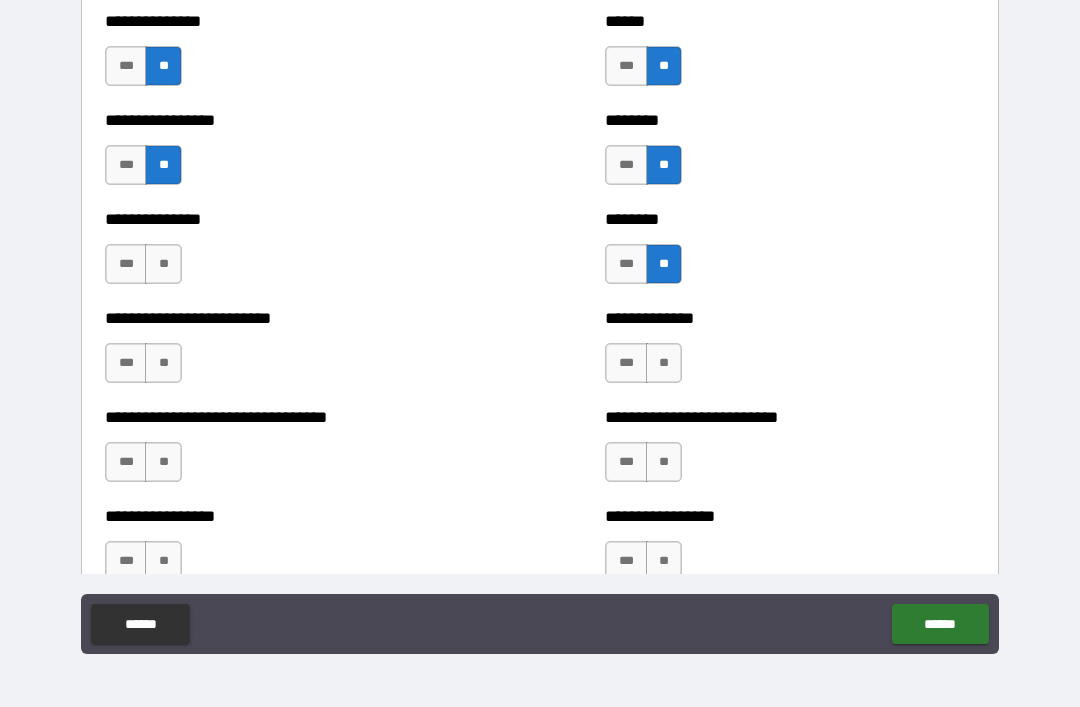 click on "**" at bounding box center [664, 363] 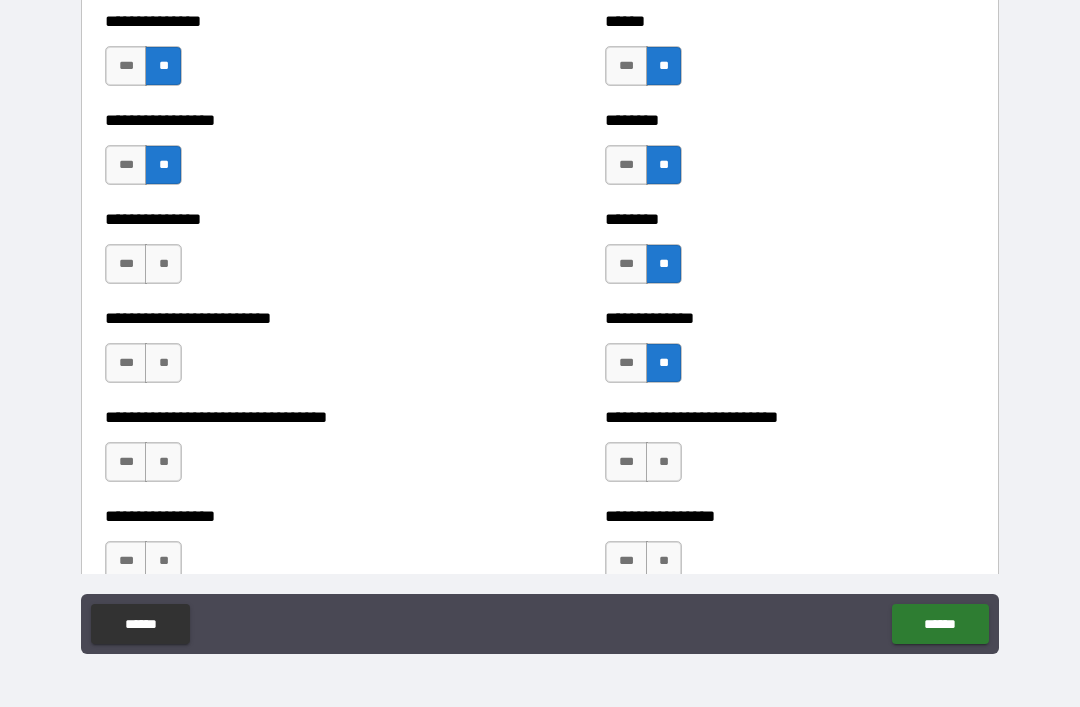 click on "**" at bounding box center (664, 462) 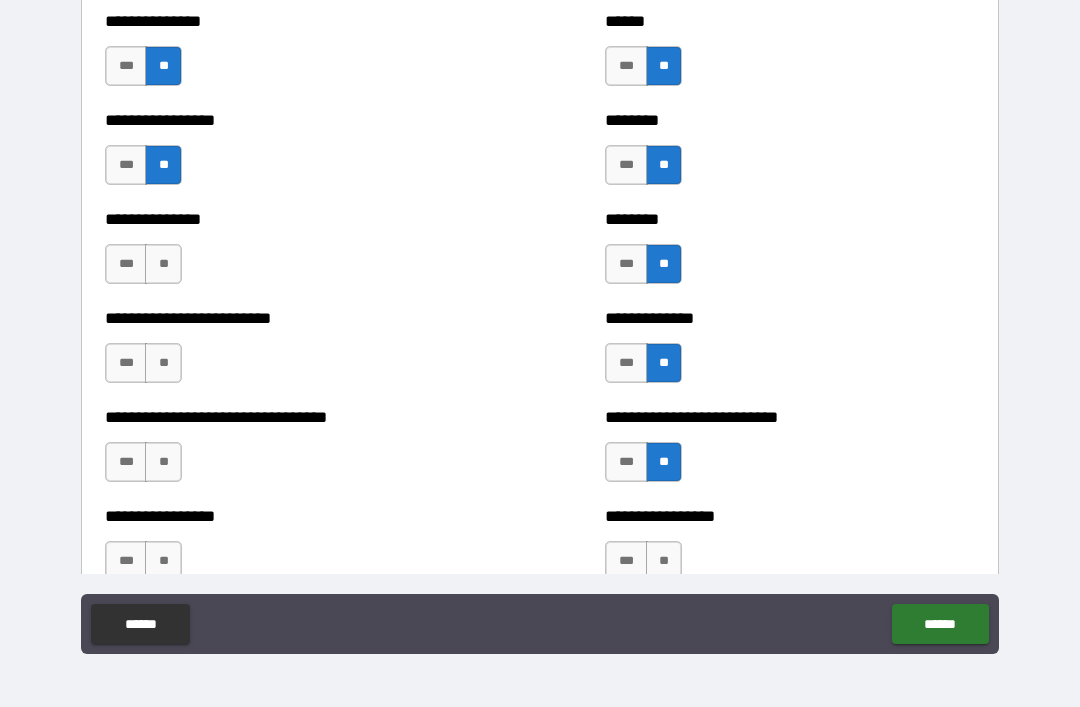click on "**********" at bounding box center (790, 551) 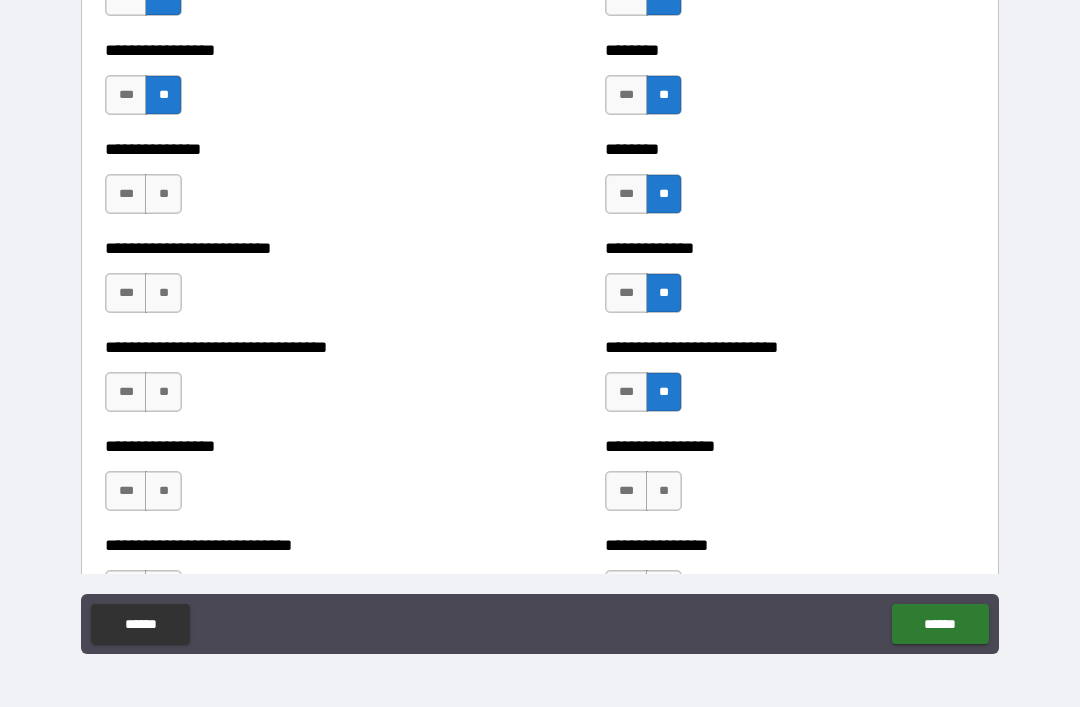 scroll, scrollTop: 1746, scrollLeft: 0, axis: vertical 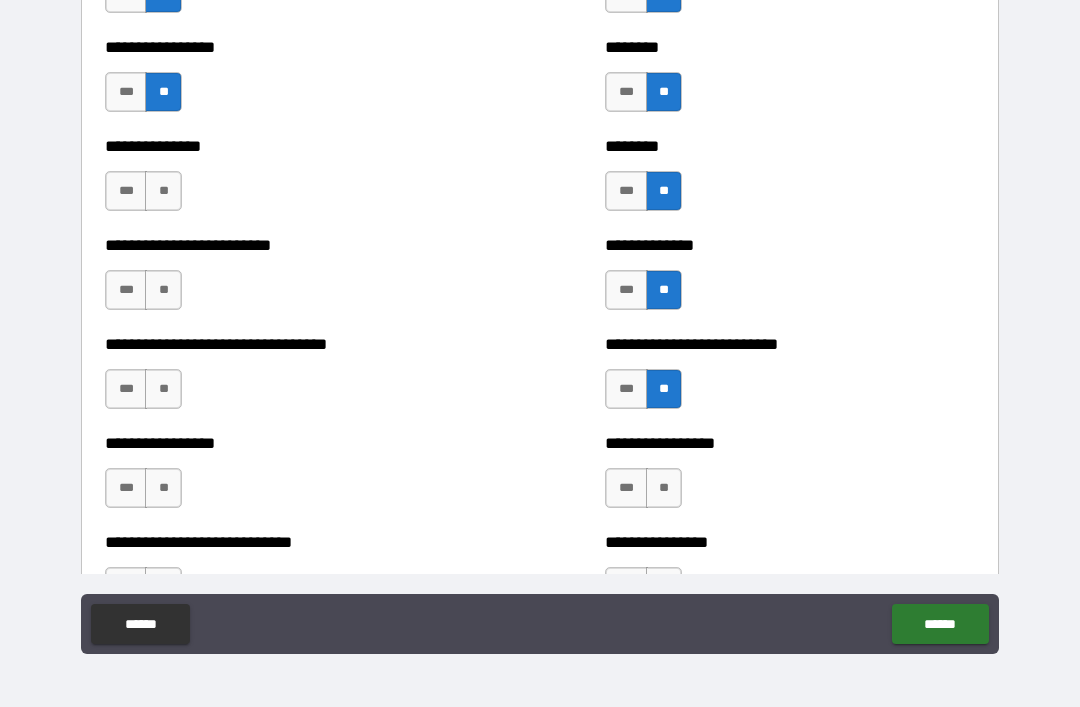 click on "**" at bounding box center (664, 488) 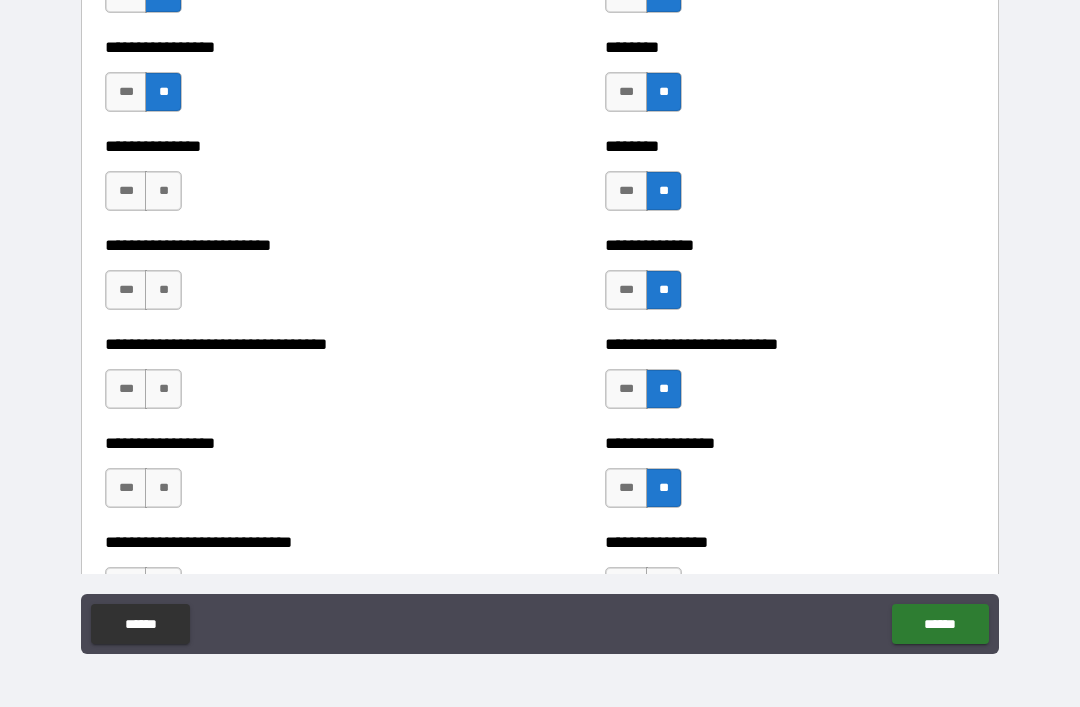 click on "**" at bounding box center (163, 488) 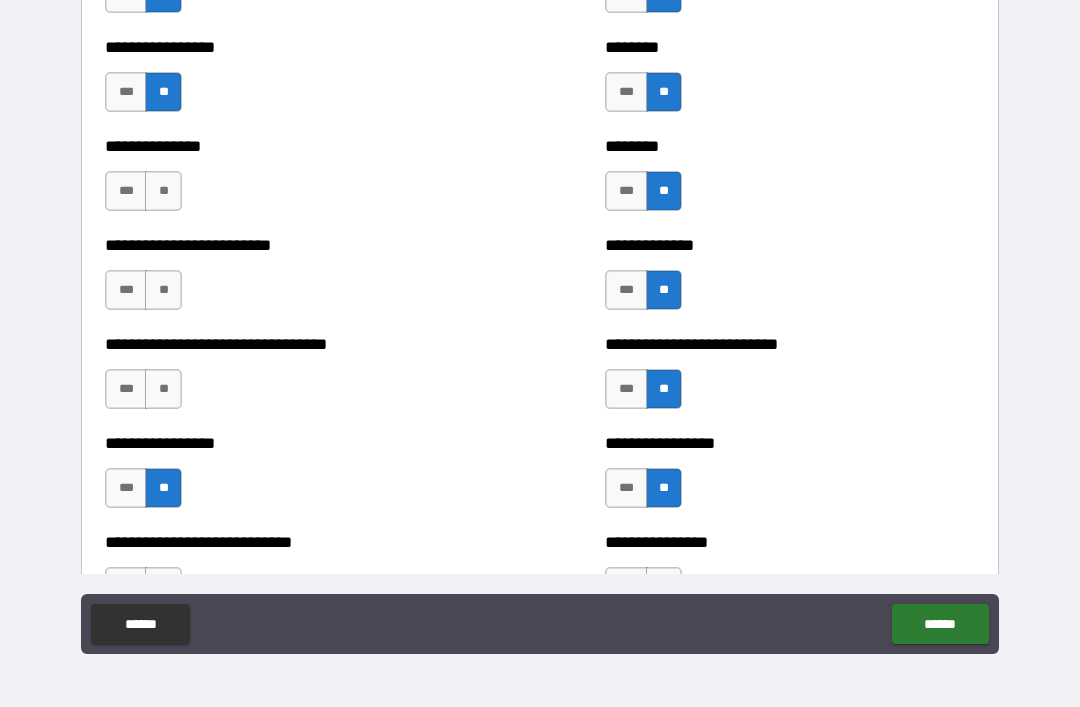 click on "**" at bounding box center (163, 389) 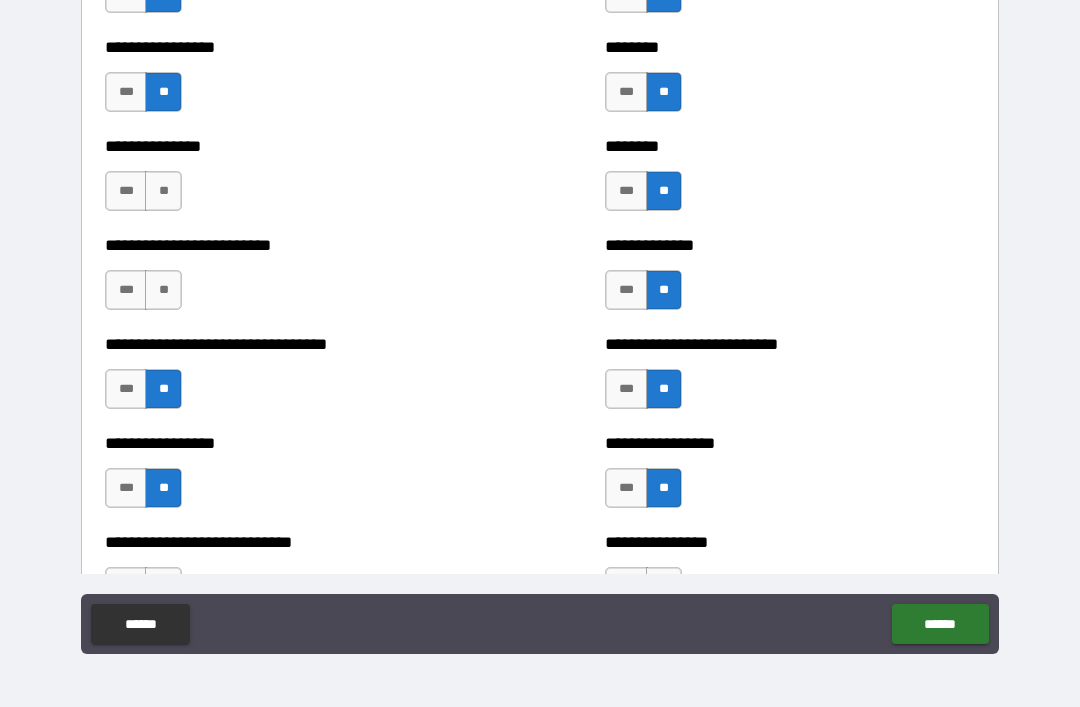 click on "**" at bounding box center (163, 290) 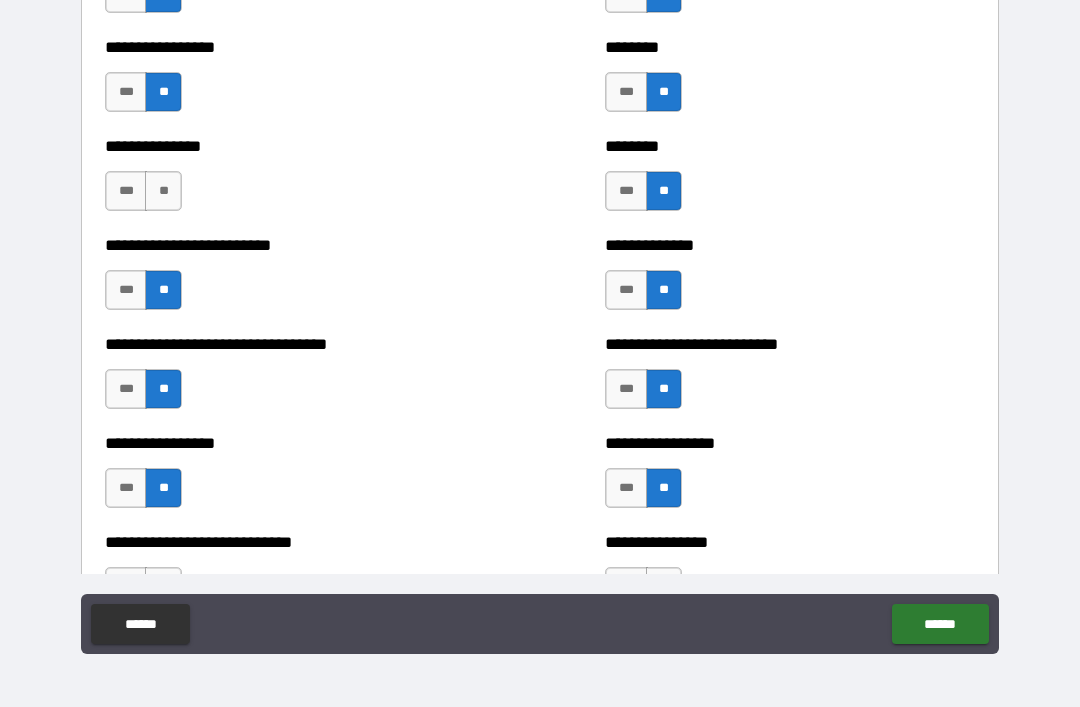 click on "**" at bounding box center [163, 191] 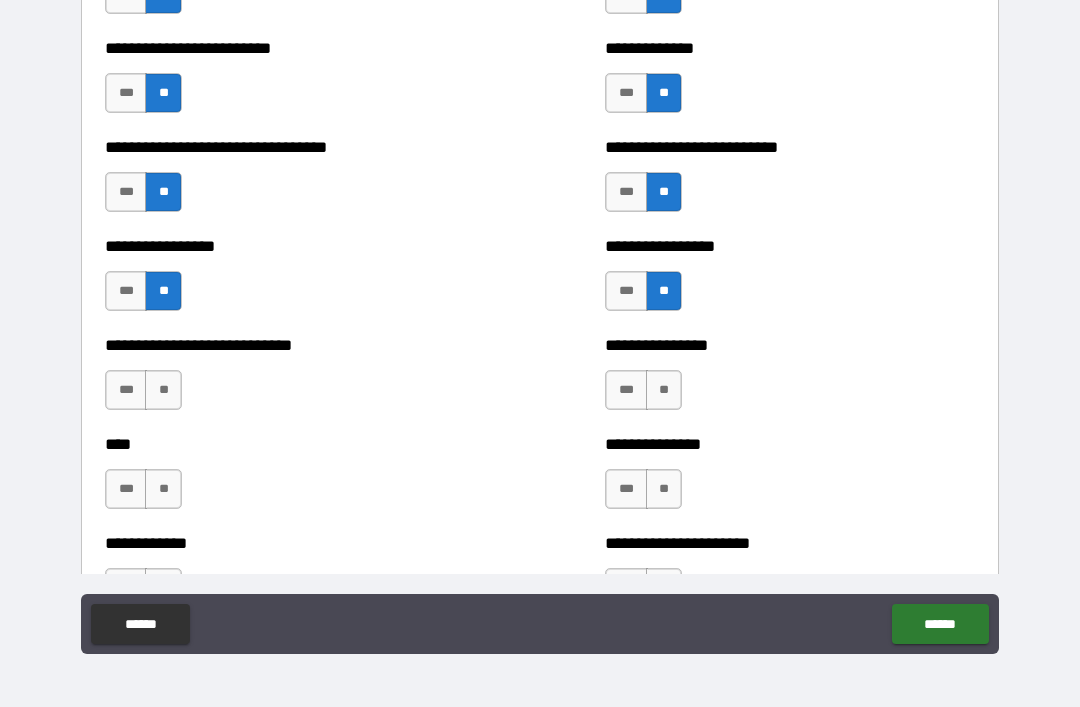 scroll, scrollTop: 1946, scrollLeft: 0, axis: vertical 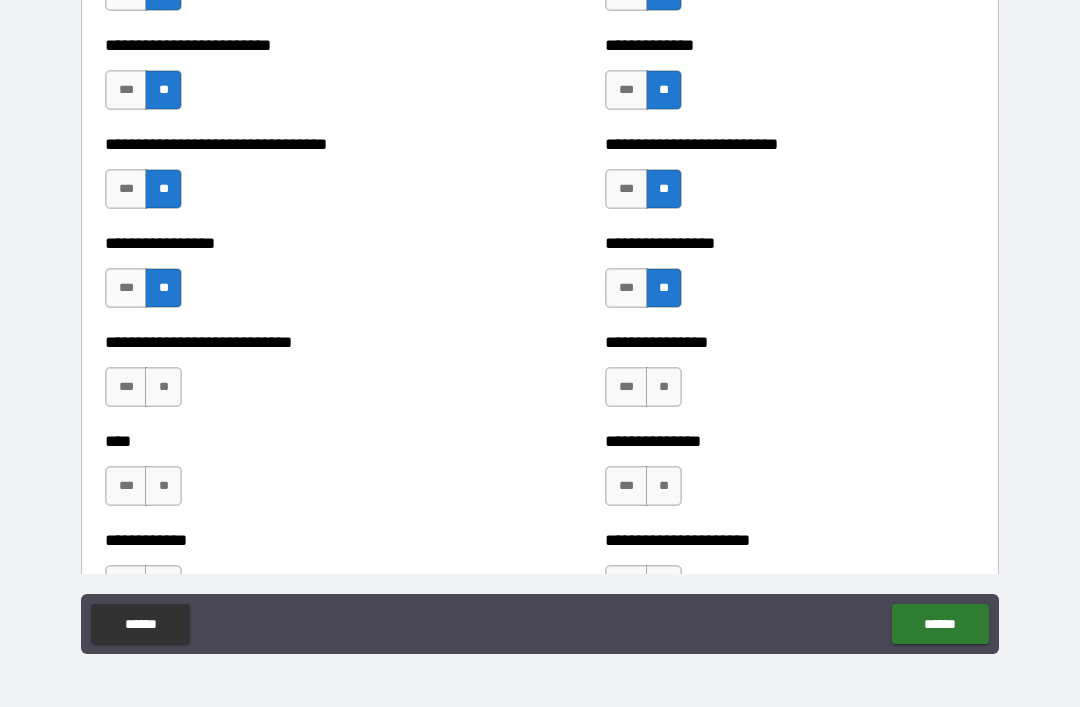 click on "**" at bounding box center [163, 387] 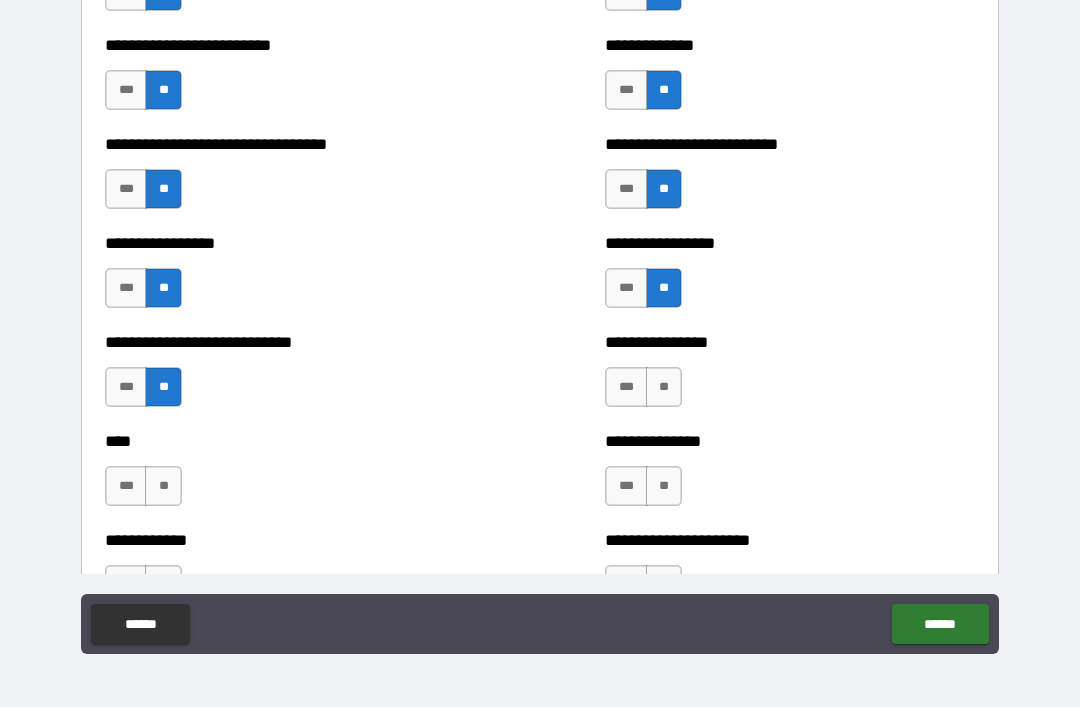 click on "**" at bounding box center (163, 486) 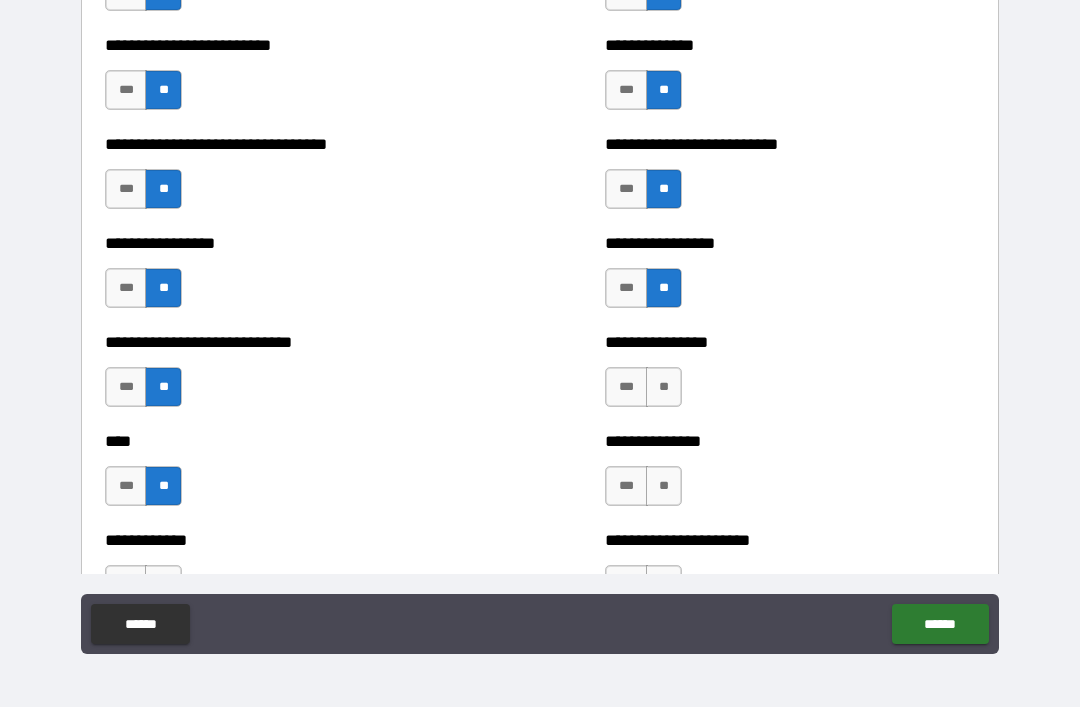 click on "**" at bounding box center [664, 387] 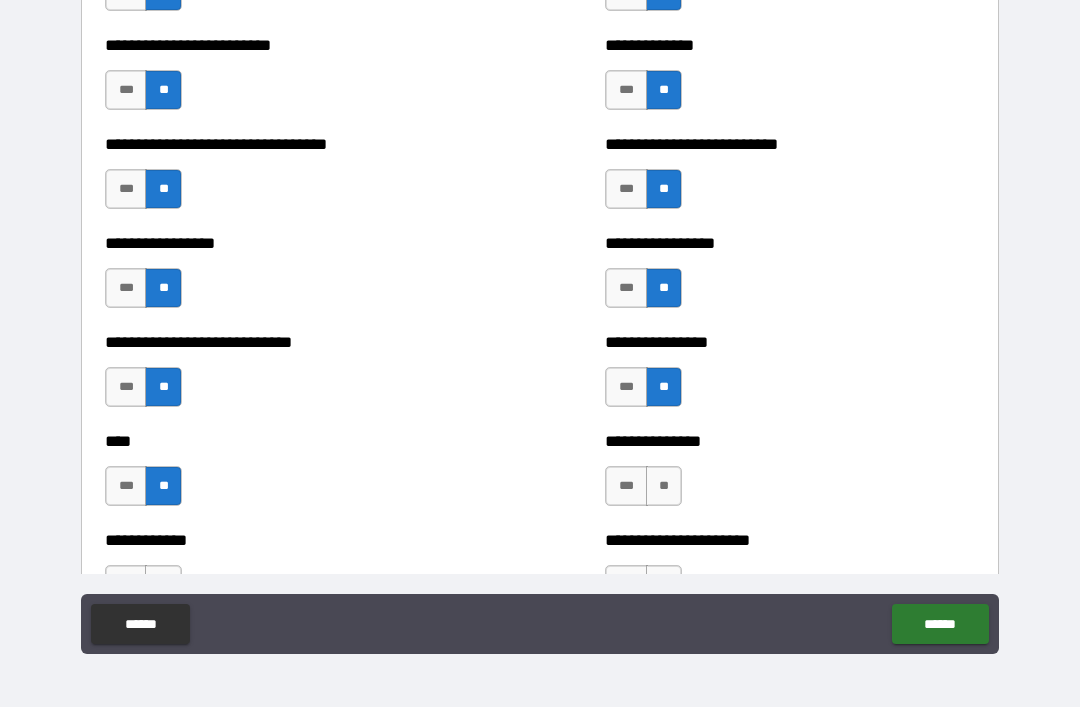 click on "**" at bounding box center [664, 486] 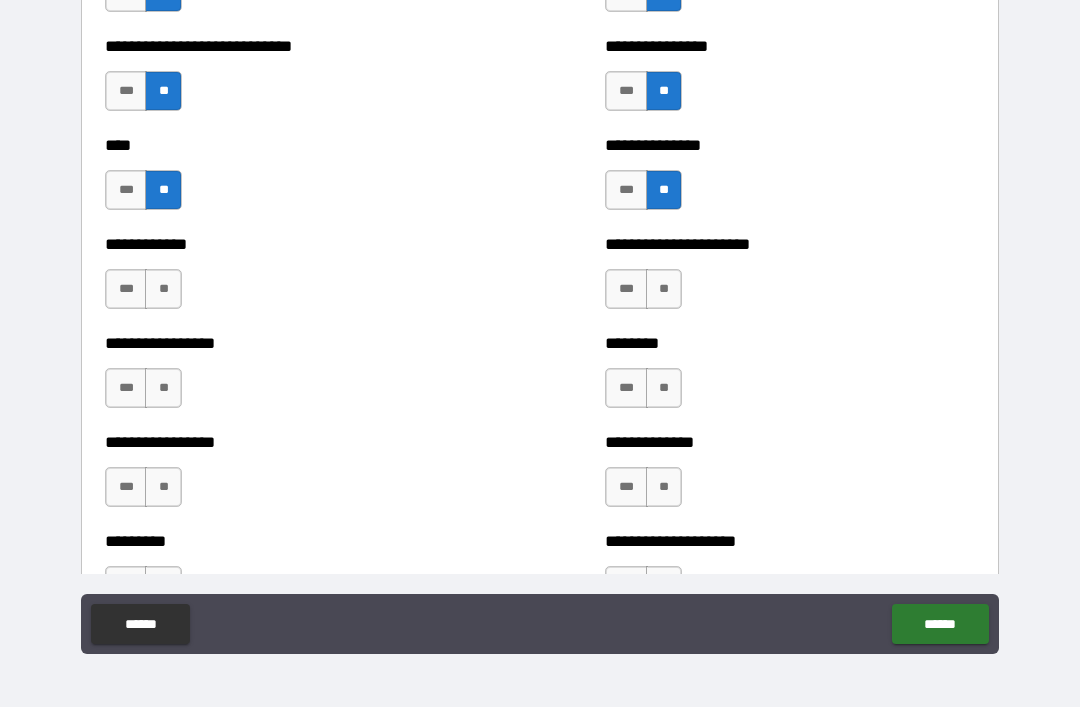 scroll, scrollTop: 2260, scrollLeft: 0, axis: vertical 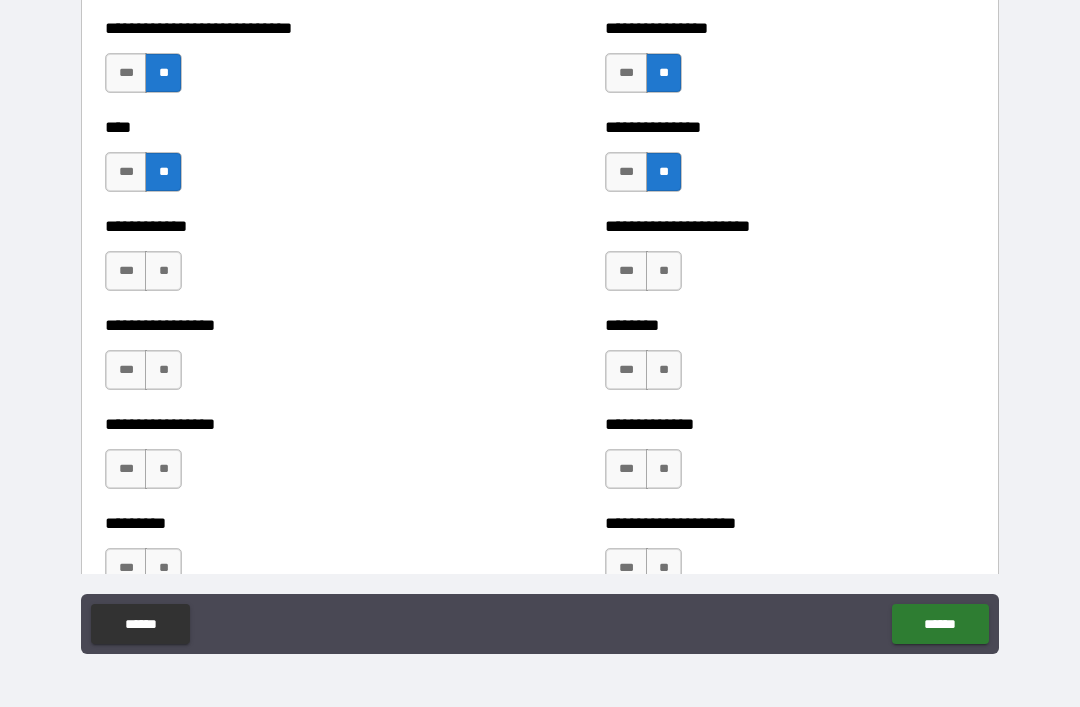 click on "**" at bounding box center [664, 271] 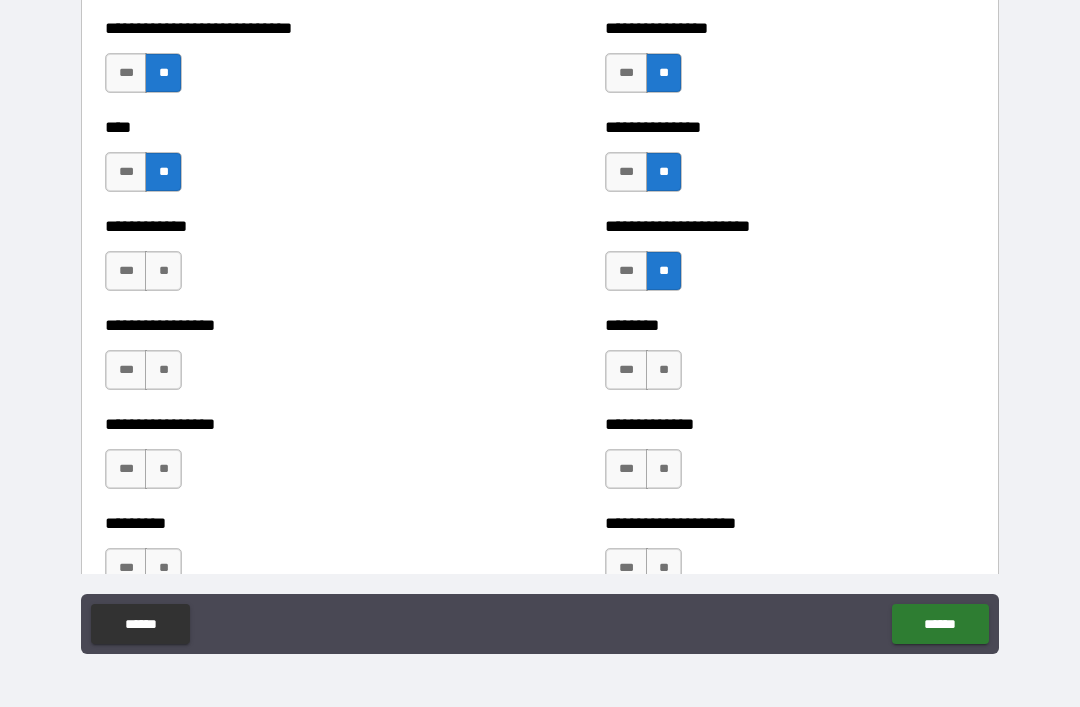 click on "**" at bounding box center (664, 370) 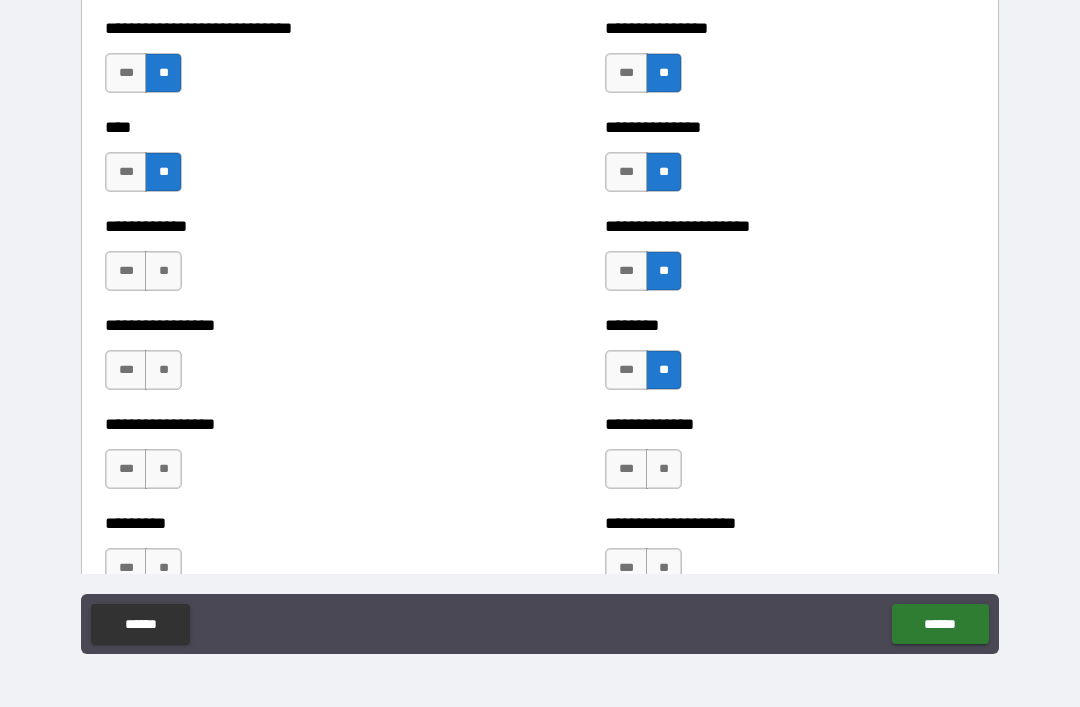 click on "**" at bounding box center [664, 469] 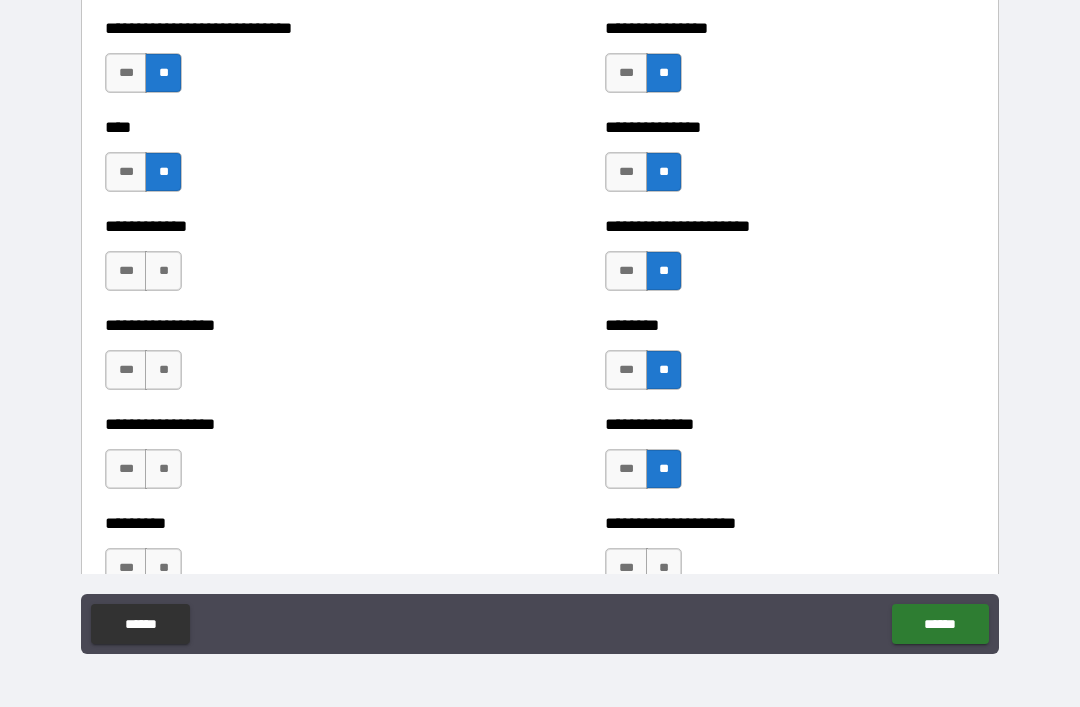 click on "*** **" at bounding box center [646, 573] 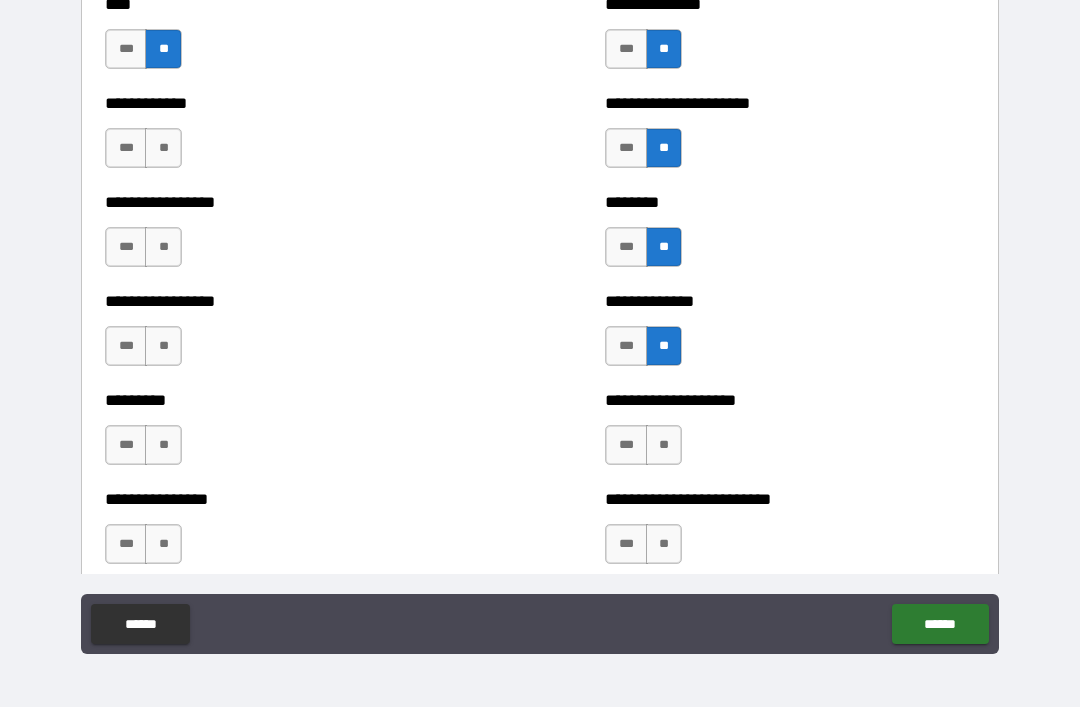 scroll, scrollTop: 2382, scrollLeft: 0, axis: vertical 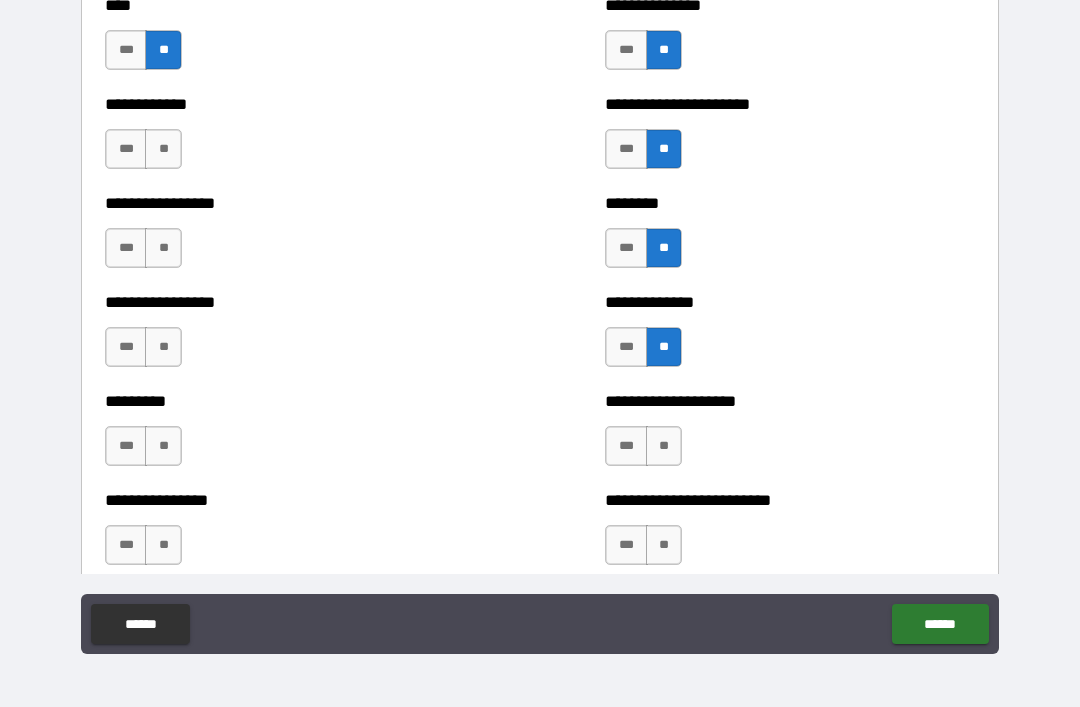 click on "**" at bounding box center (664, 446) 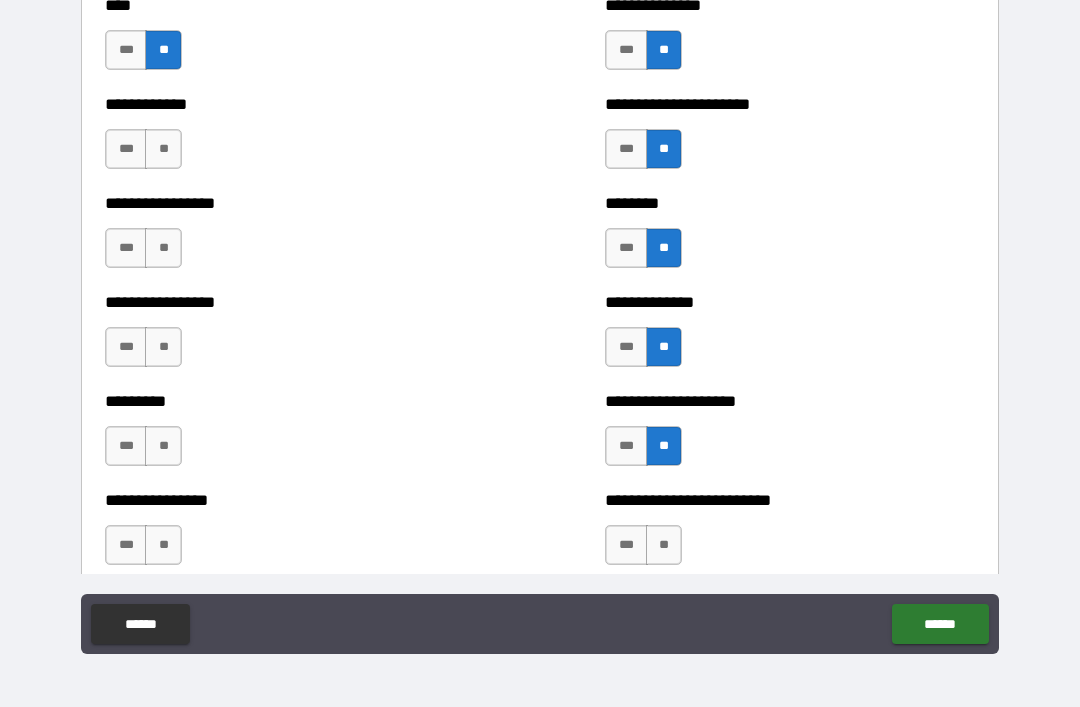 click on "**" at bounding box center [163, 446] 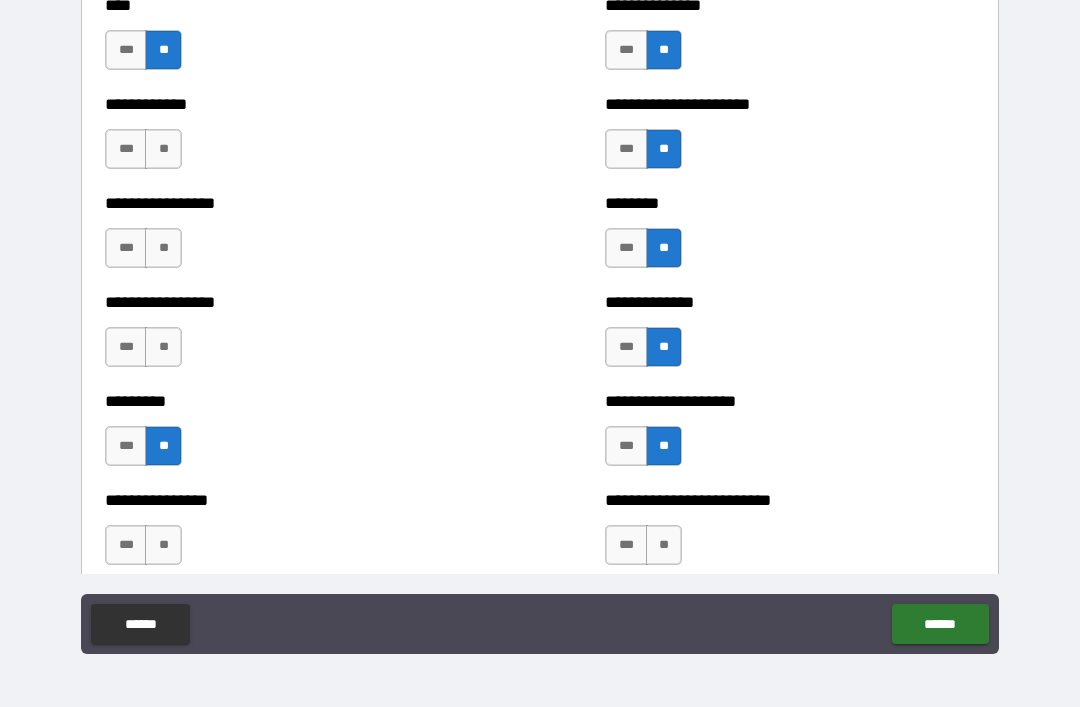 click on "**" at bounding box center (163, 347) 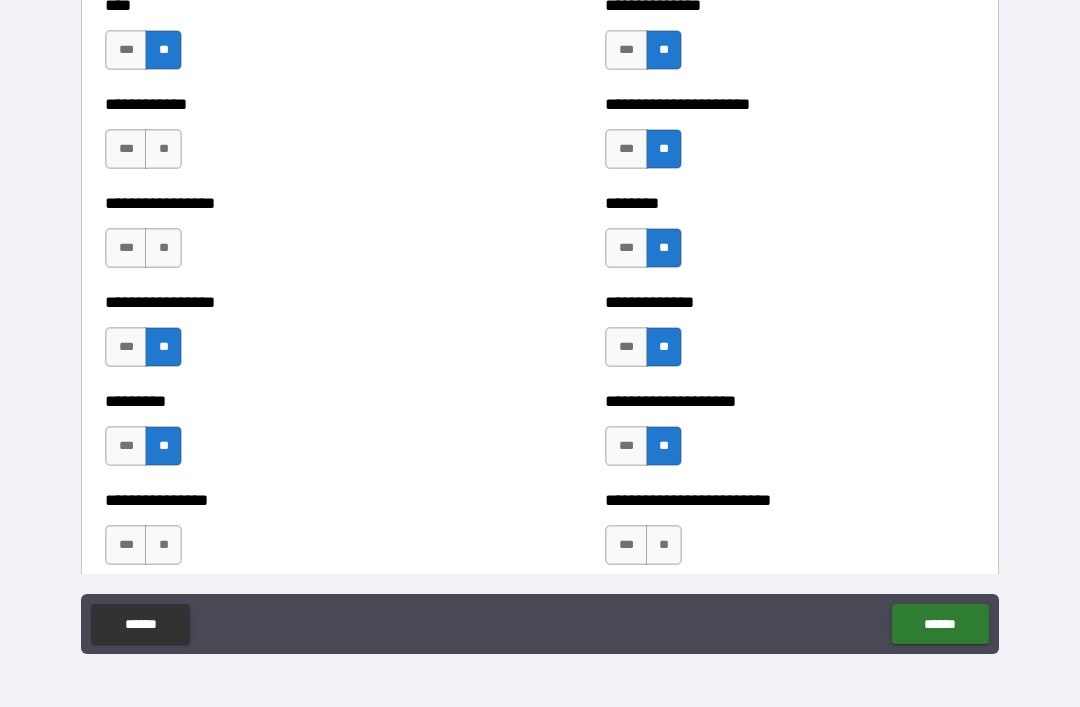 click on "**" at bounding box center [163, 248] 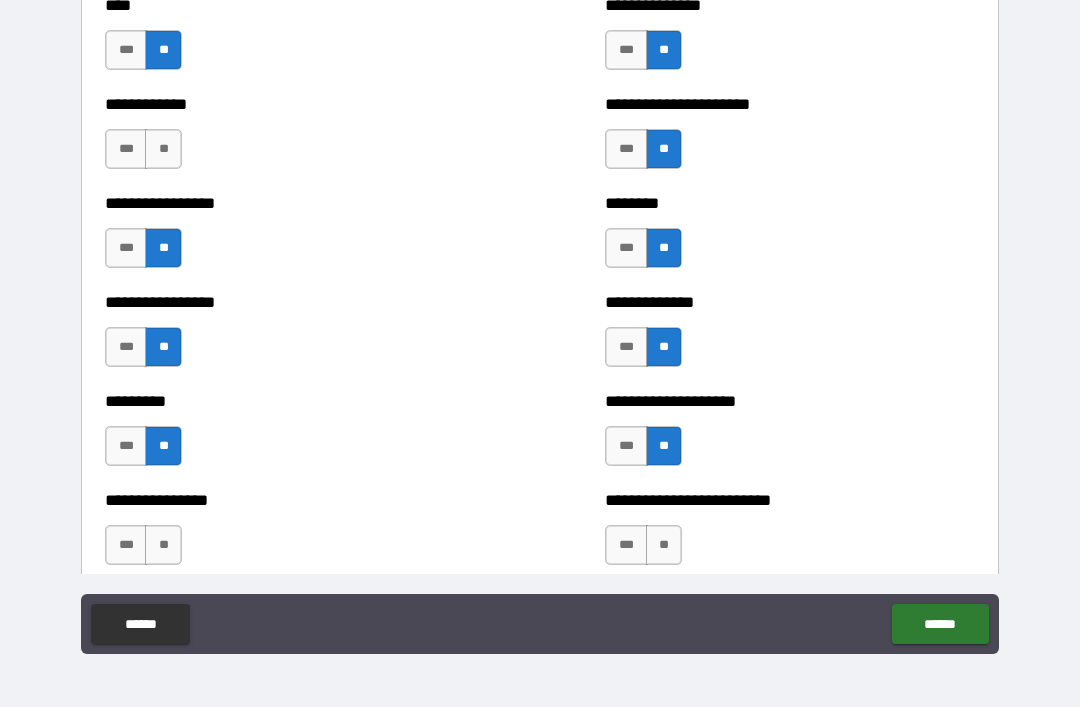 click on "**" at bounding box center [163, 149] 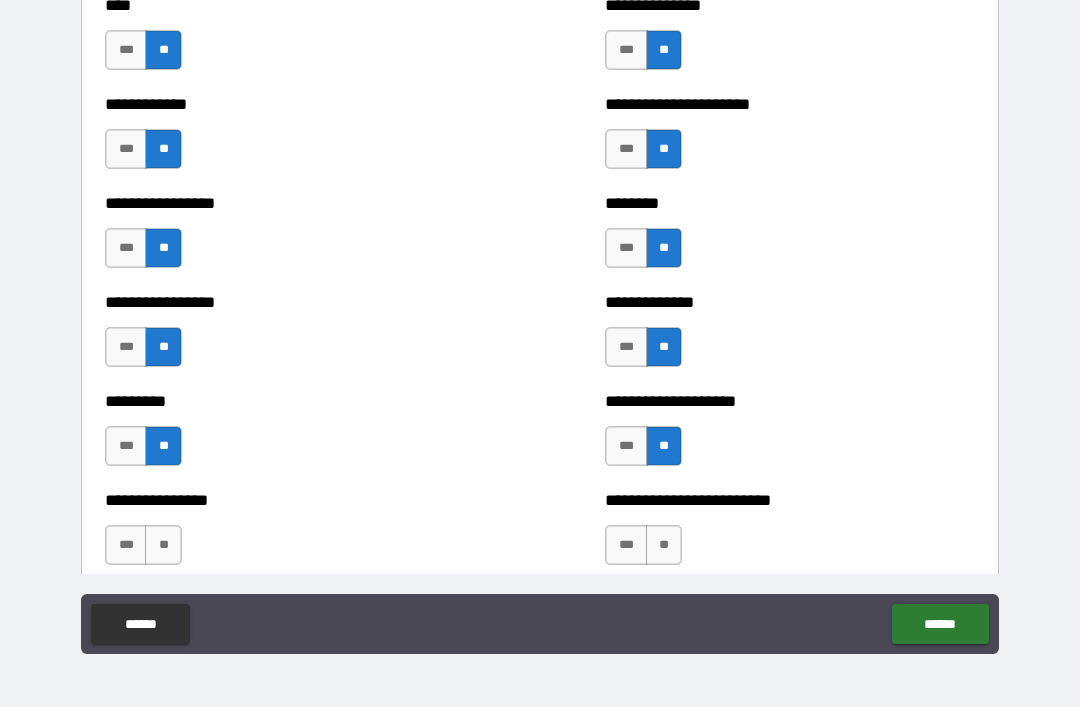 click on "**" at bounding box center (163, 545) 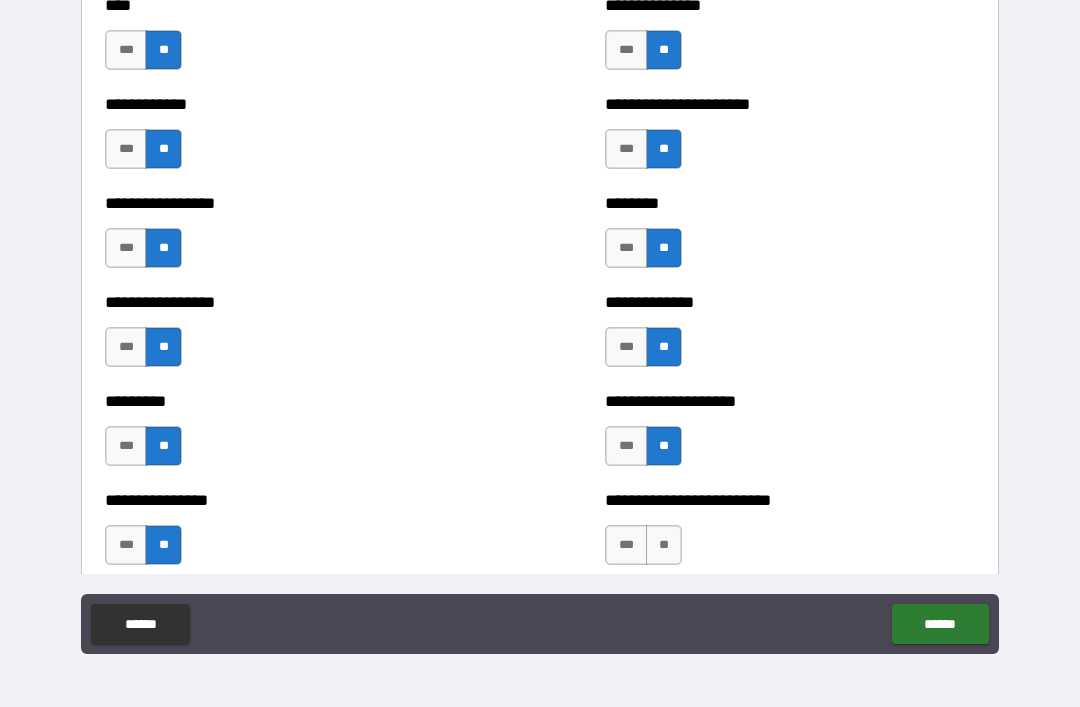 click on "**" at bounding box center (664, 545) 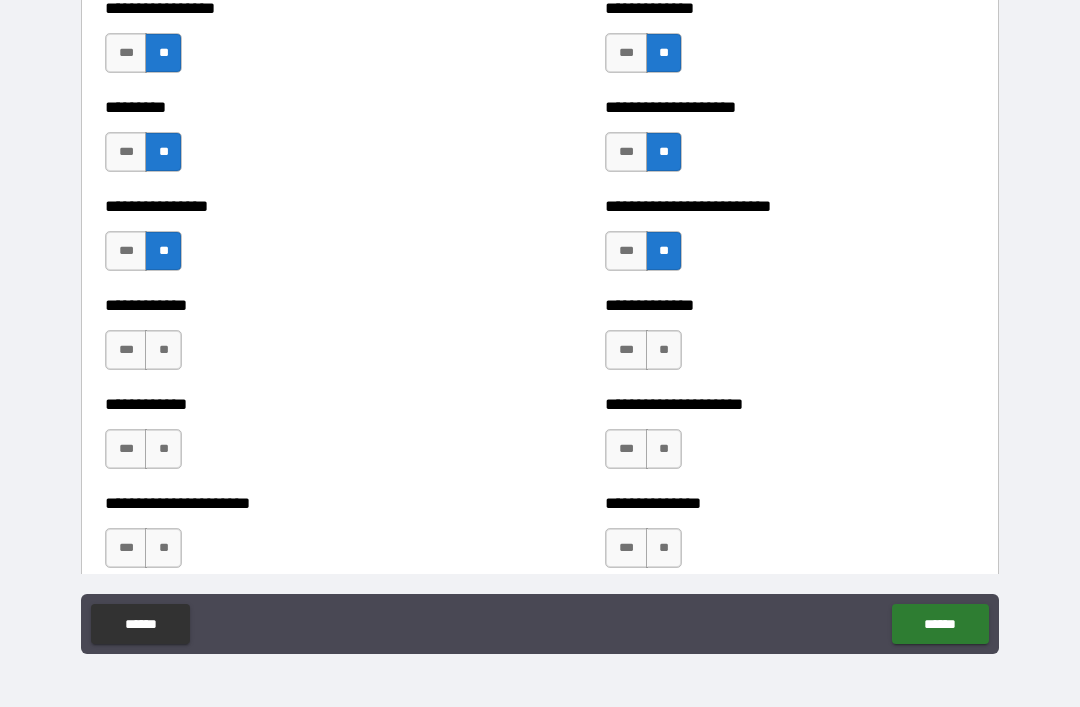 scroll, scrollTop: 2683, scrollLeft: 0, axis: vertical 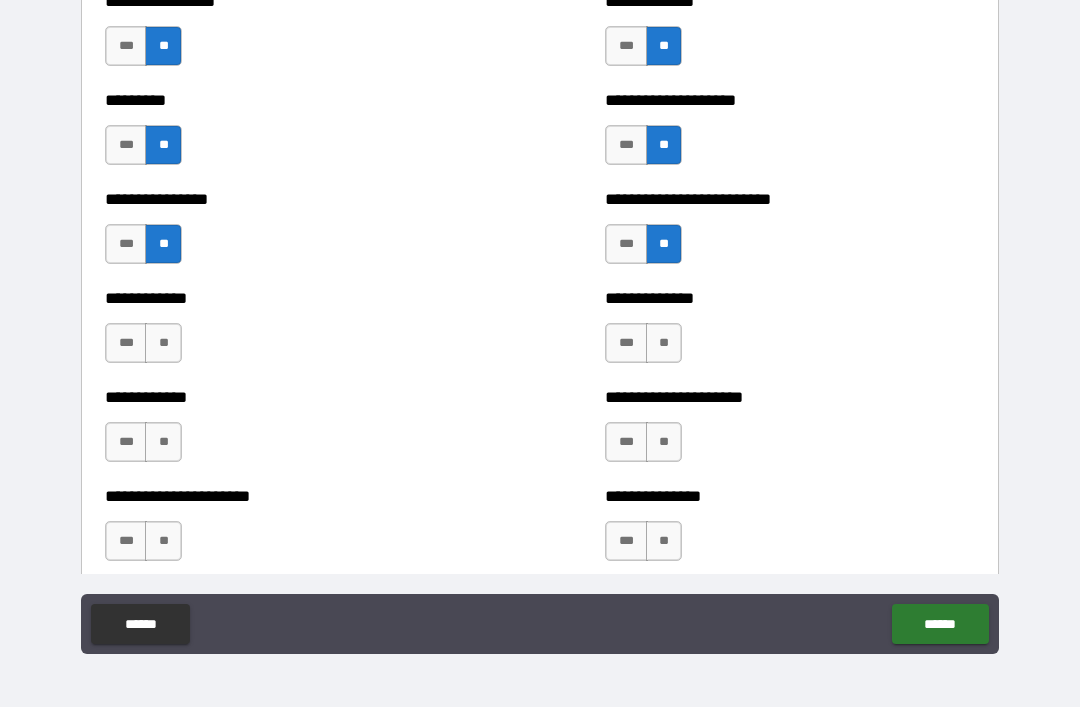 click on "**" at bounding box center (664, 343) 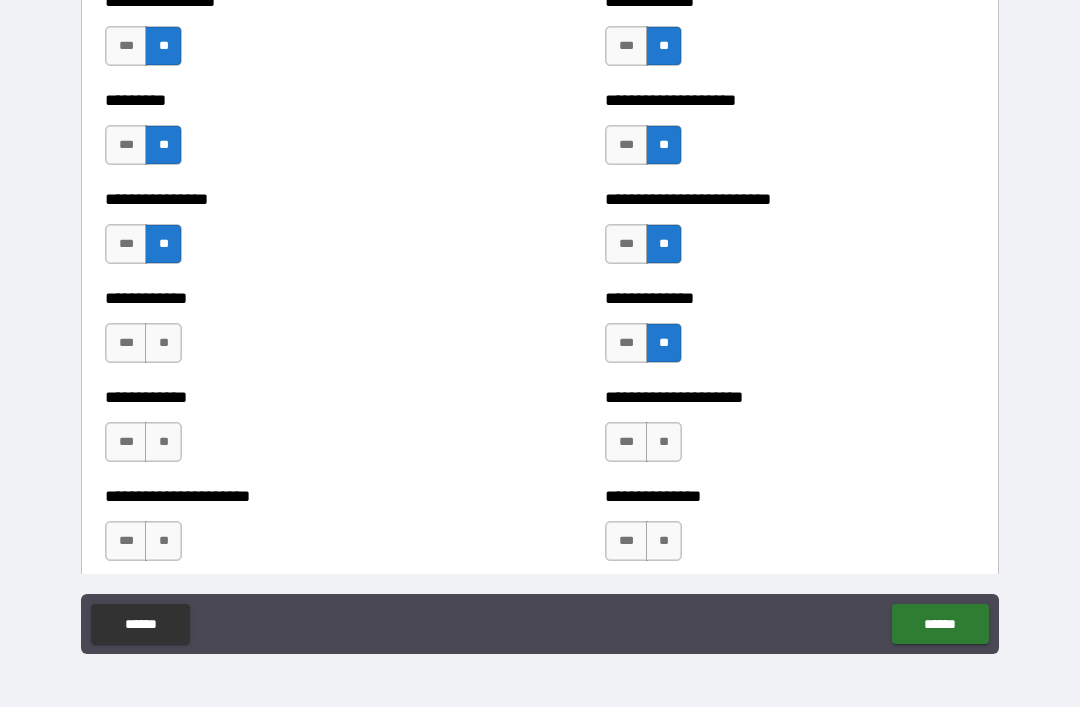 click on "**" at bounding box center [664, 442] 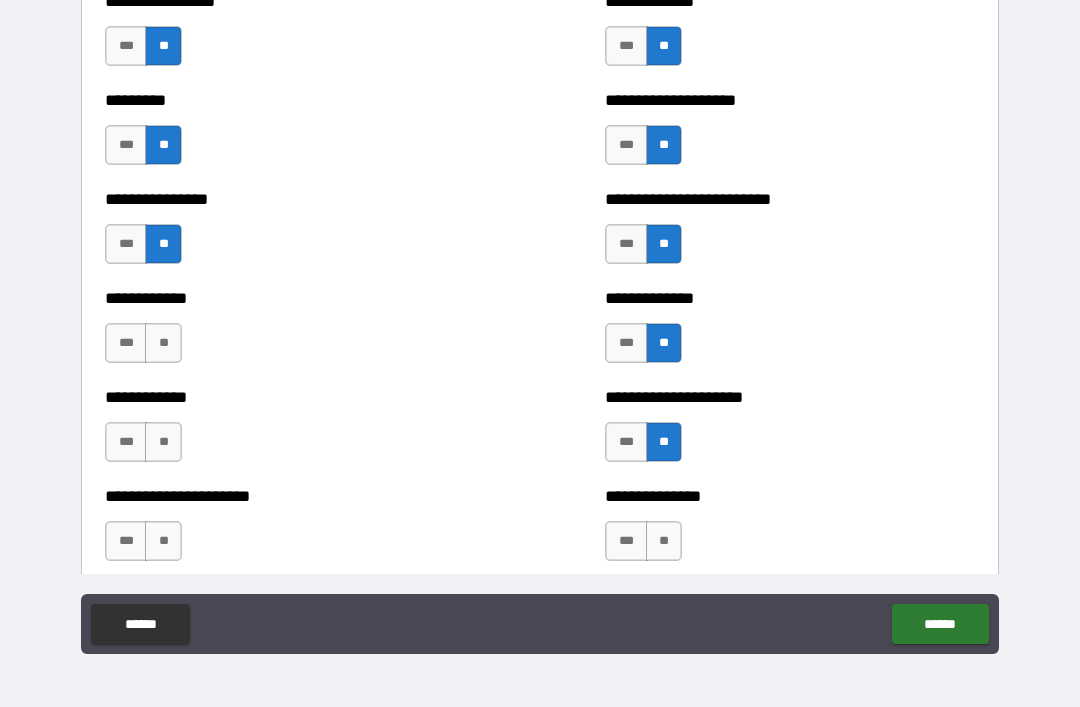 click on "**" at bounding box center [664, 541] 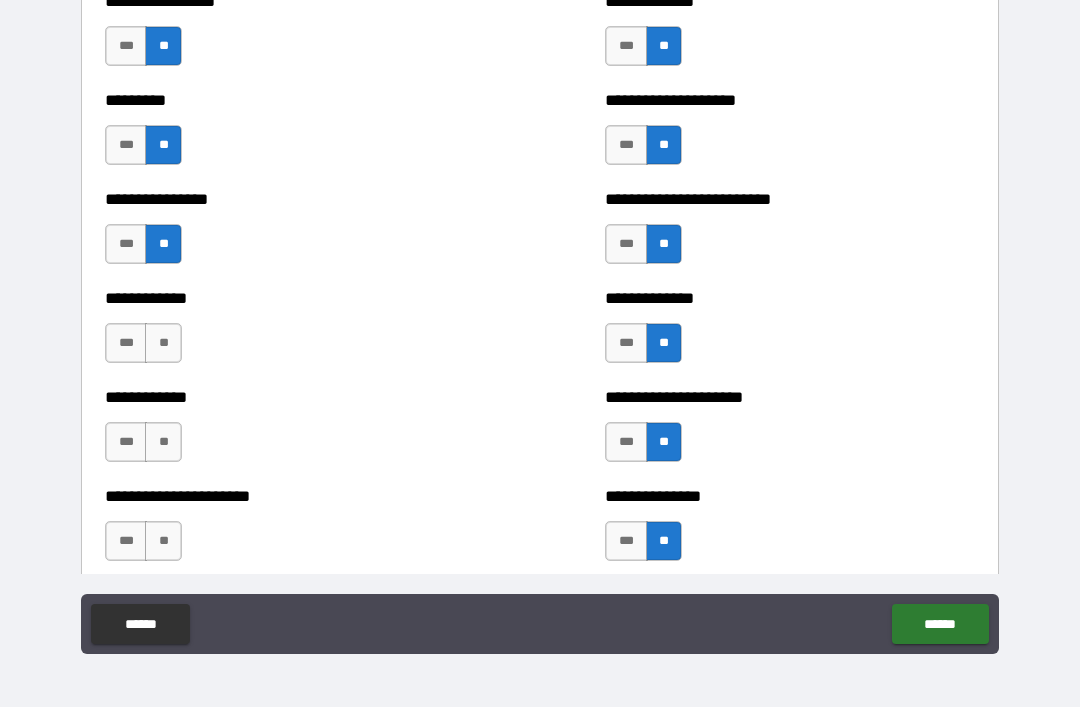 click on "**" at bounding box center [163, 541] 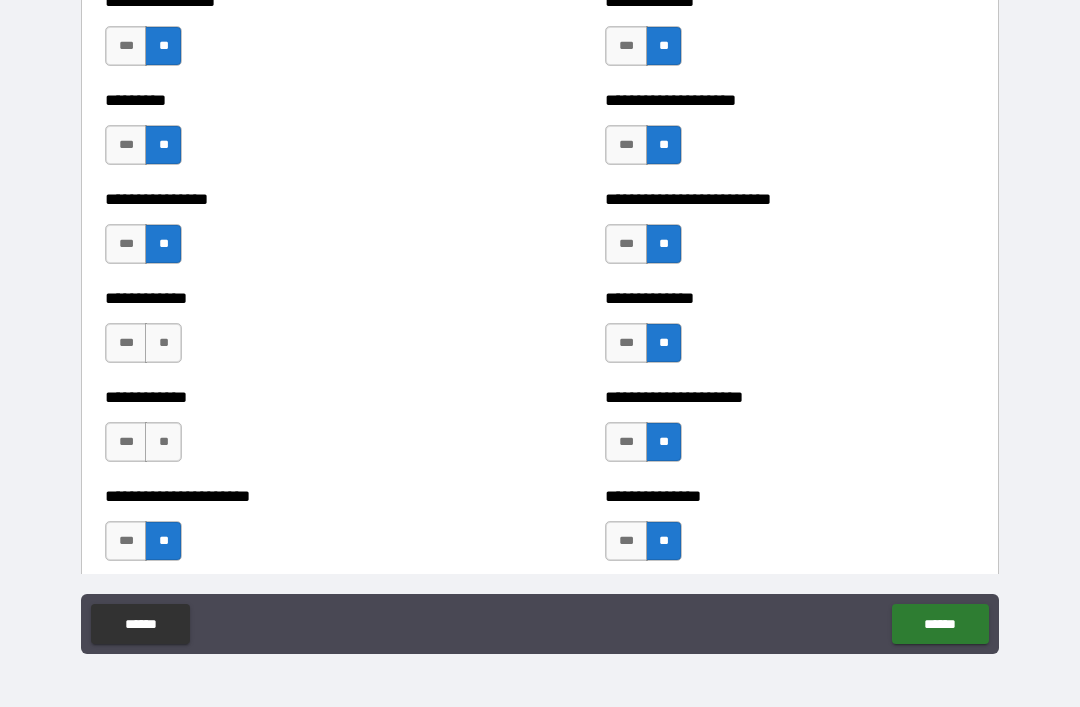 click on "**" at bounding box center (163, 442) 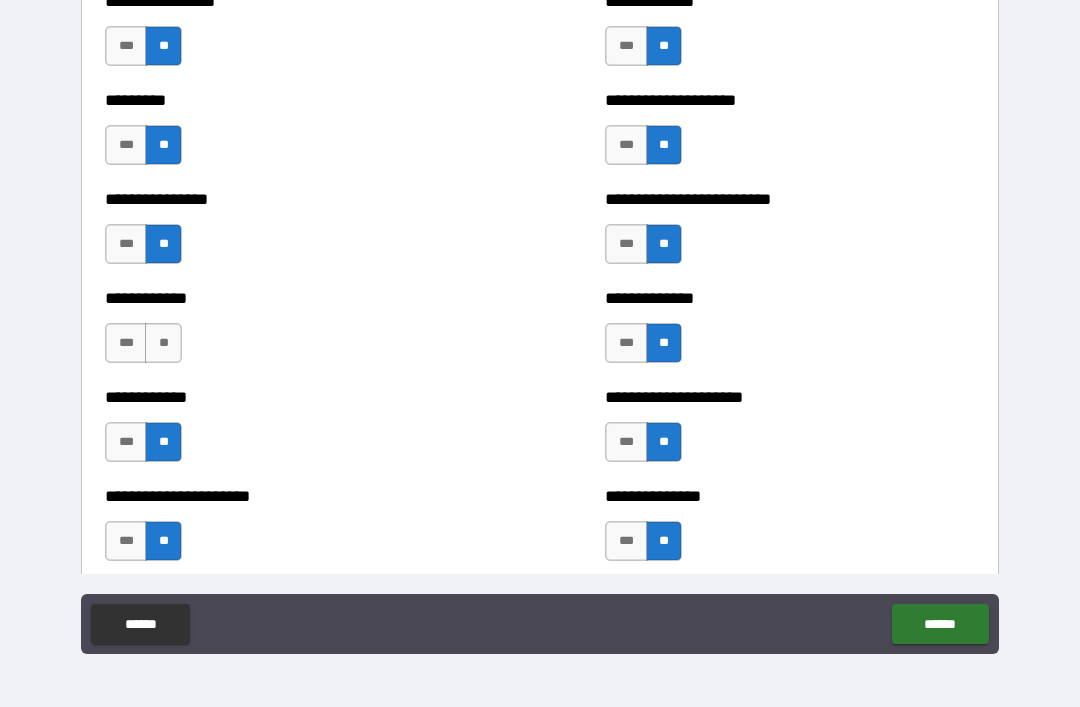 click on "**" at bounding box center [163, 343] 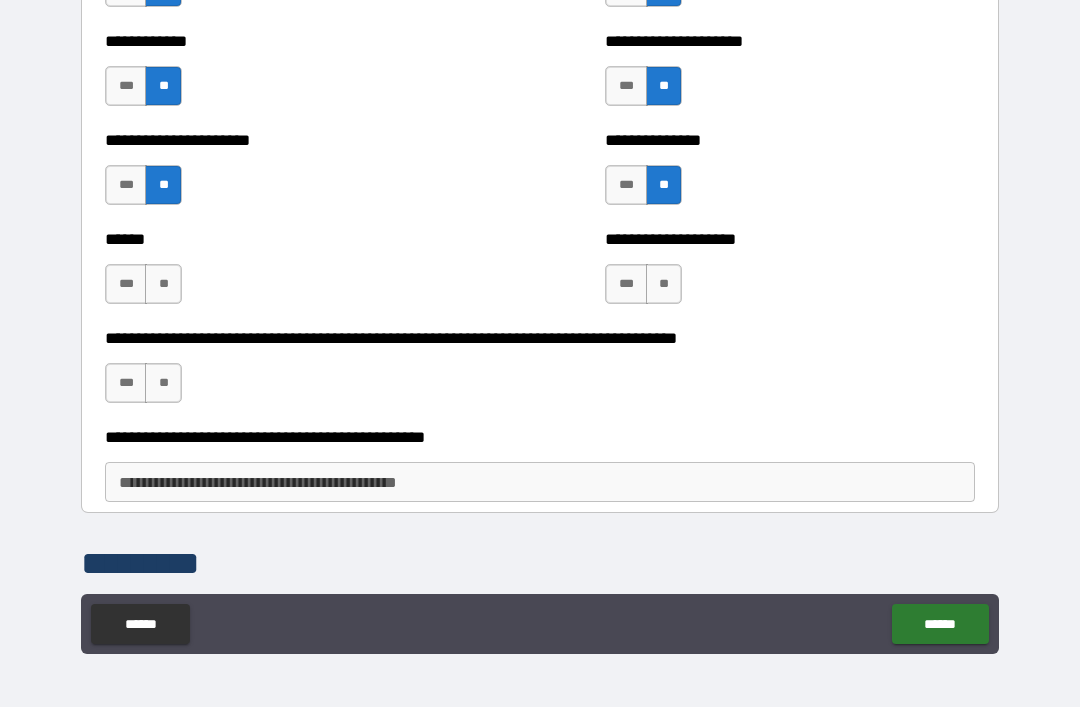 scroll, scrollTop: 3046, scrollLeft: 0, axis: vertical 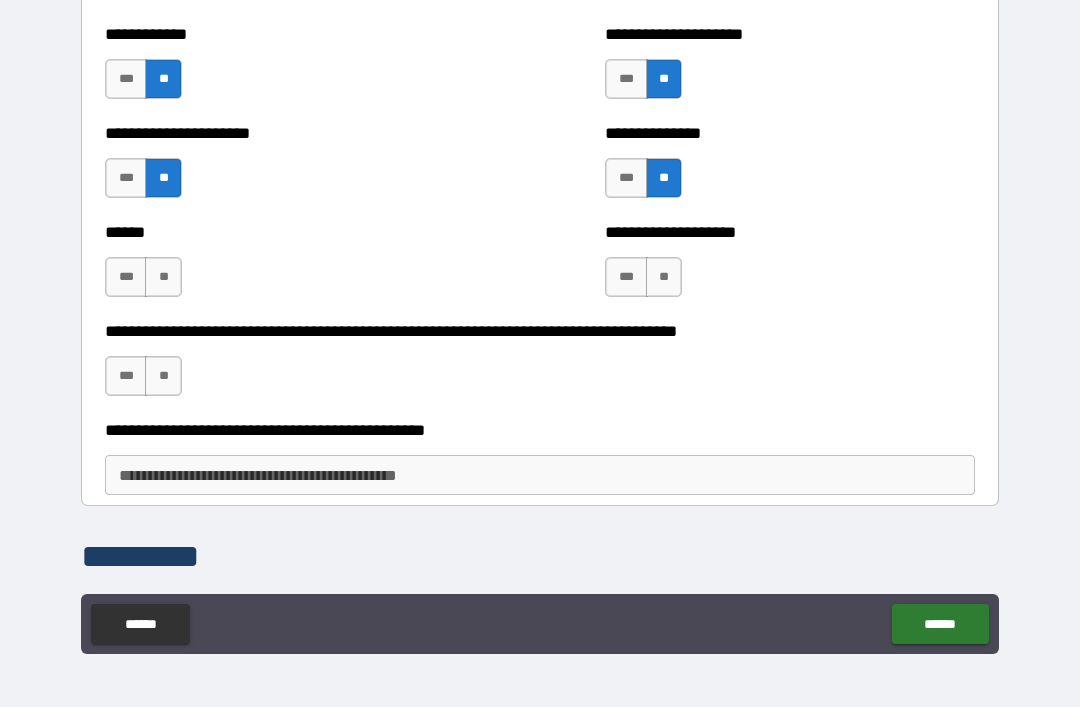 click on "**" at bounding box center [664, 277] 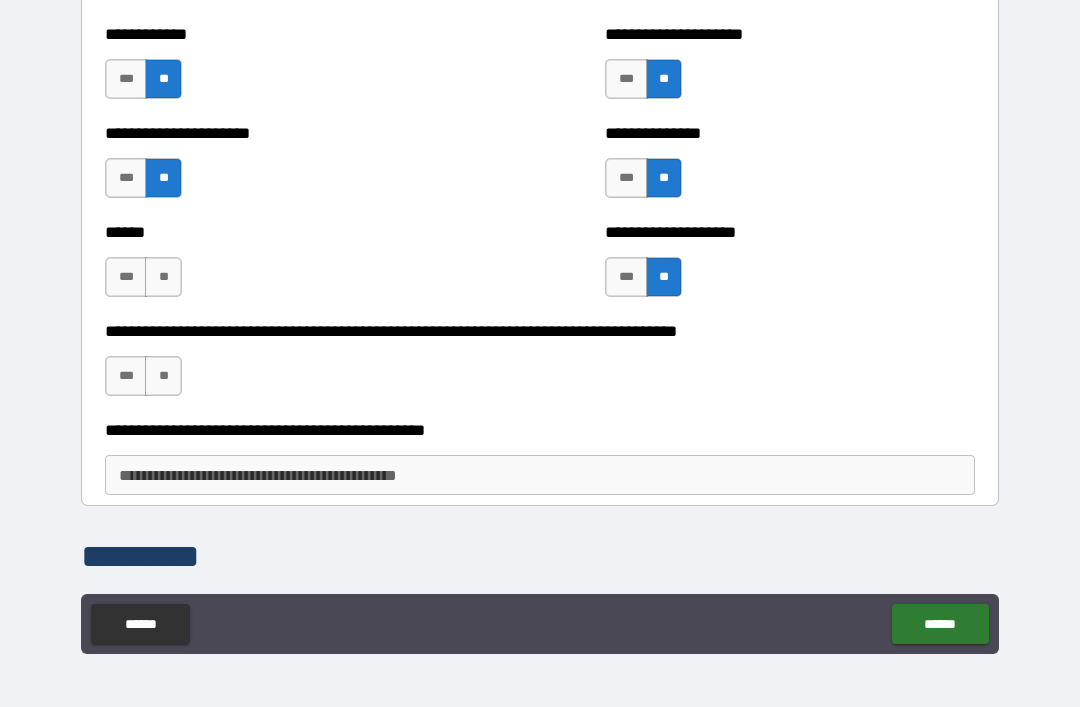 click on "**" at bounding box center (163, 277) 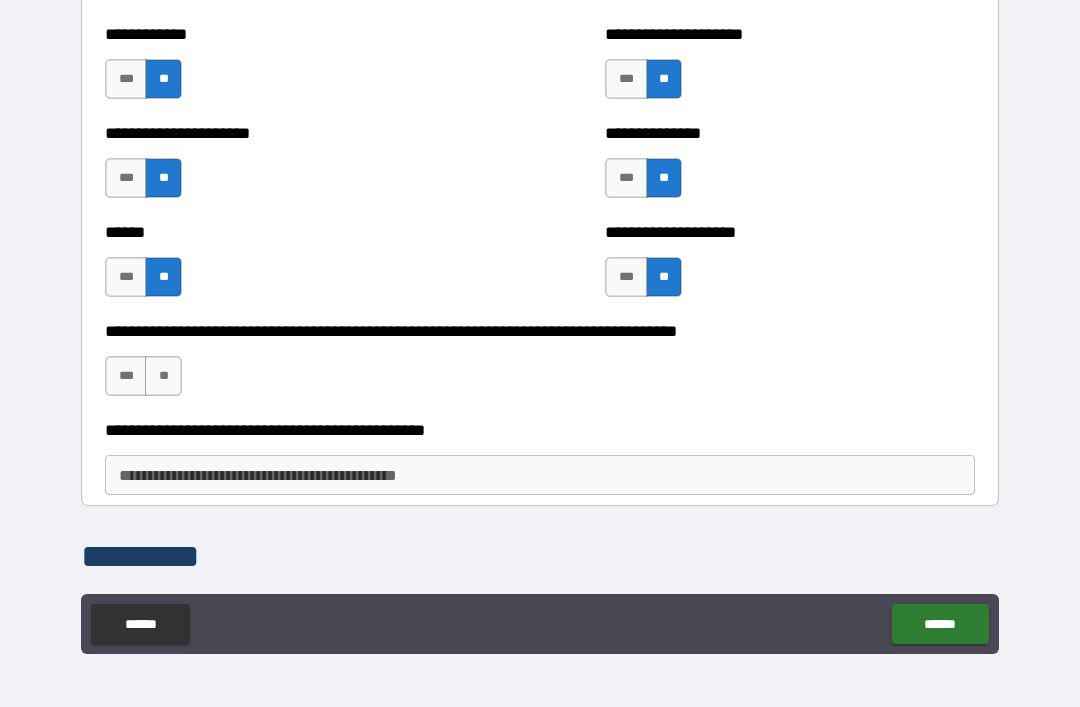 click on "**********" at bounding box center (540, 366) 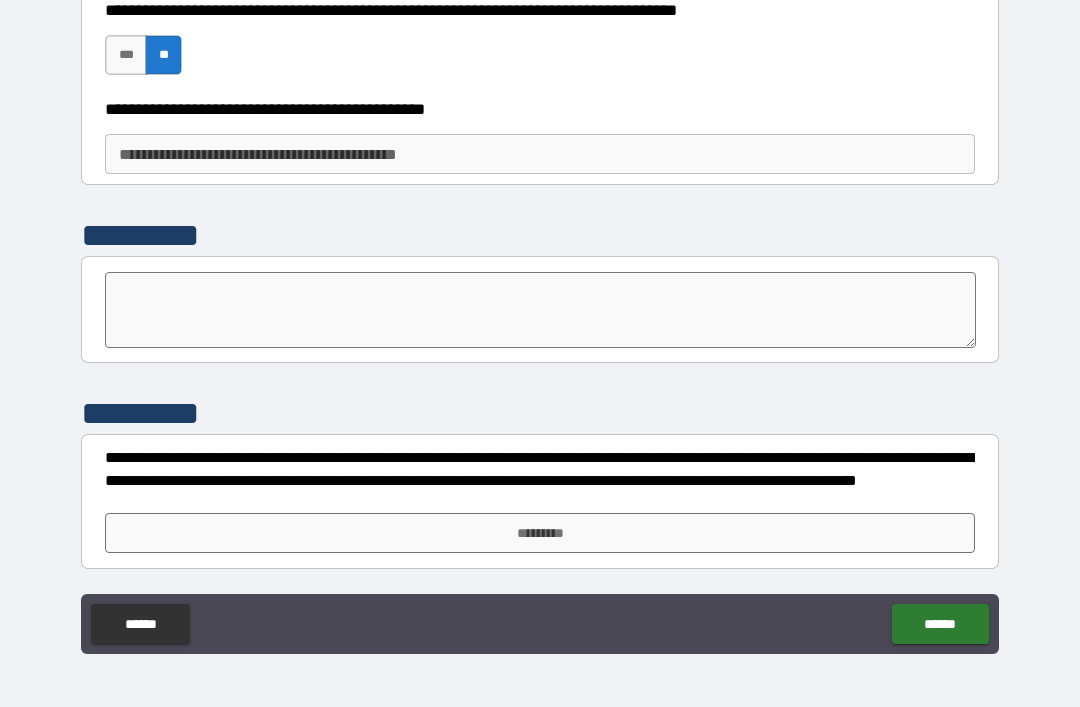 scroll, scrollTop: 3367, scrollLeft: 0, axis: vertical 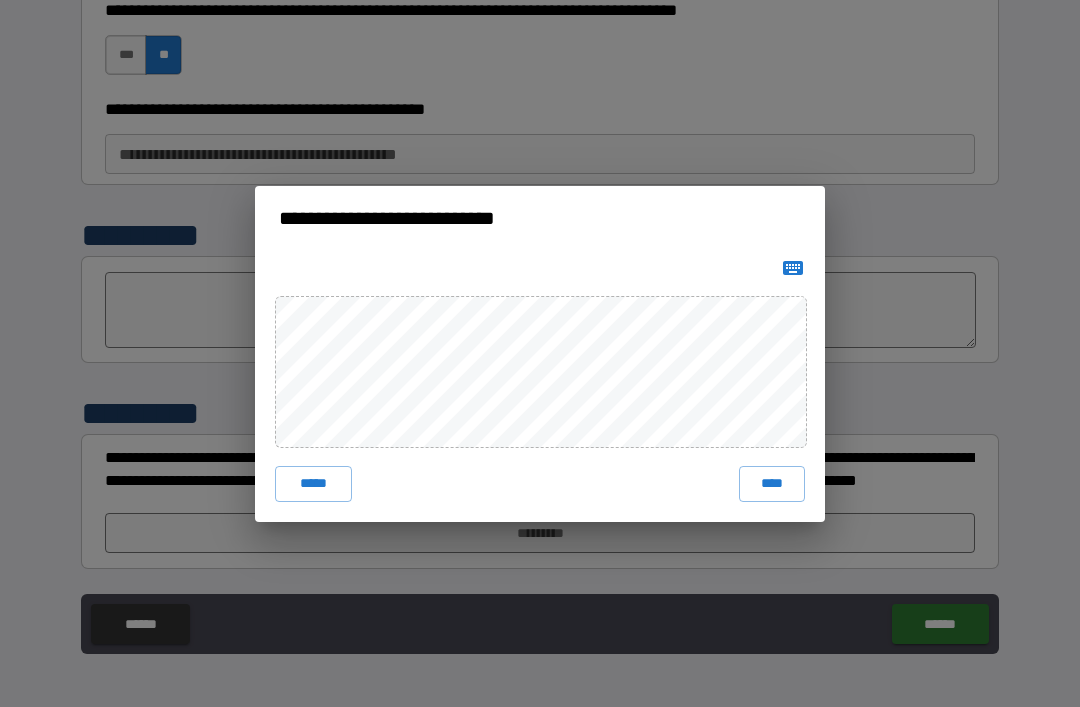 click on "****" at bounding box center (772, 484) 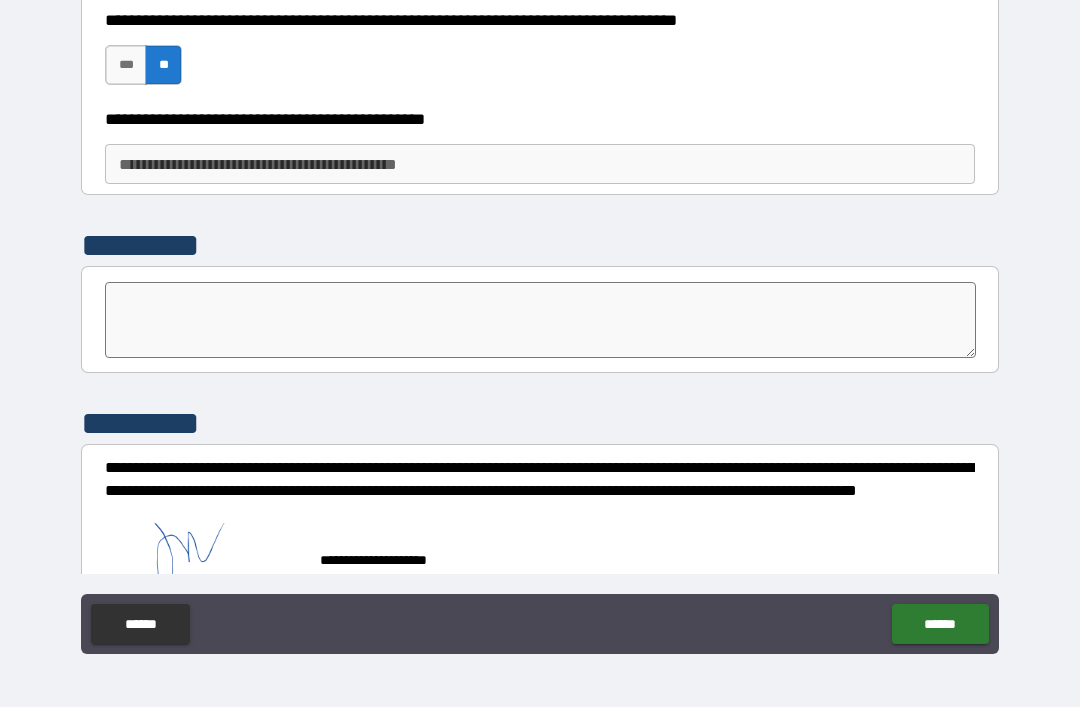 click on "******" at bounding box center (940, 624) 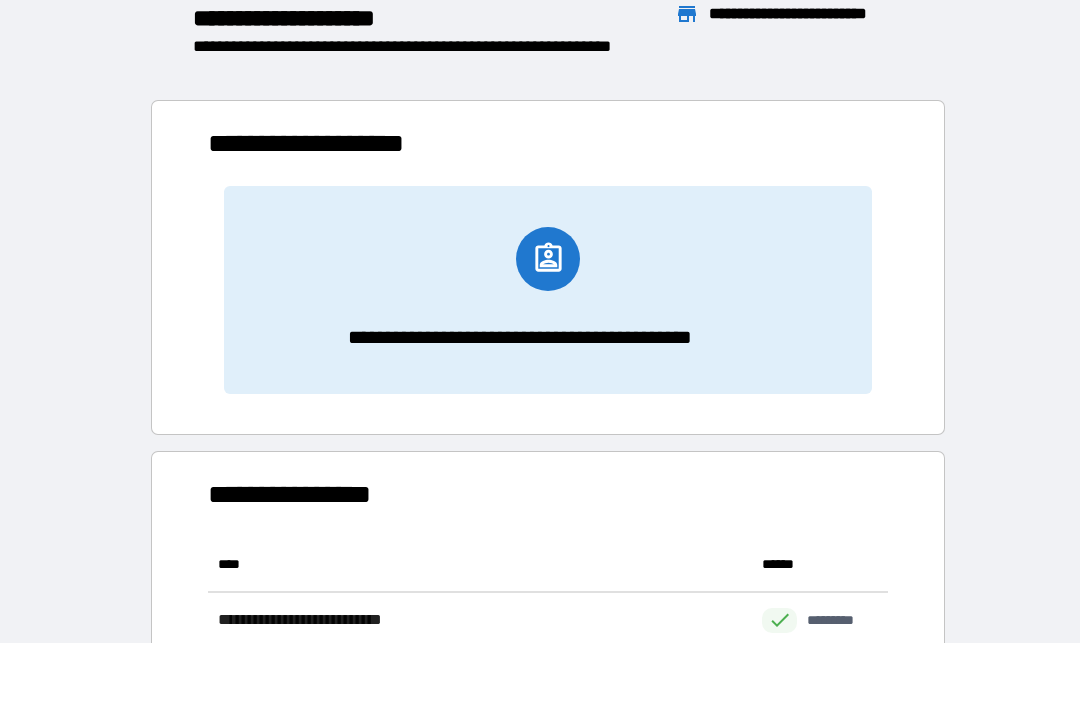 scroll, scrollTop: 1, scrollLeft: 1, axis: both 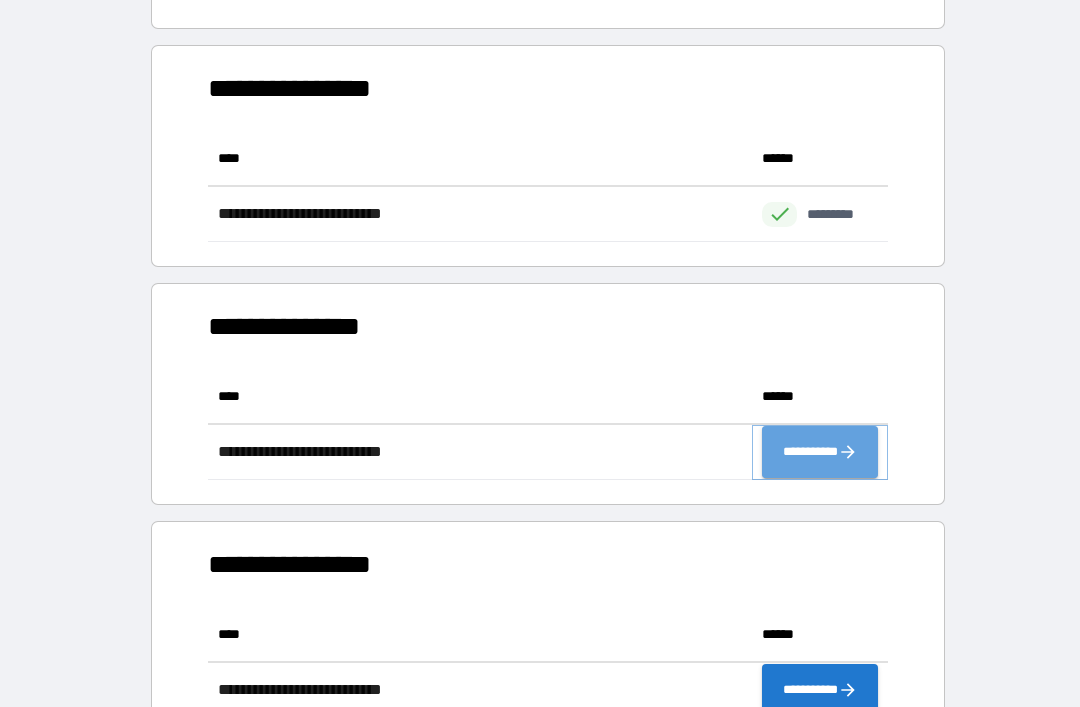 click on "**********" at bounding box center [820, 452] 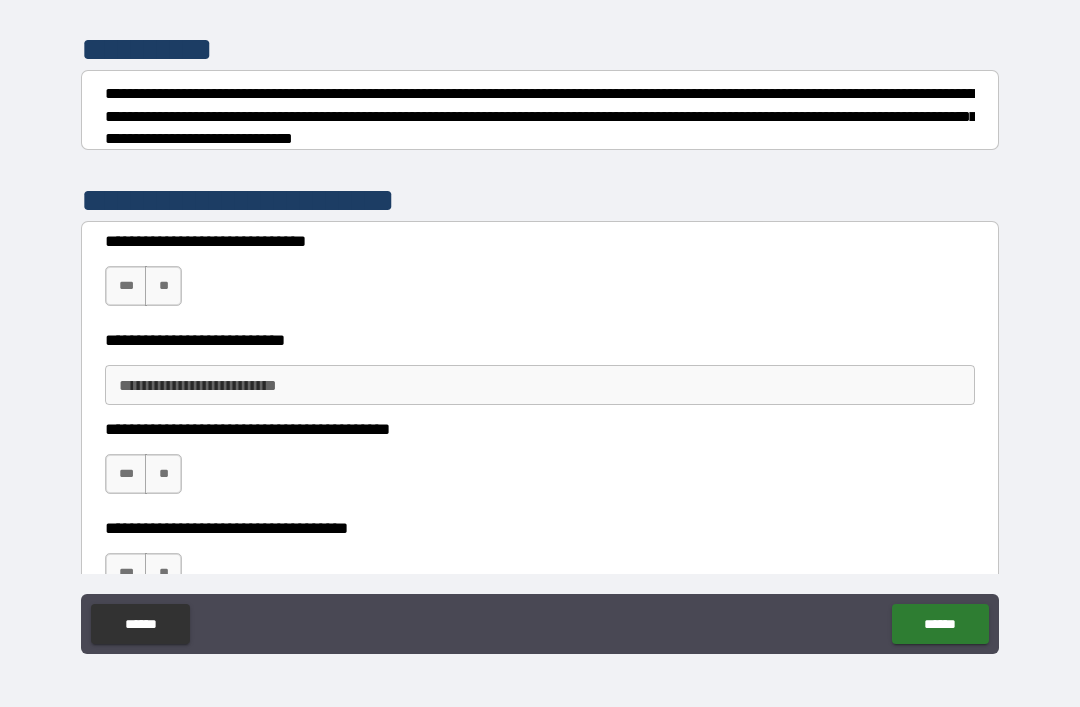 scroll, scrollTop: 235, scrollLeft: 0, axis: vertical 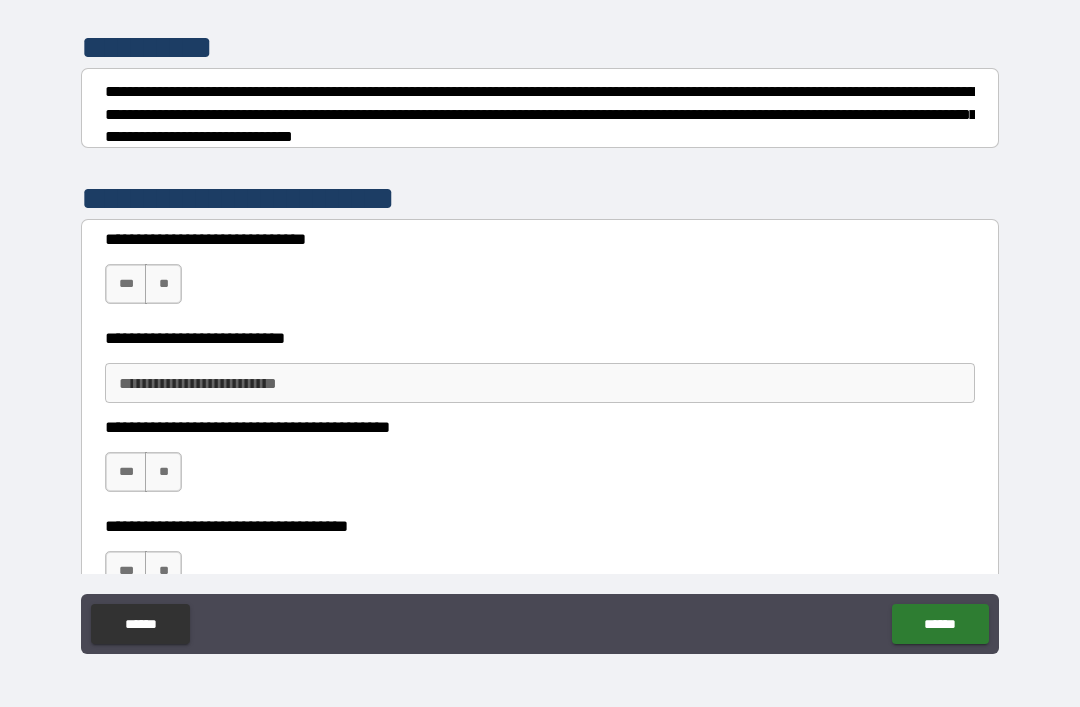click on "***" at bounding box center [126, 284] 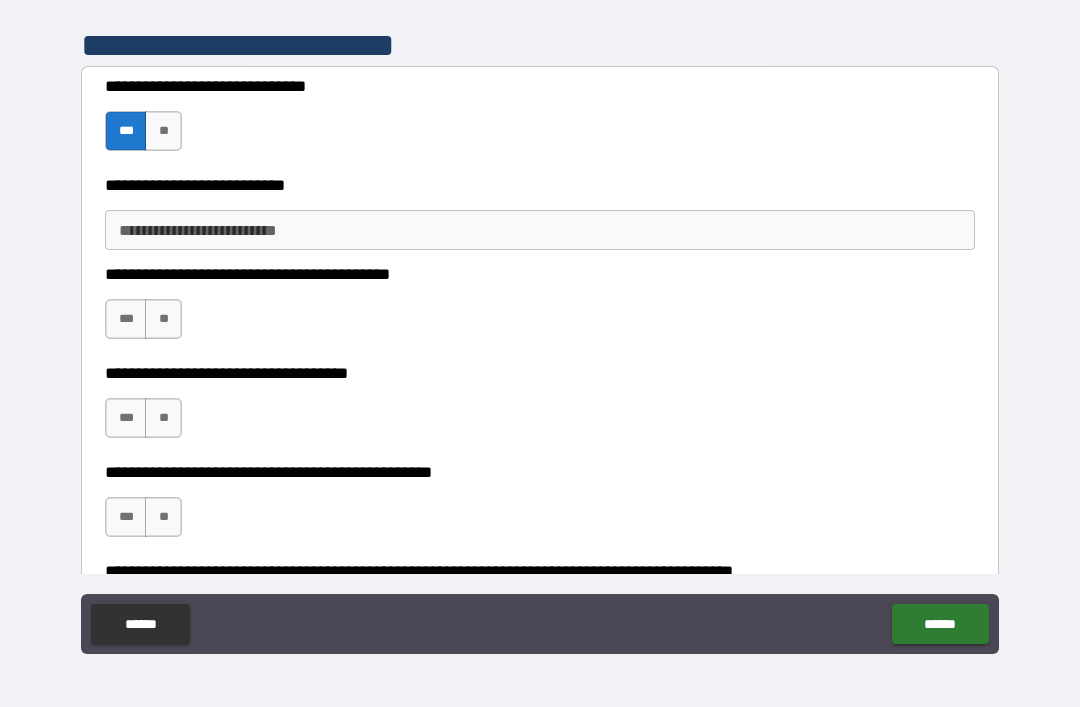 scroll, scrollTop: 390, scrollLeft: 0, axis: vertical 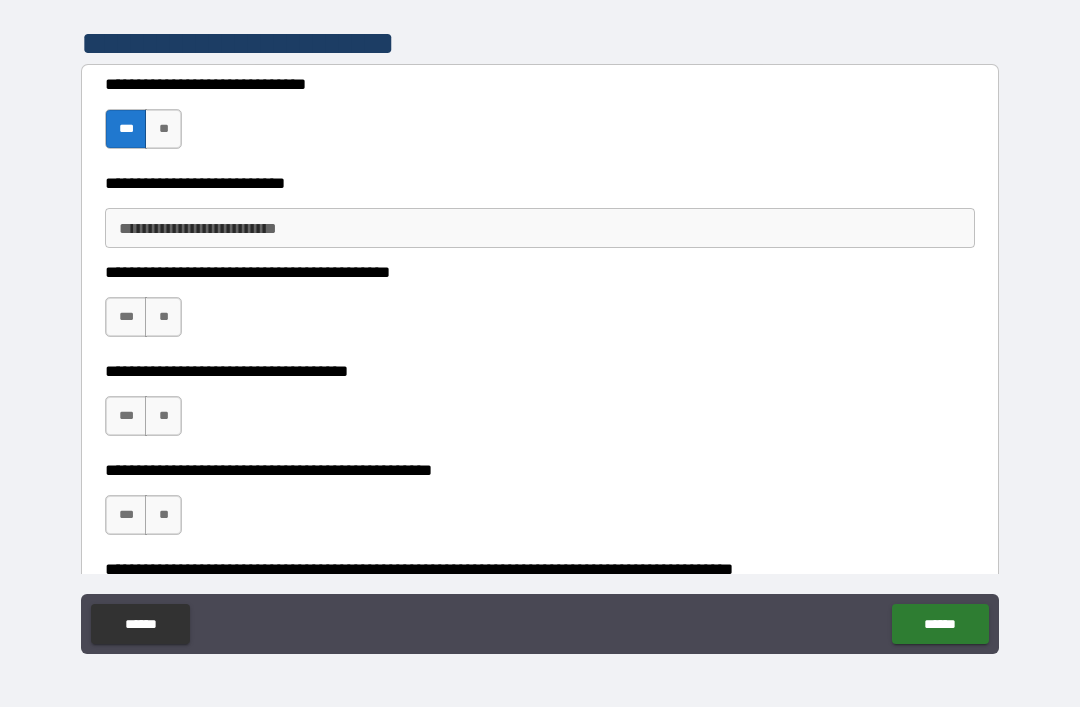 click on "**********" at bounding box center (540, 228) 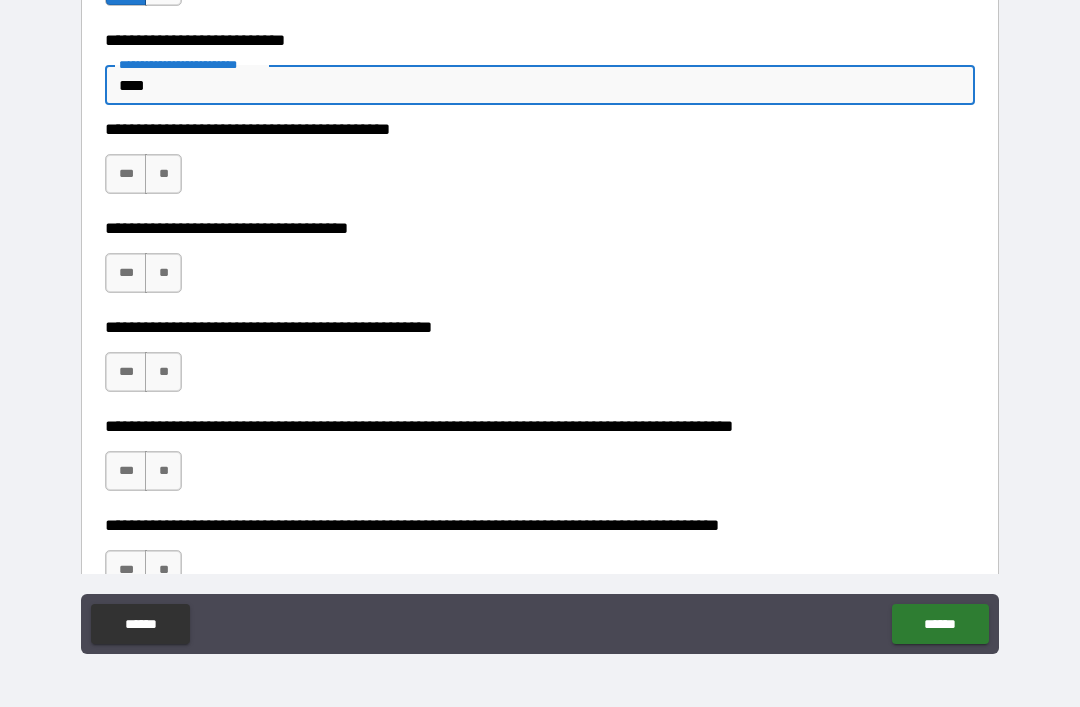 scroll, scrollTop: 532, scrollLeft: 0, axis: vertical 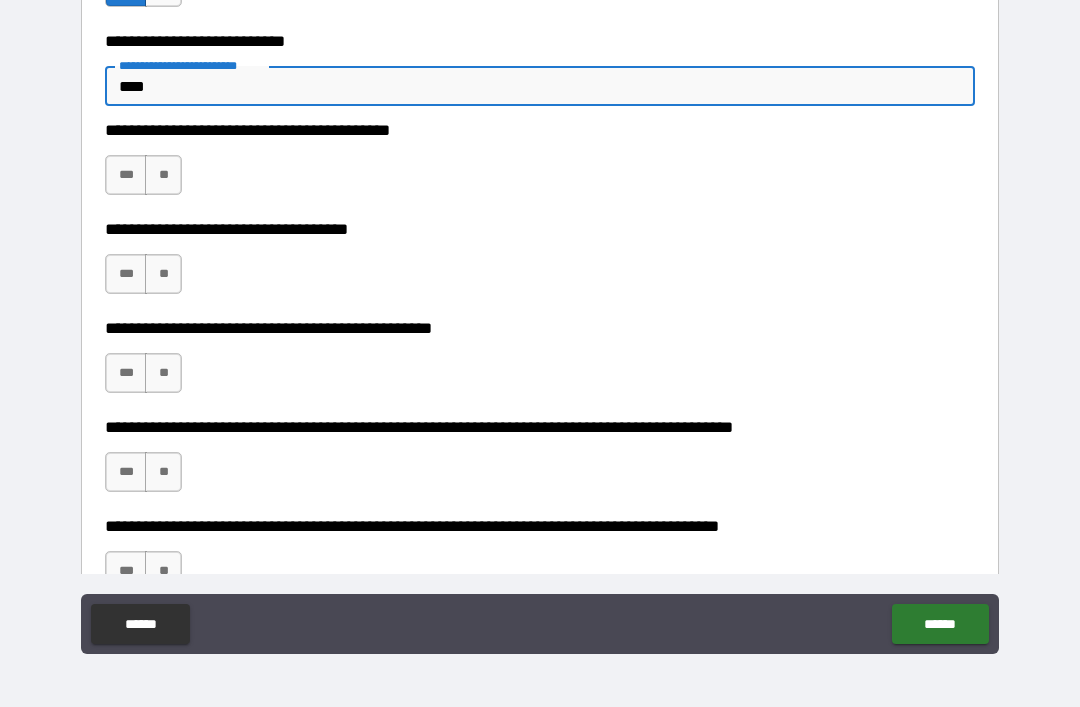 type on "****" 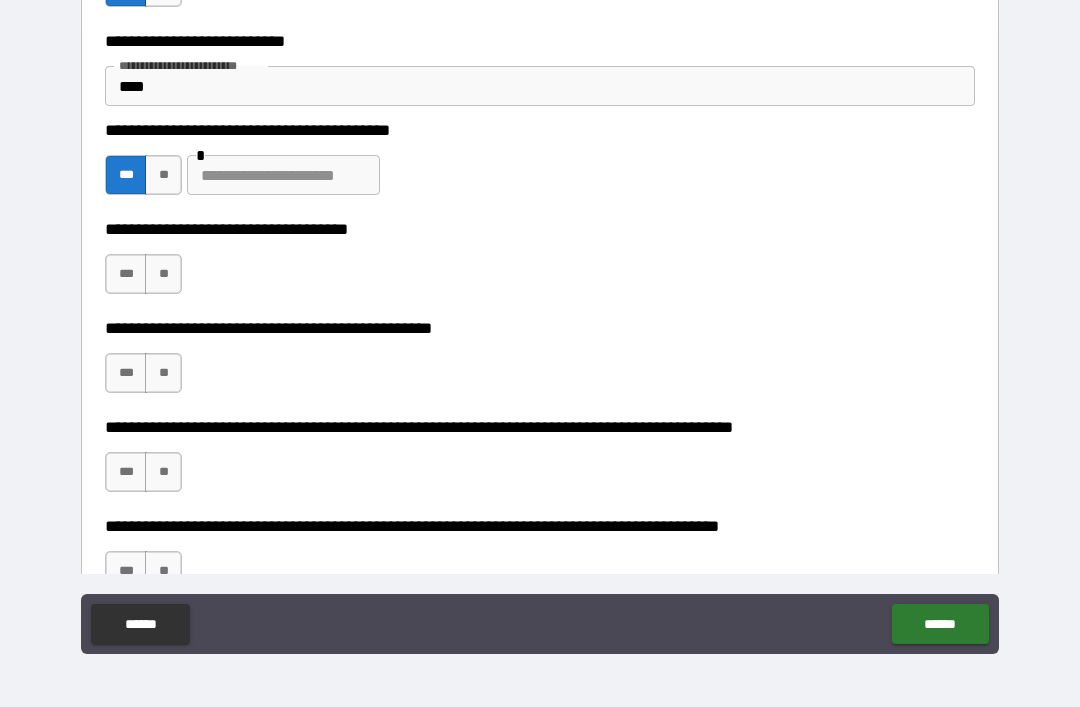 click at bounding box center [283, 175] 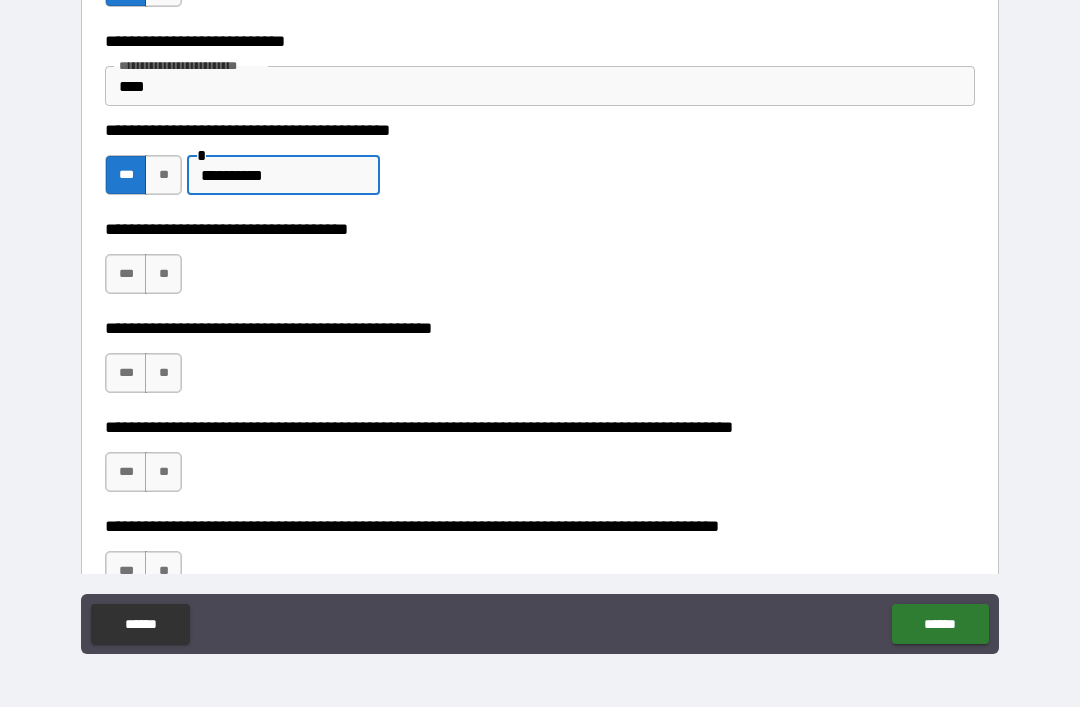 type on "**********" 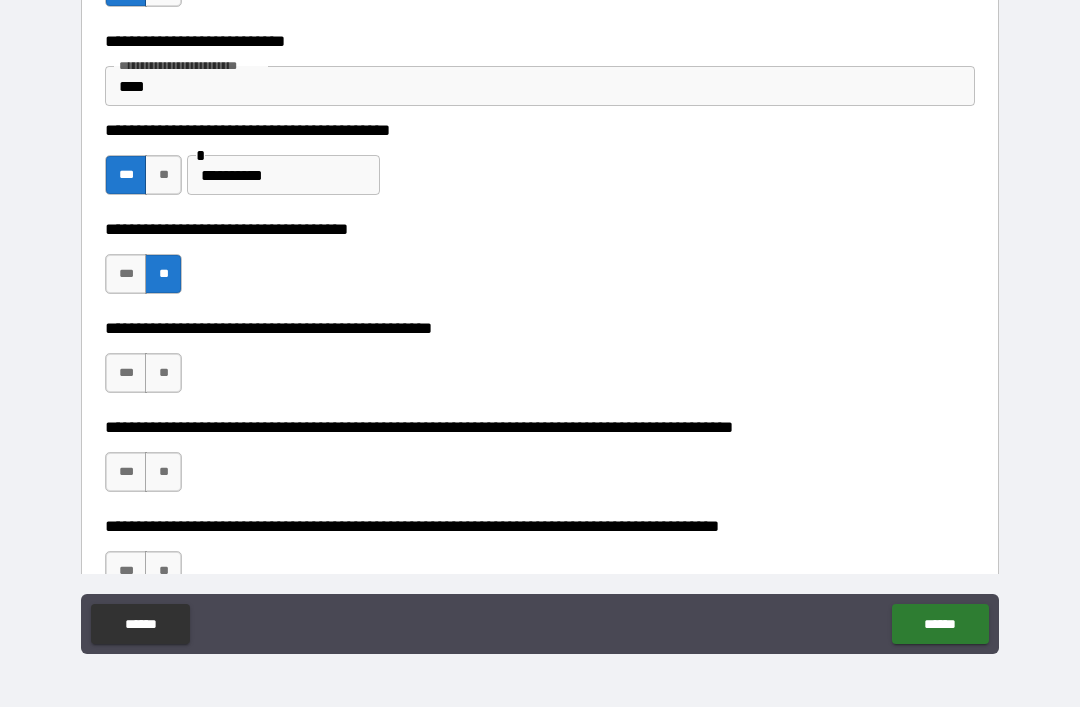 click on "**" at bounding box center [163, 373] 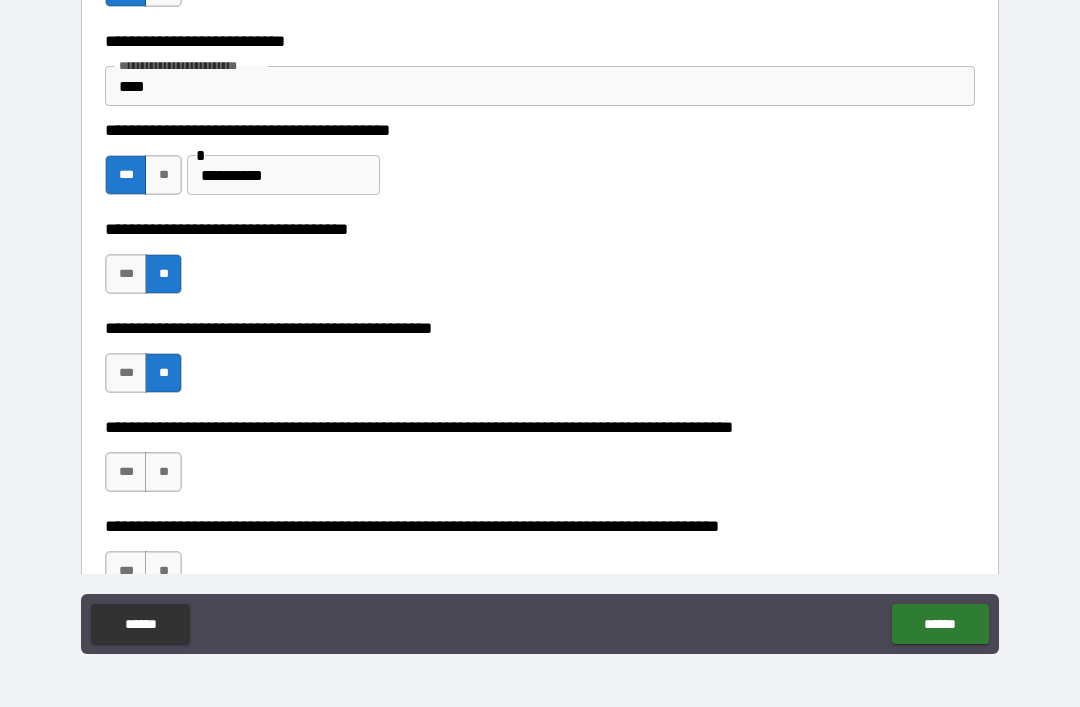click on "**" at bounding box center [163, 472] 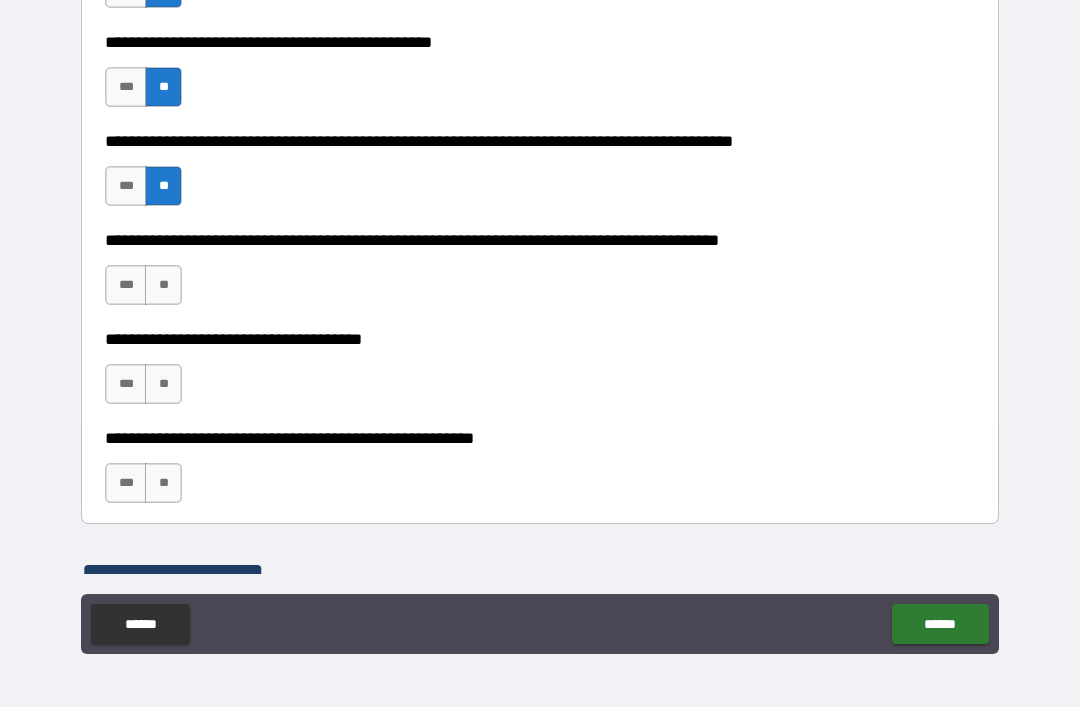 scroll, scrollTop: 840, scrollLeft: 0, axis: vertical 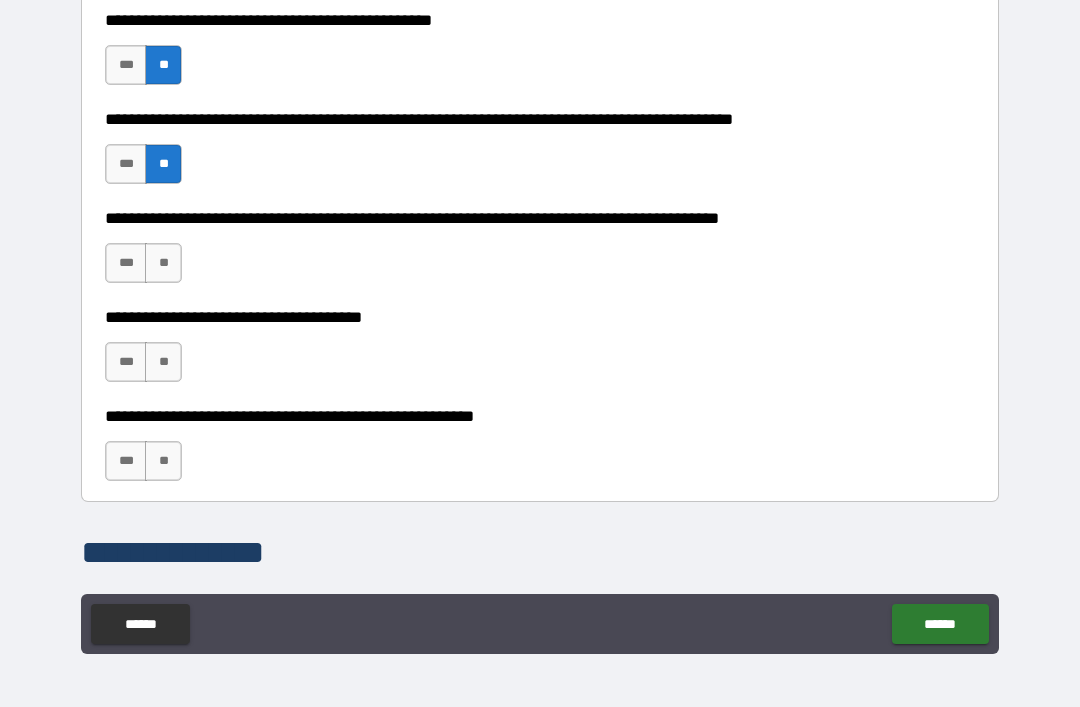 click on "***" at bounding box center [126, 263] 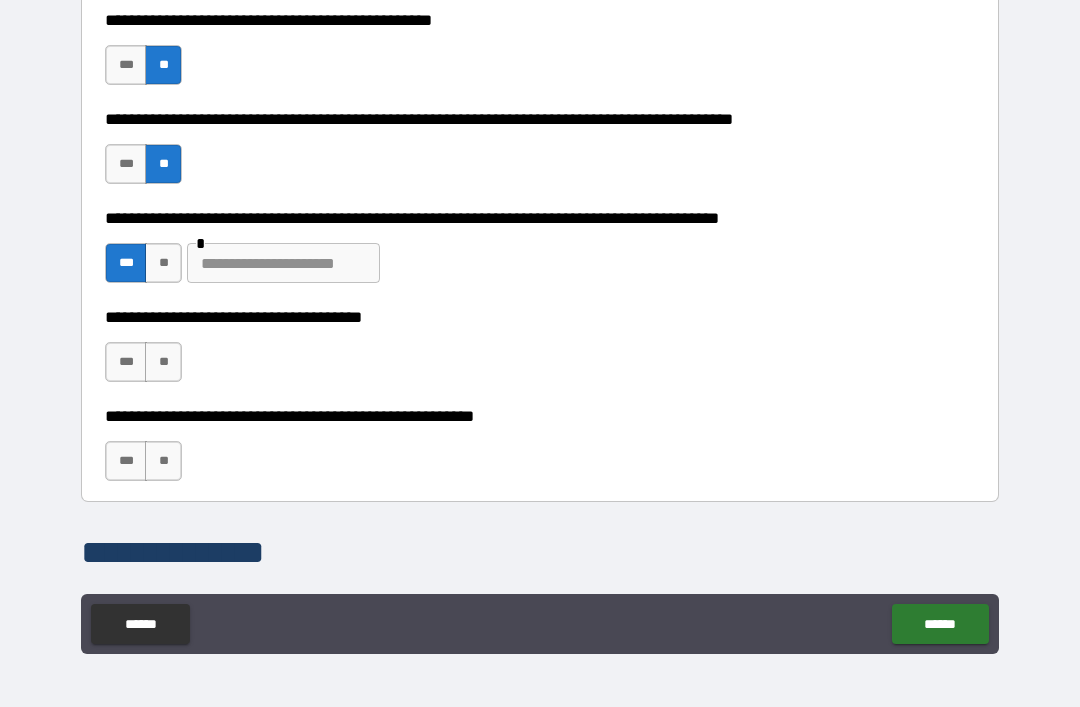 click at bounding box center [283, 263] 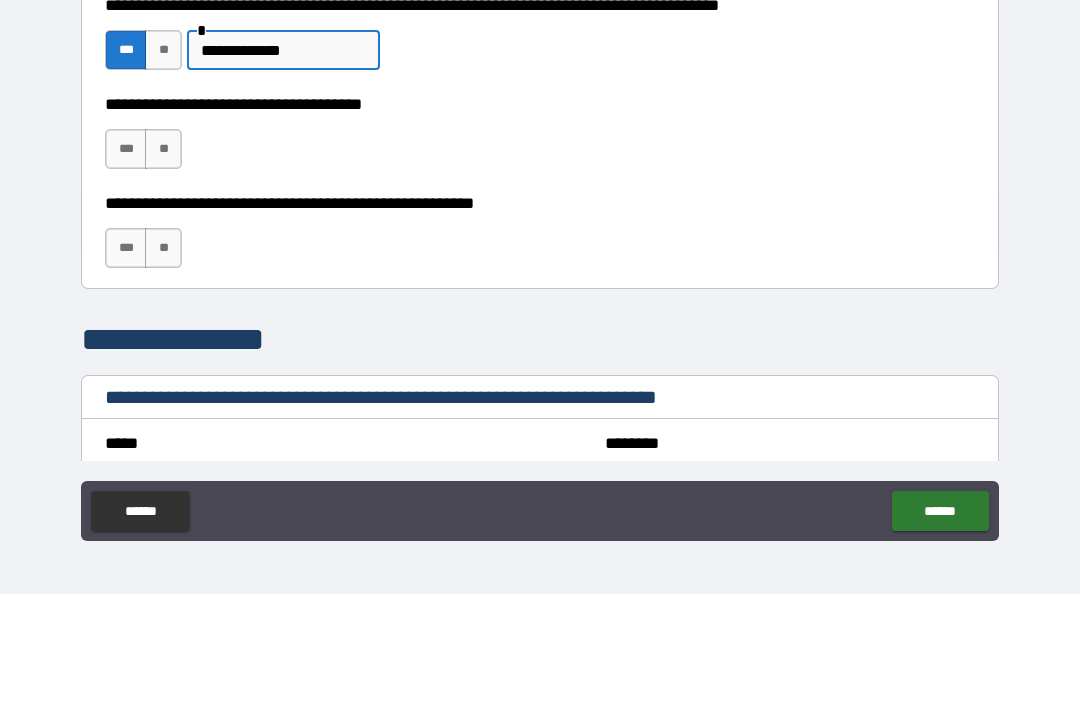 scroll, scrollTop: 944, scrollLeft: 0, axis: vertical 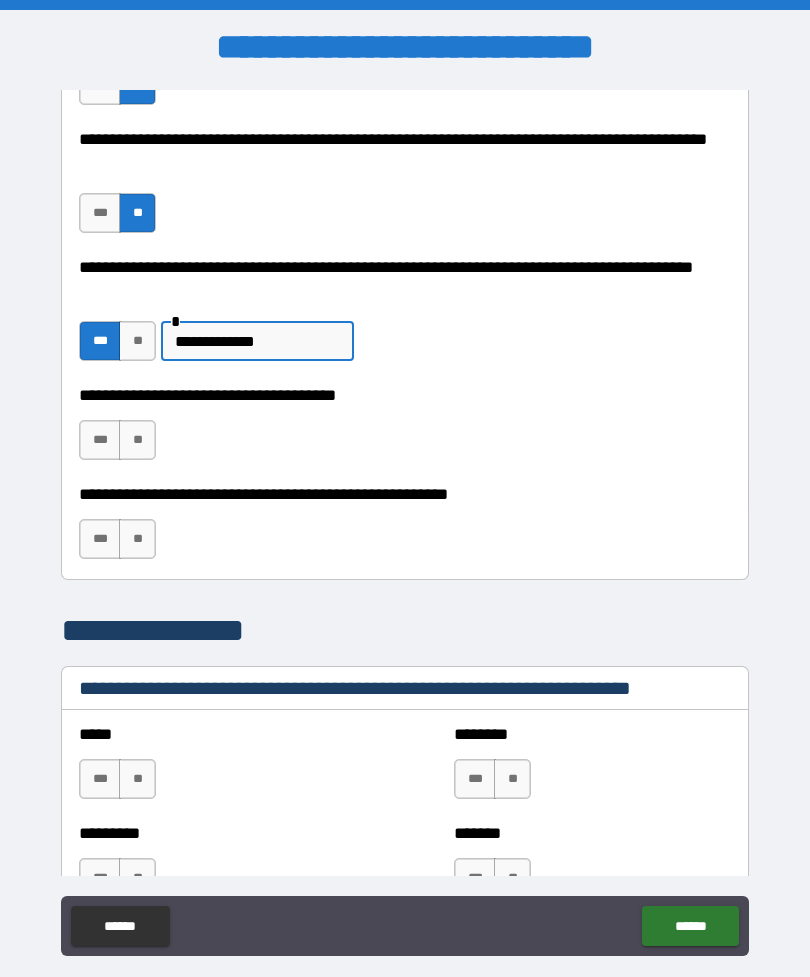 type on "**********" 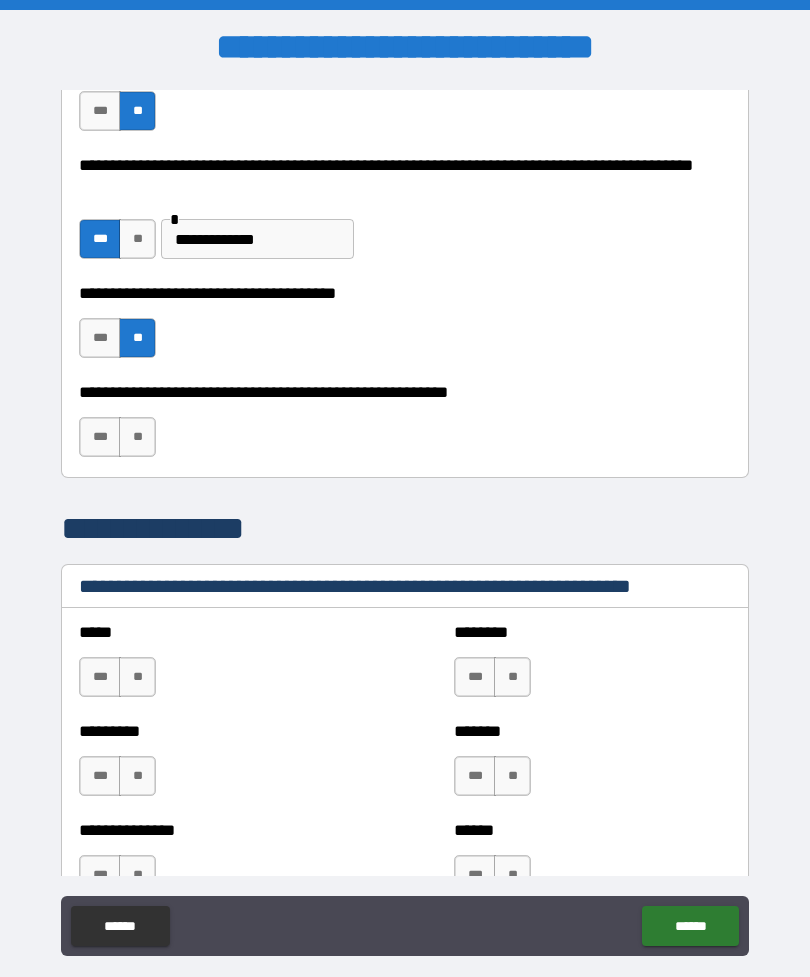 scroll, scrollTop: 1052, scrollLeft: 0, axis: vertical 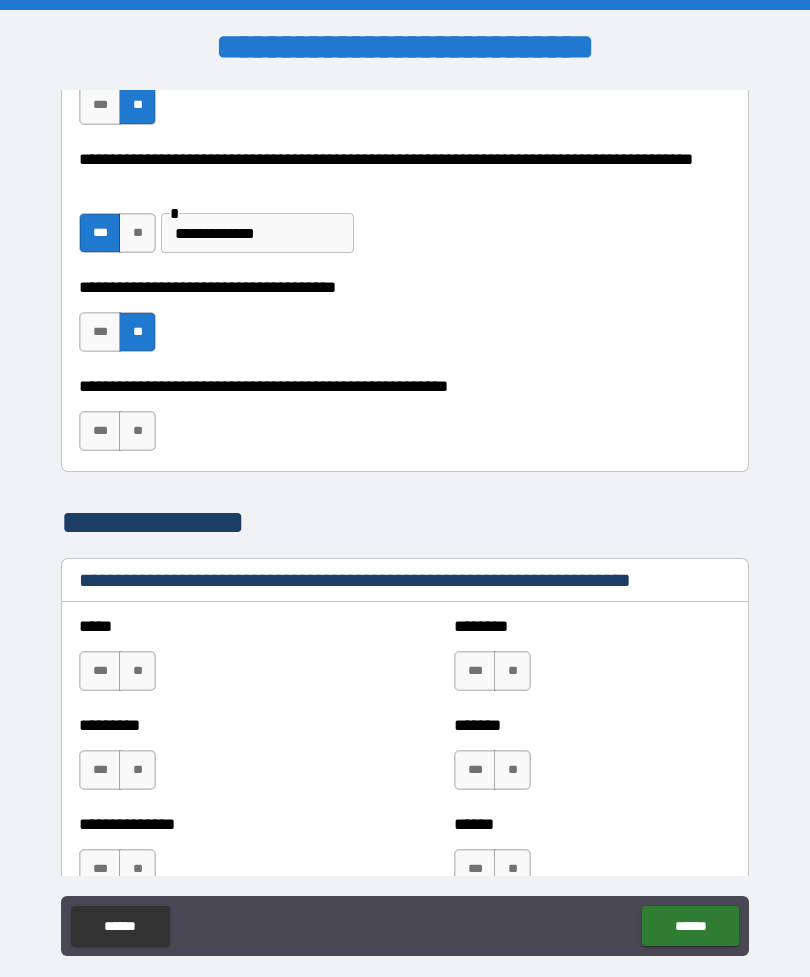 click on "***" at bounding box center (100, 431) 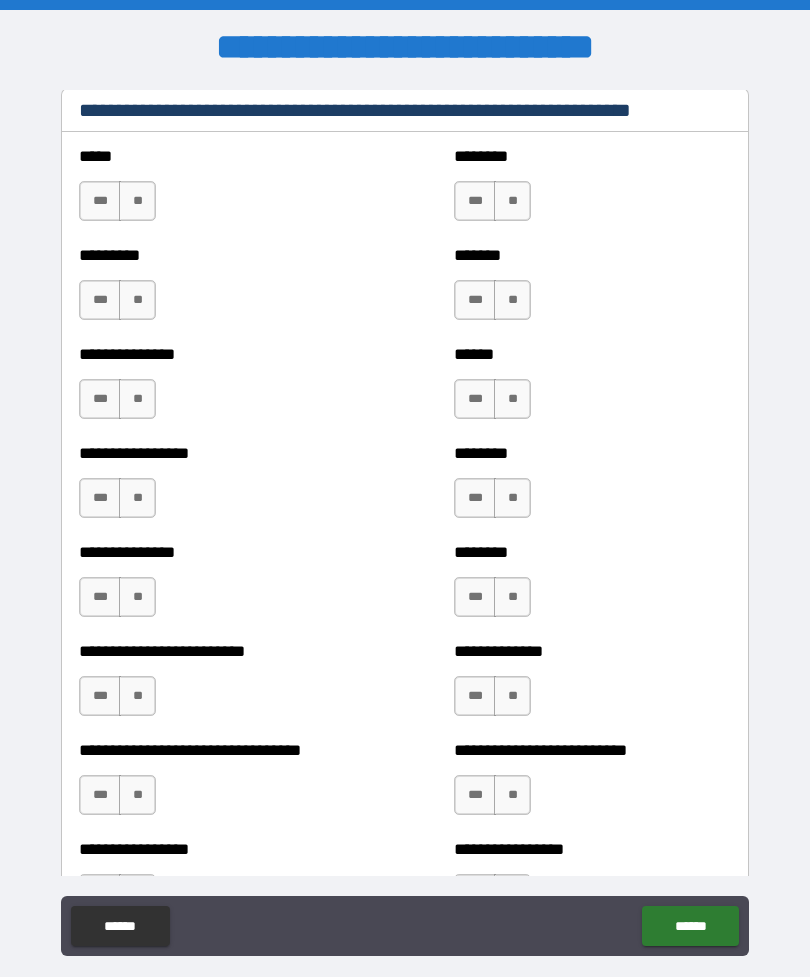 scroll, scrollTop: 1520, scrollLeft: 0, axis: vertical 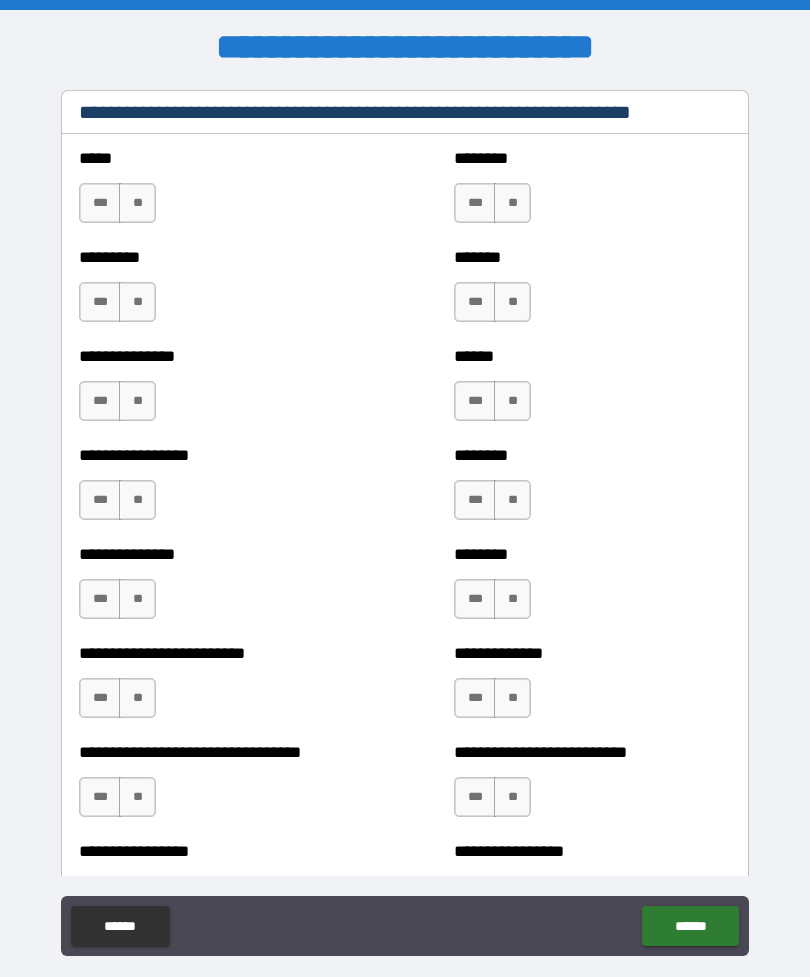 click on "**" at bounding box center [137, 203] 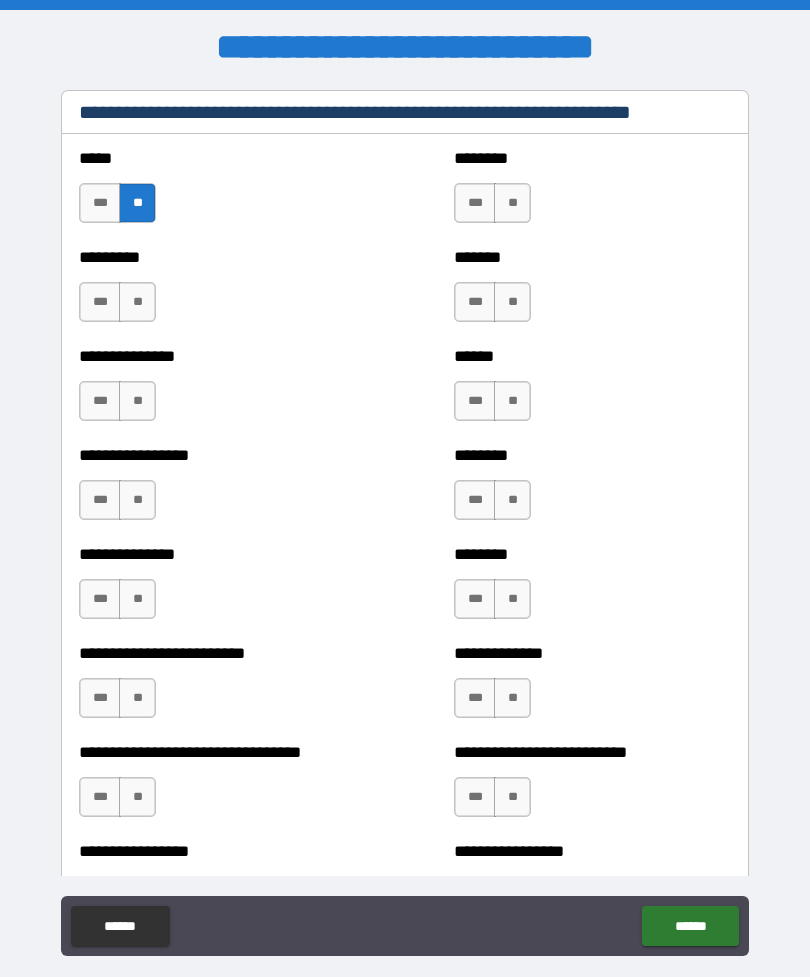 click on "**" at bounding box center [137, 302] 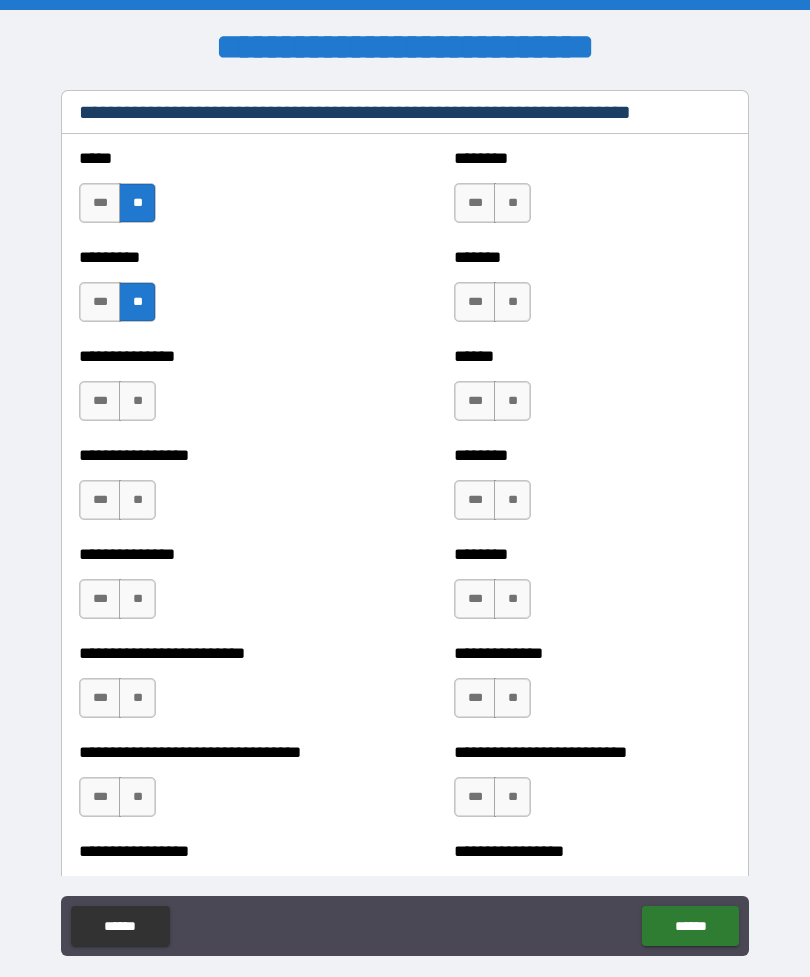 click on "**" at bounding box center (137, 401) 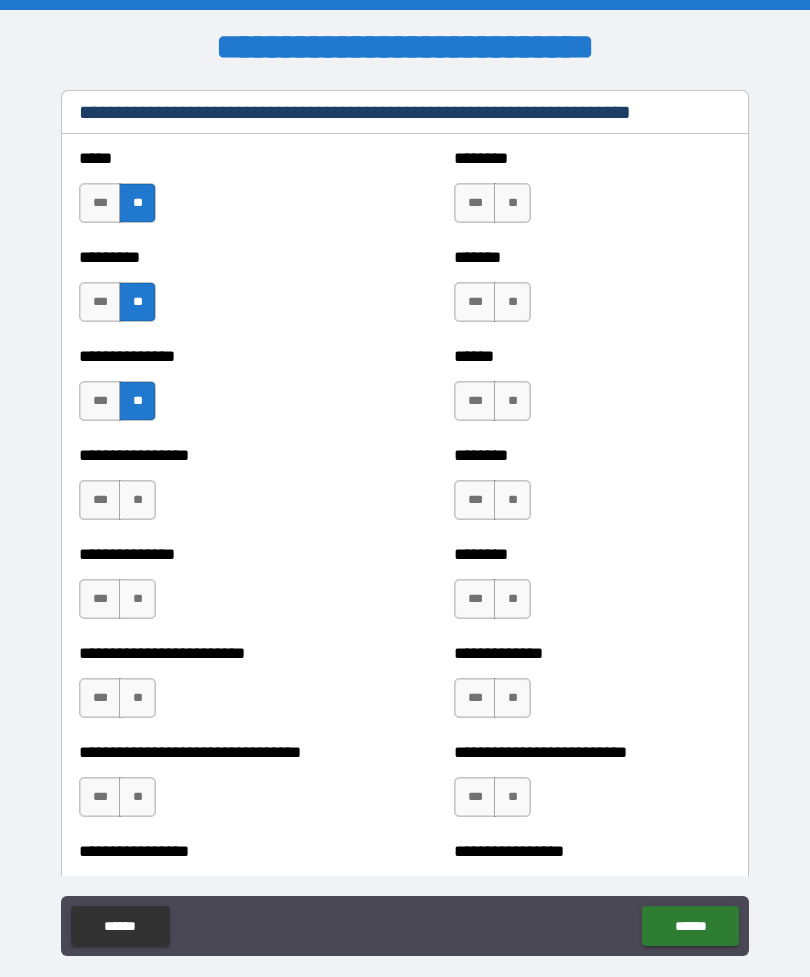 click on "**" at bounding box center (137, 500) 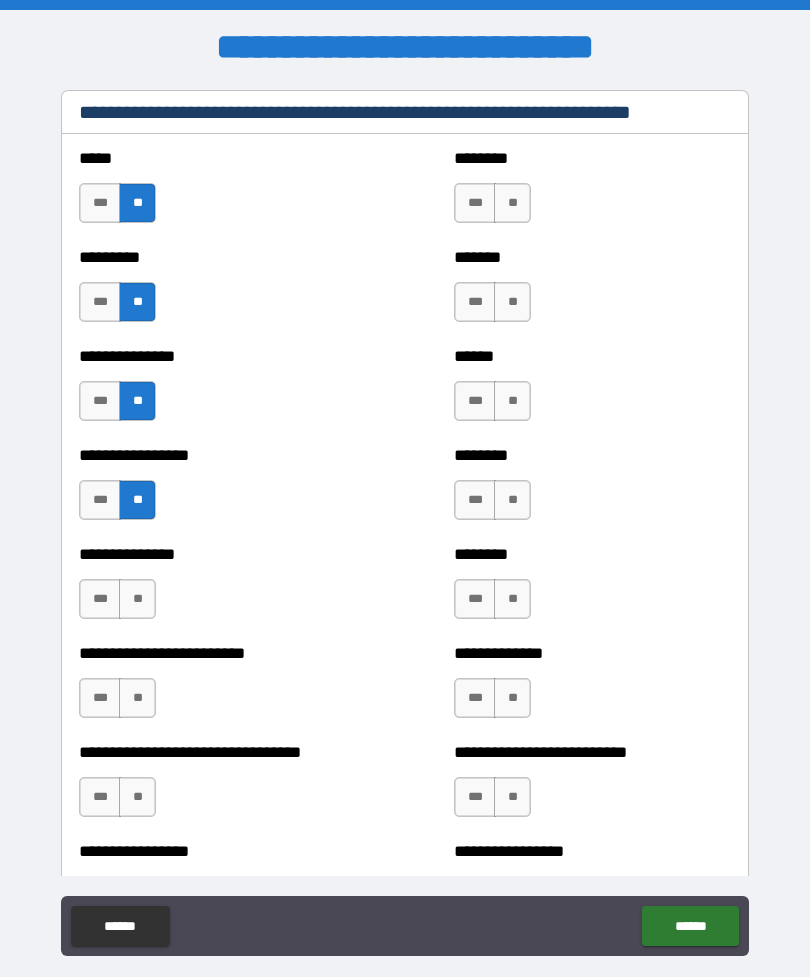 click on "**" at bounding box center [137, 599] 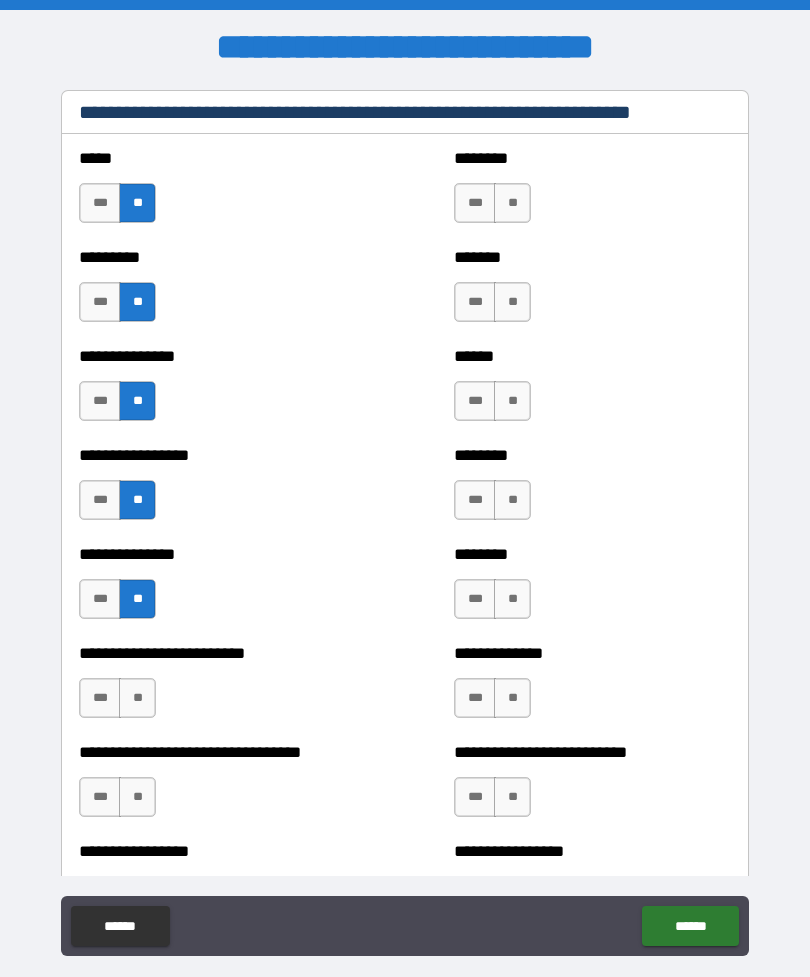 click on "**" at bounding box center [137, 698] 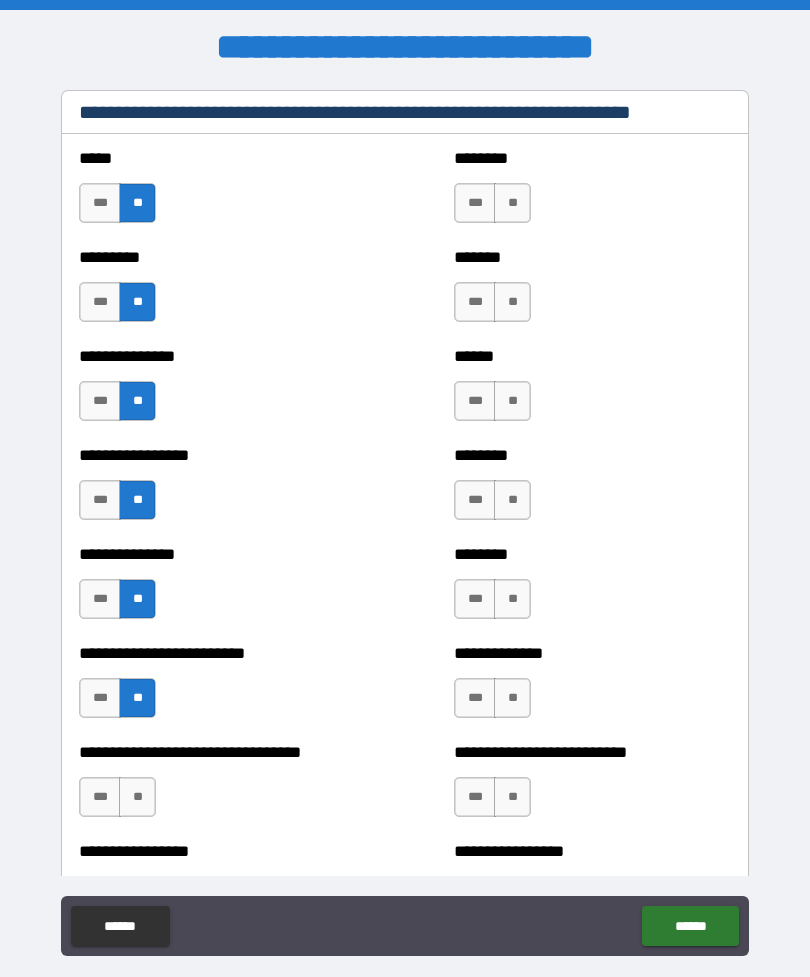 click on "**" at bounding box center (137, 797) 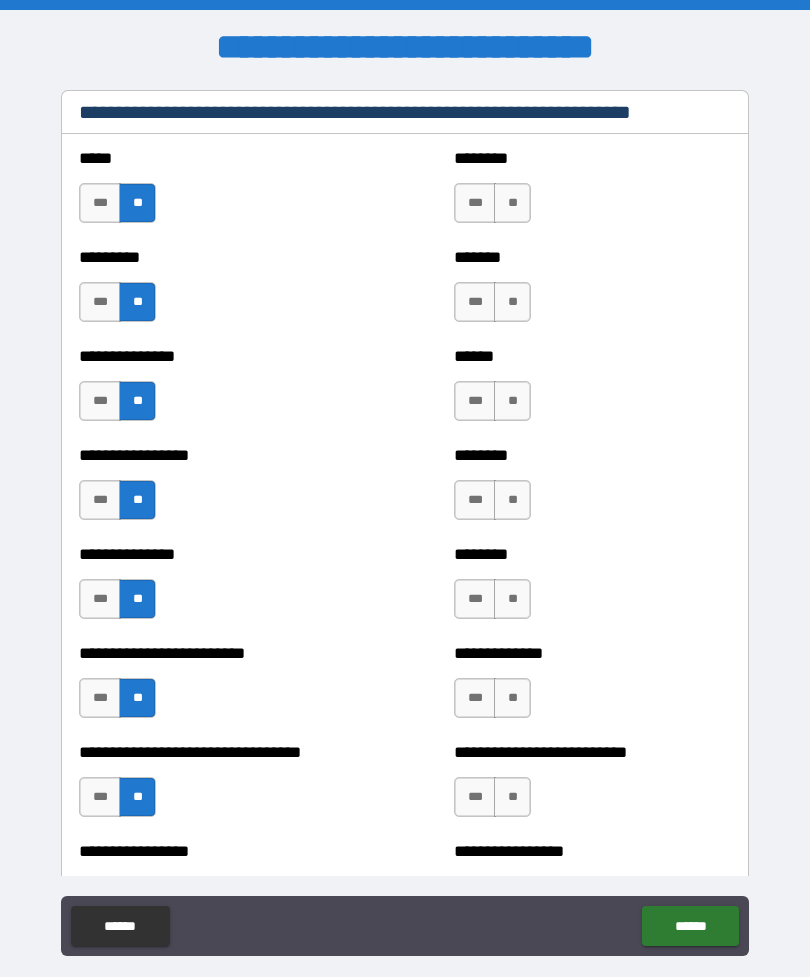 click on "**" at bounding box center [512, 203] 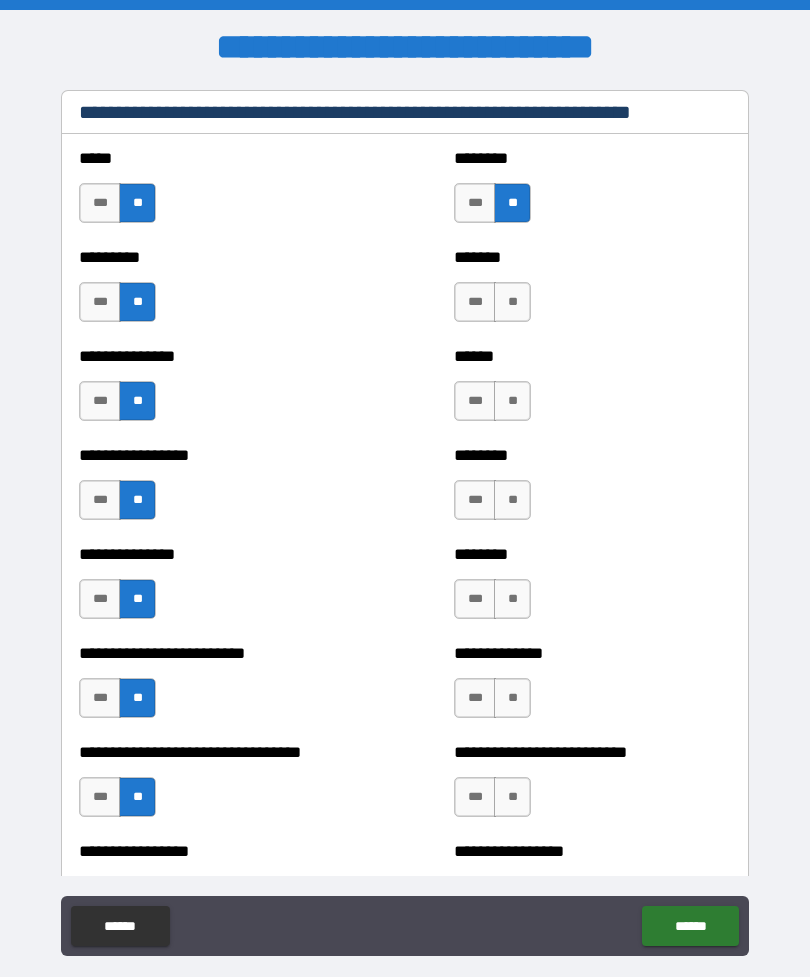 click on "**" at bounding box center [512, 302] 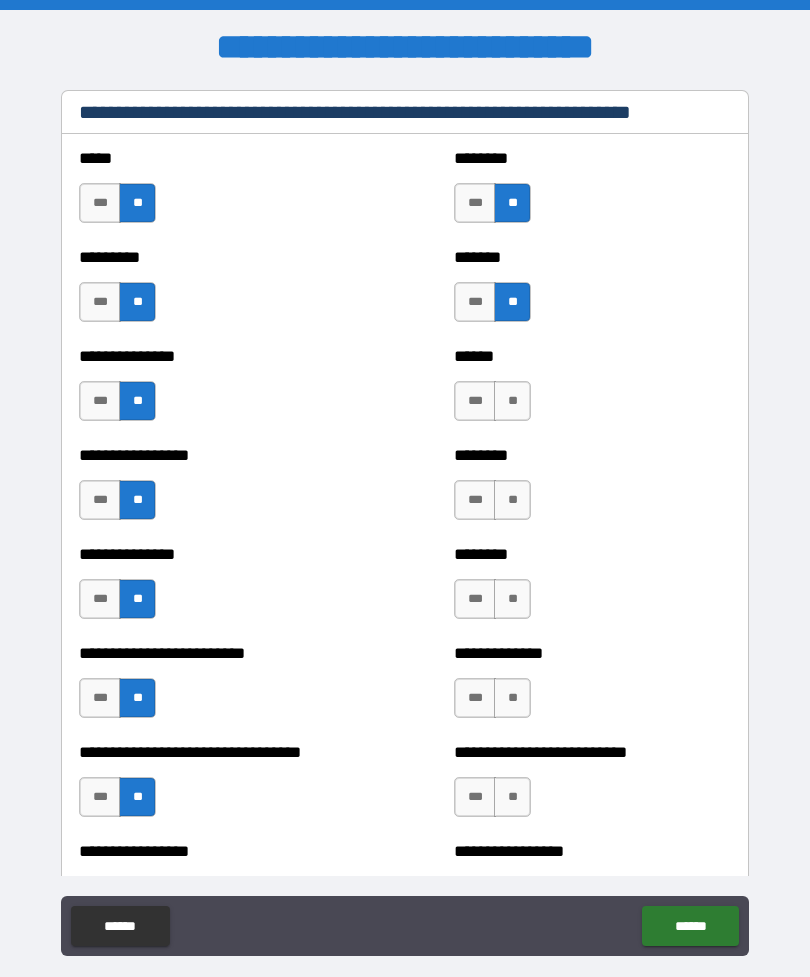 click on "**" at bounding box center (512, 401) 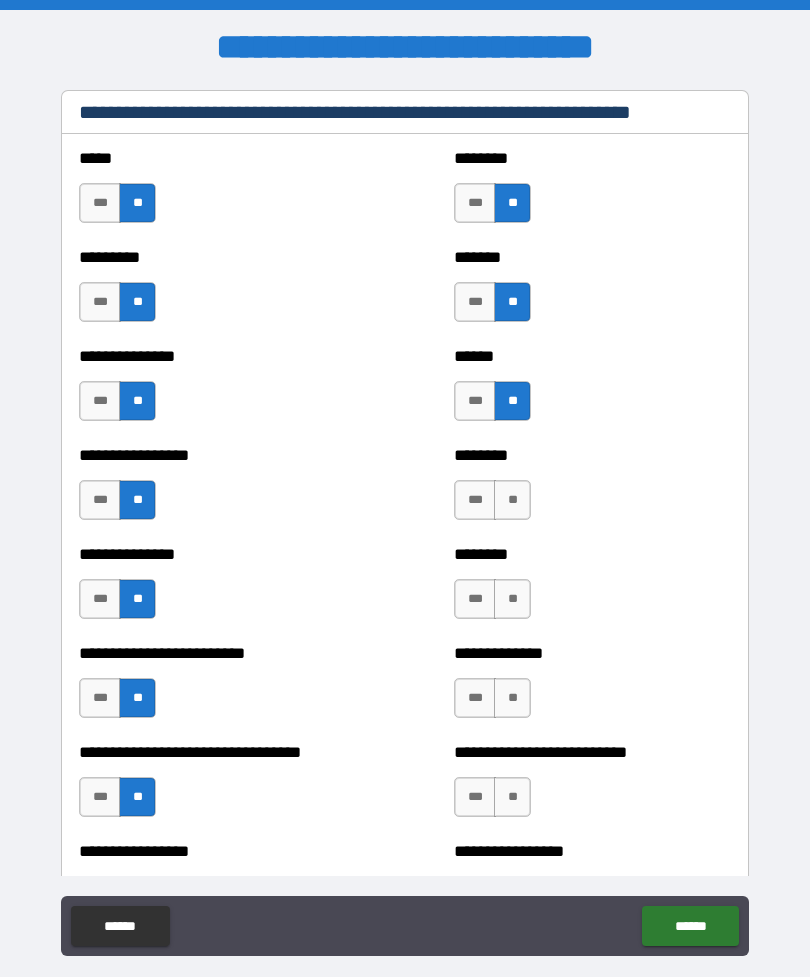 click on "**" at bounding box center [512, 500] 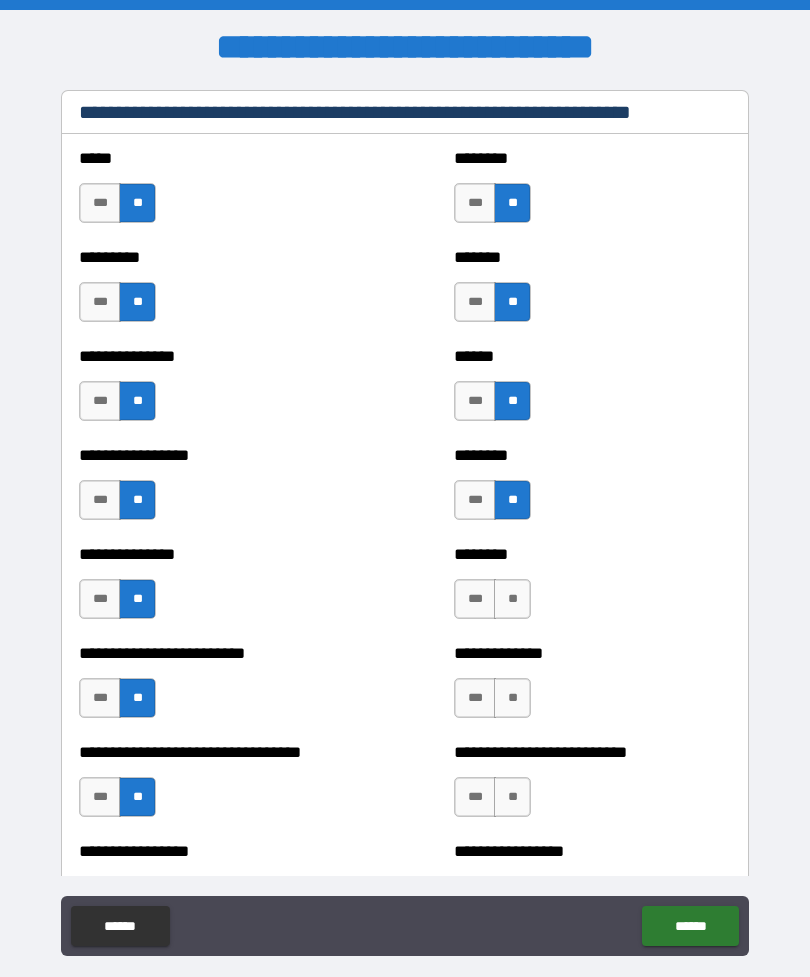 click on "**" at bounding box center [512, 599] 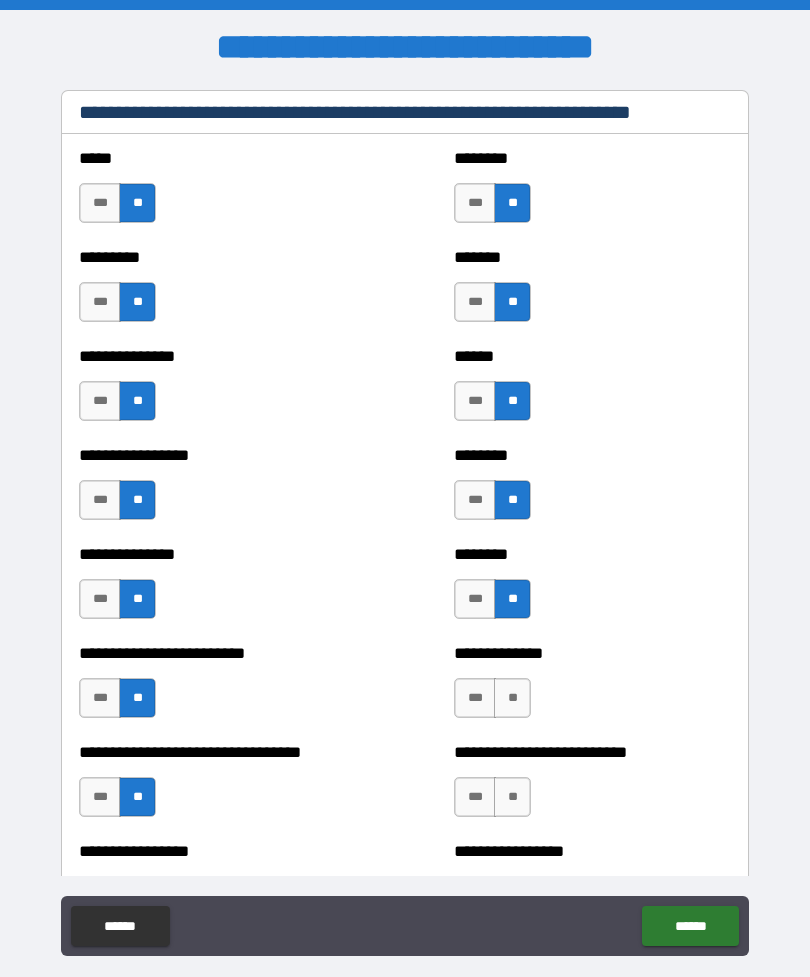 click on "**" at bounding box center (512, 698) 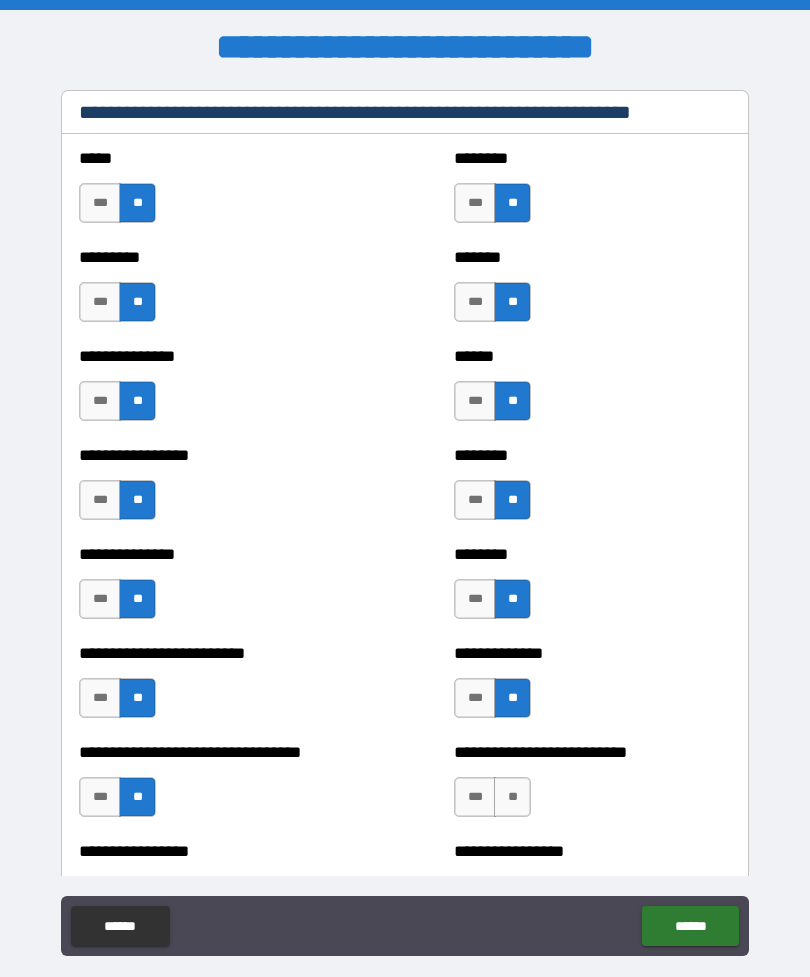 click on "**" at bounding box center (512, 797) 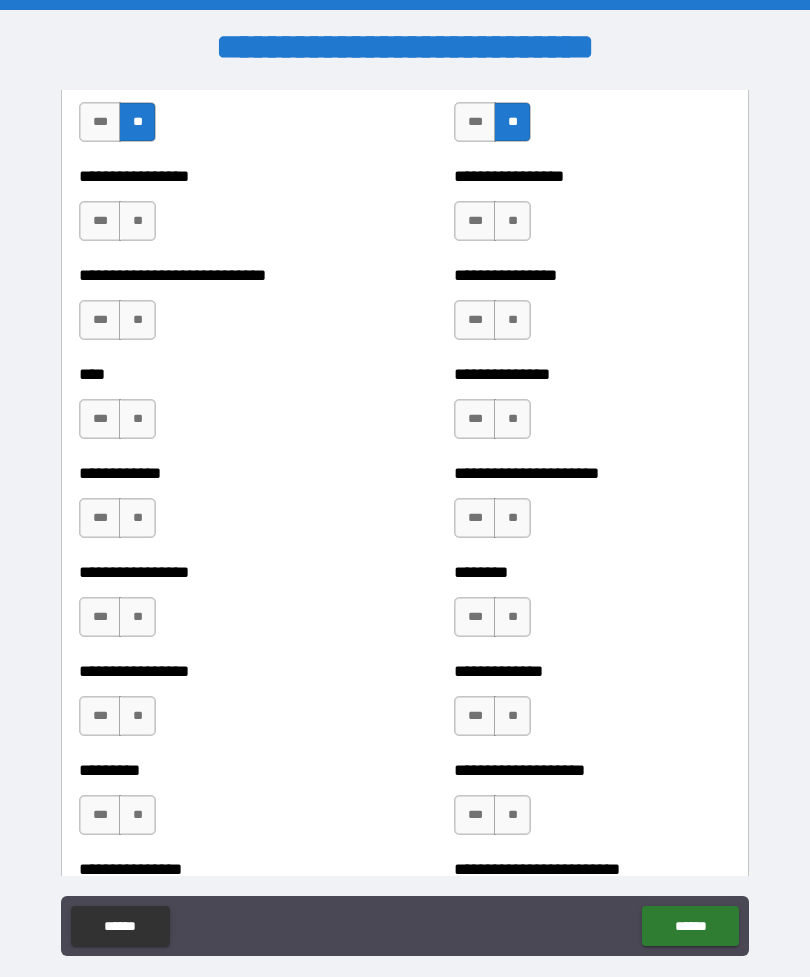 scroll, scrollTop: 2194, scrollLeft: 0, axis: vertical 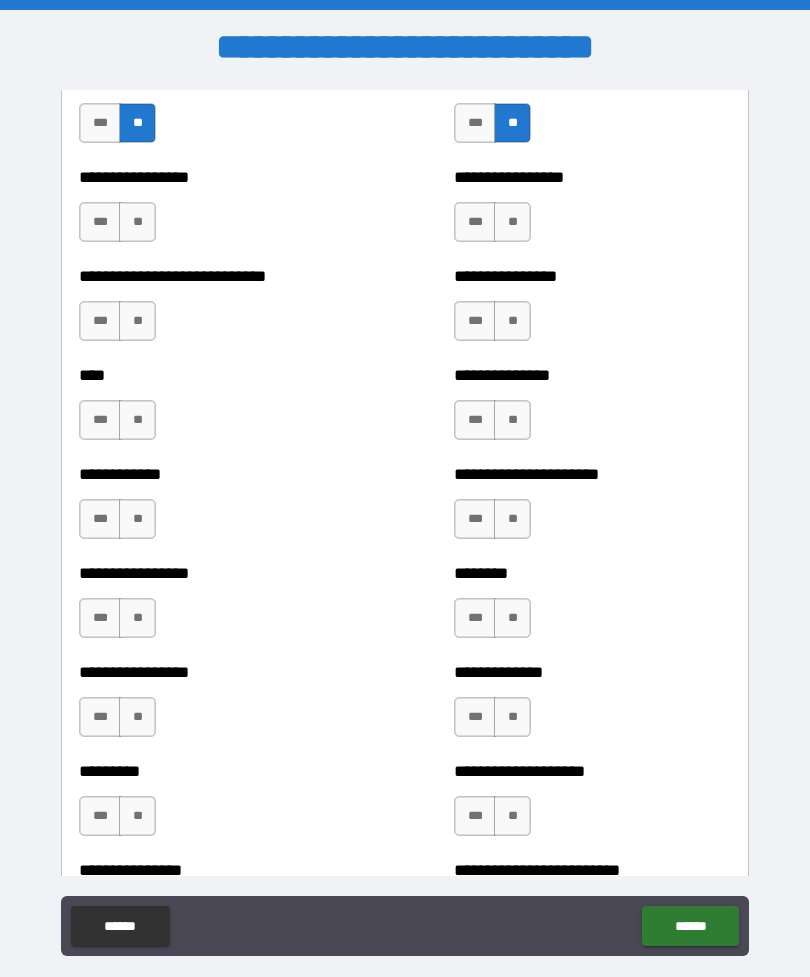 click on "**" at bounding box center [512, 222] 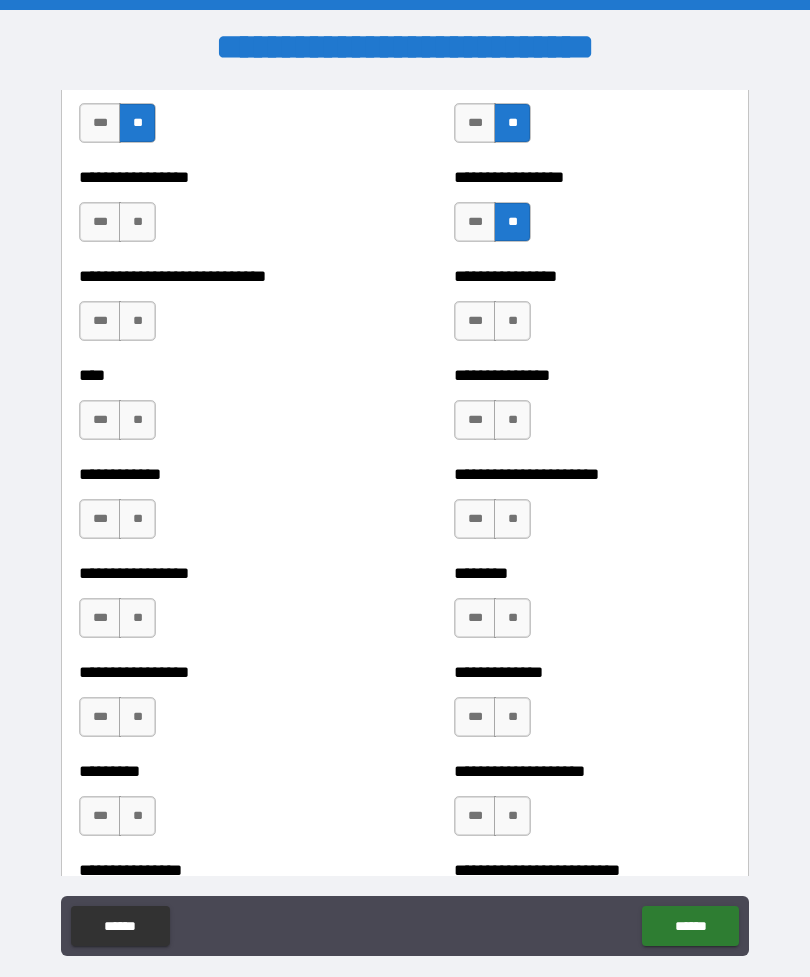 click on "**" at bounding box center [512, 321] 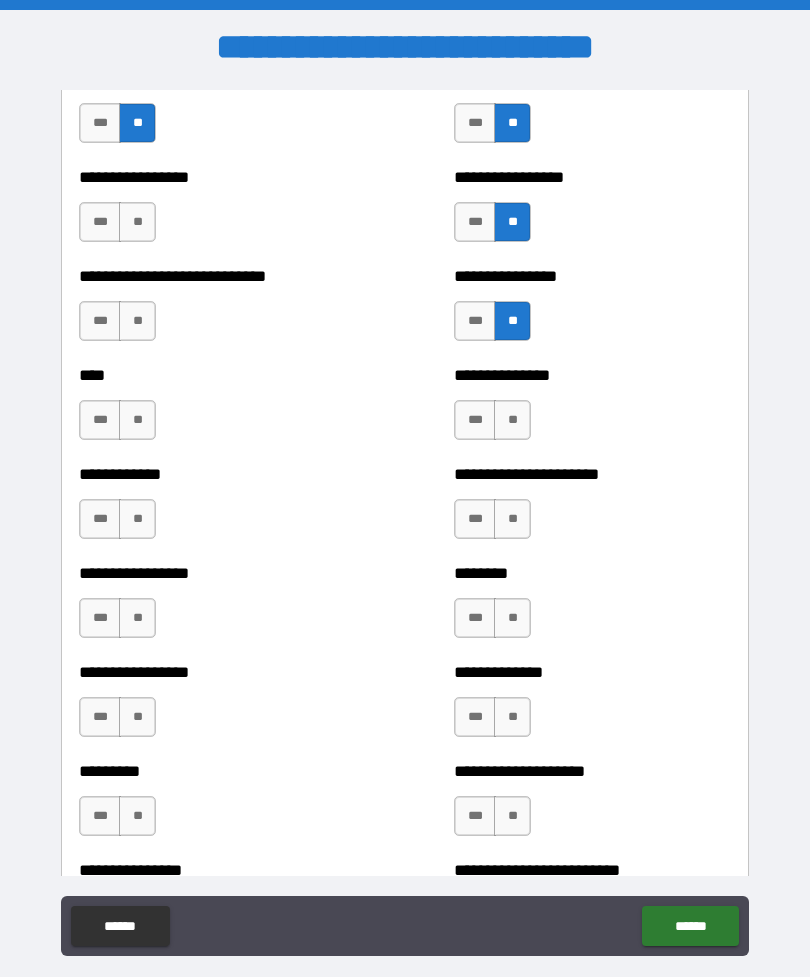 click on "**" at bounding box center [512, 420] 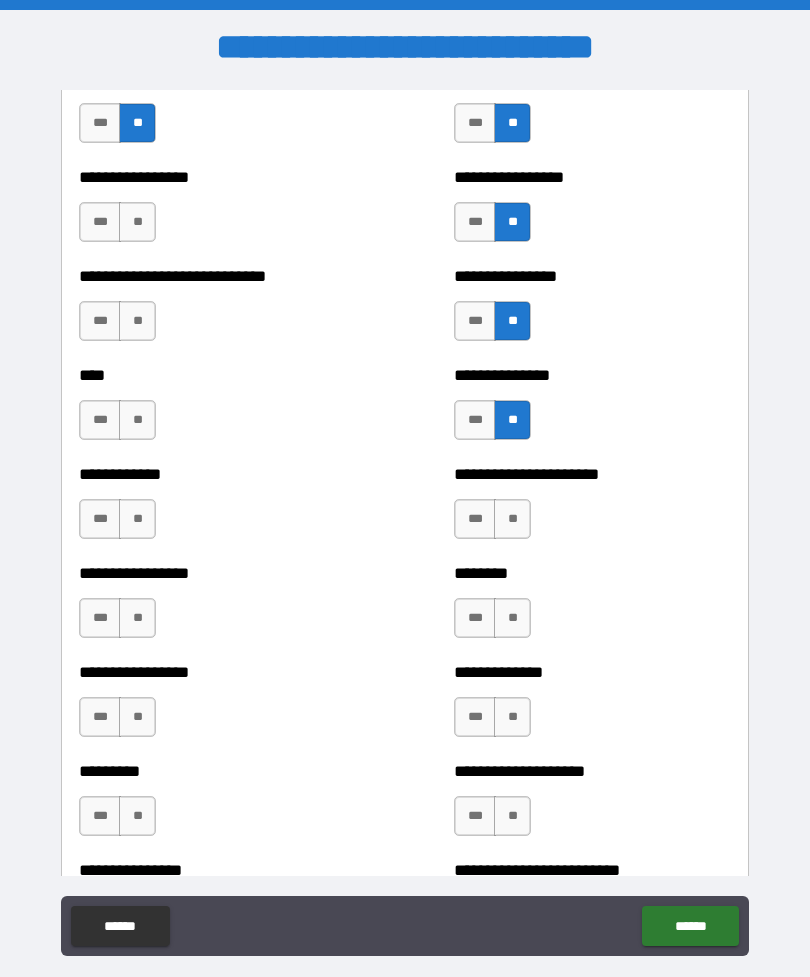 click on "**" at bounding box center (512, 519) 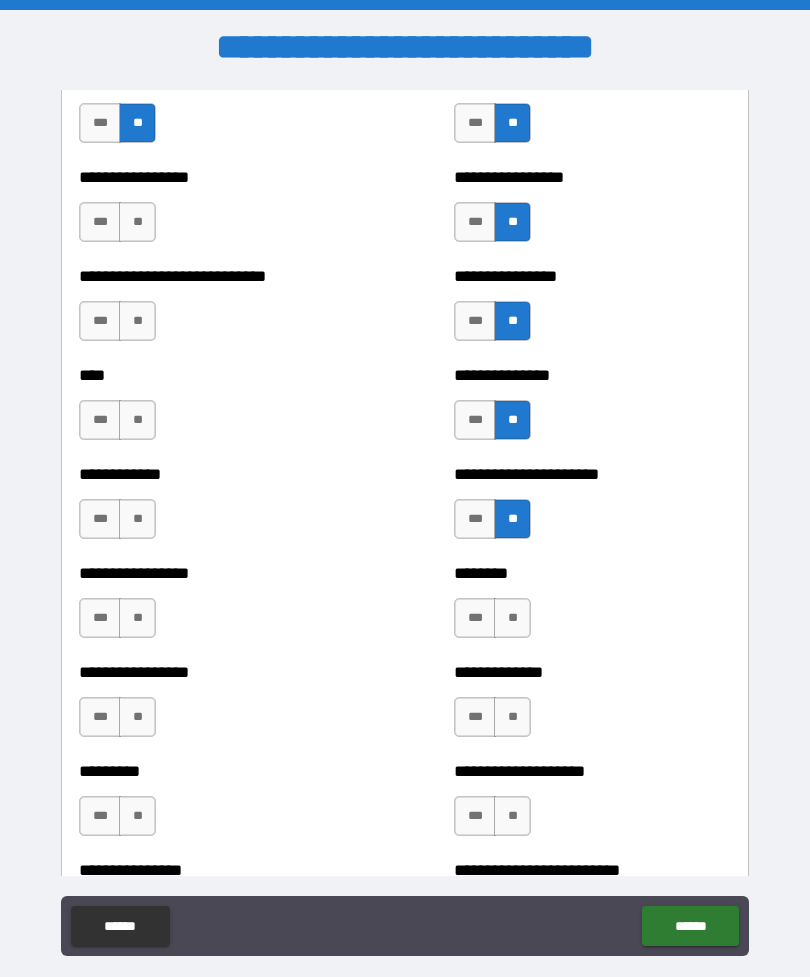 click on "**" at bounding box center (512, 618) 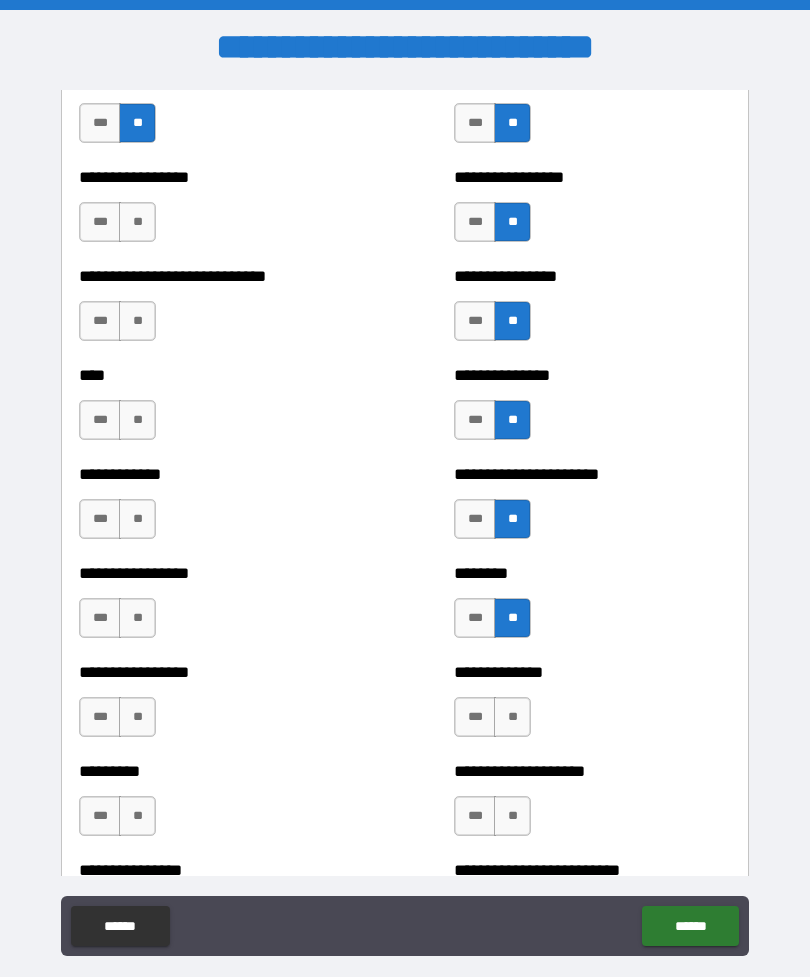 click on "**" at bounding box center (512, 717) 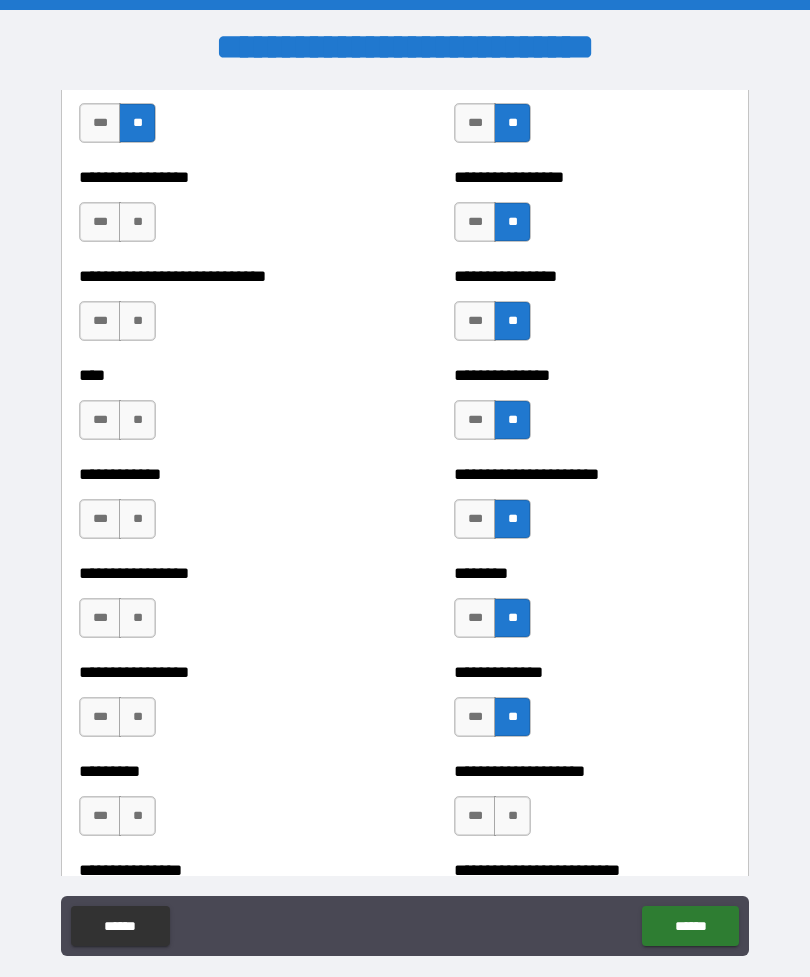 click on "**" at bounding box center [512, 816] 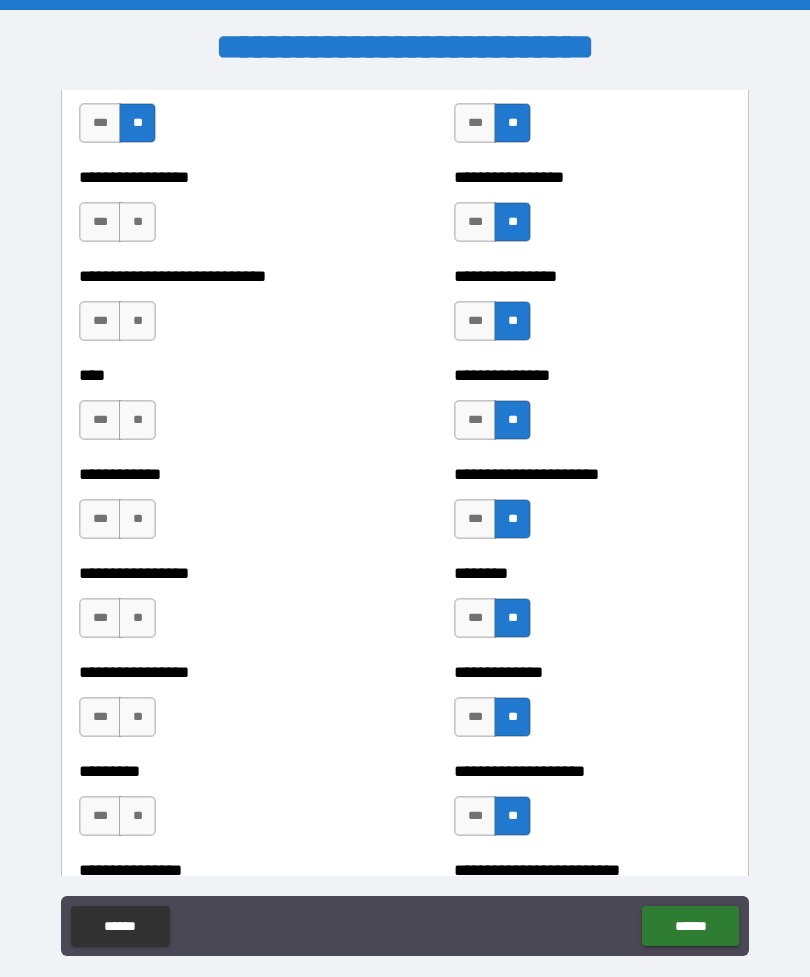 click on "**" at bounding box center [137, 816] 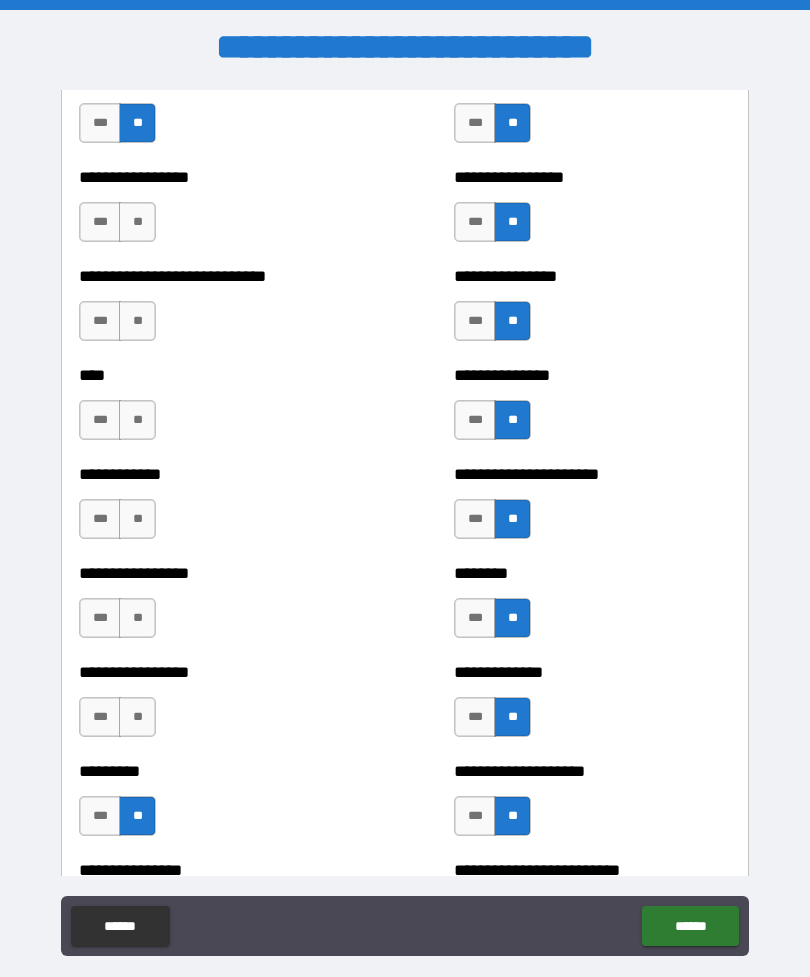 click on "**" at bounding box center [137, 717] 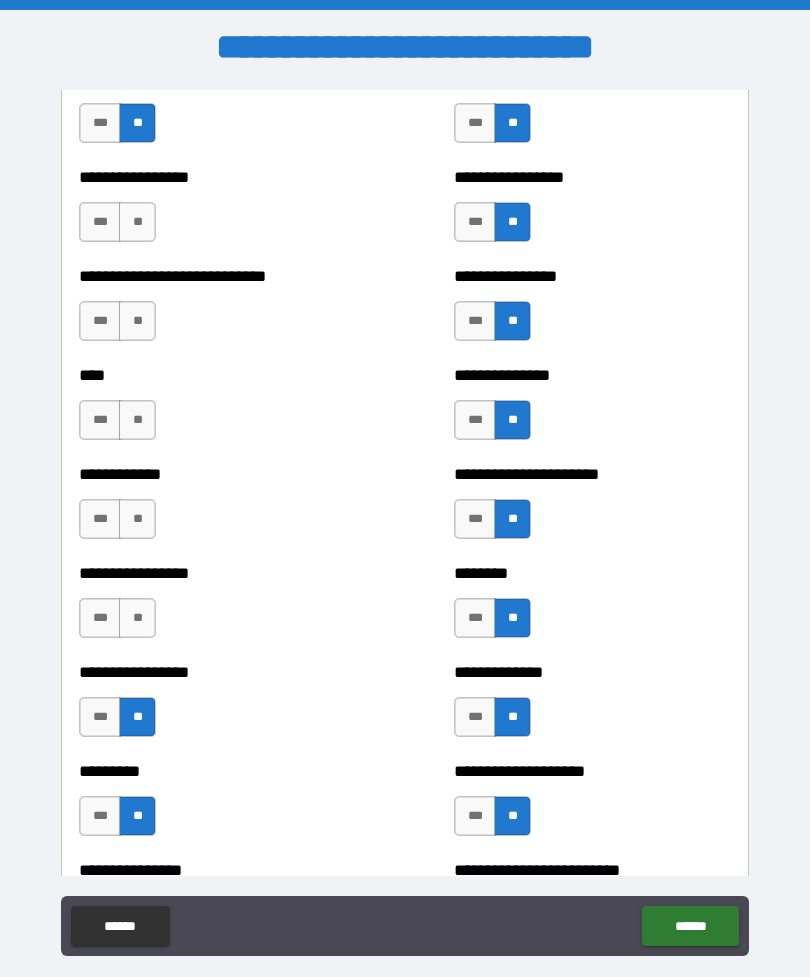 click on "**" at bounding box center [137, 618] 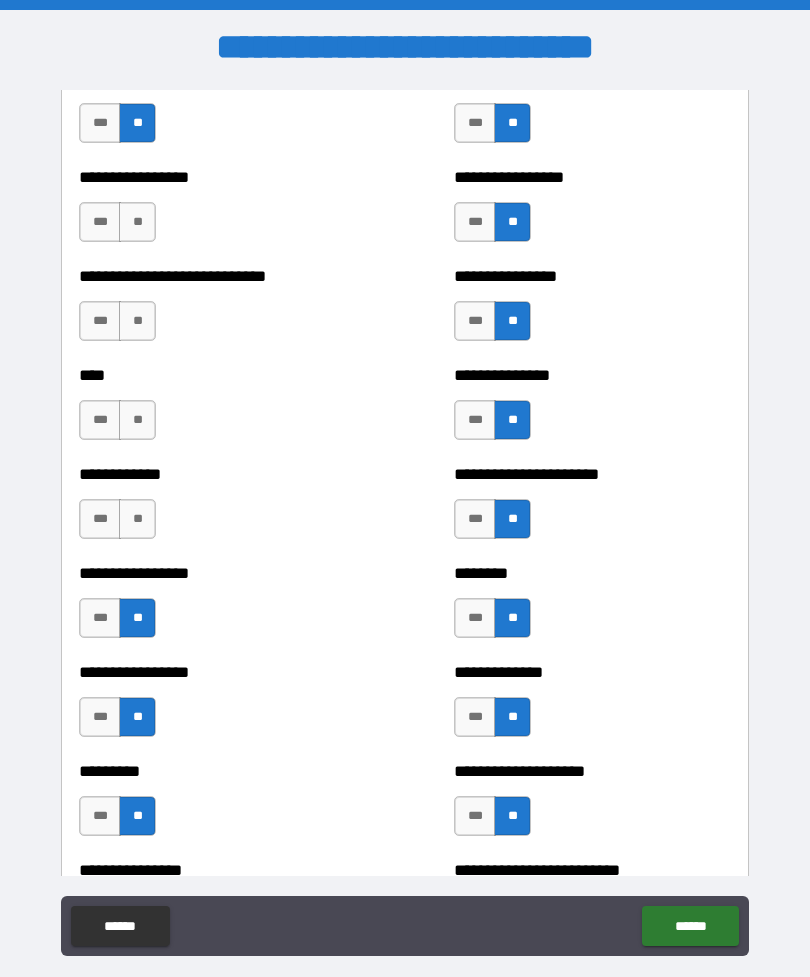 click on "**" at bounding box center (137, 519) 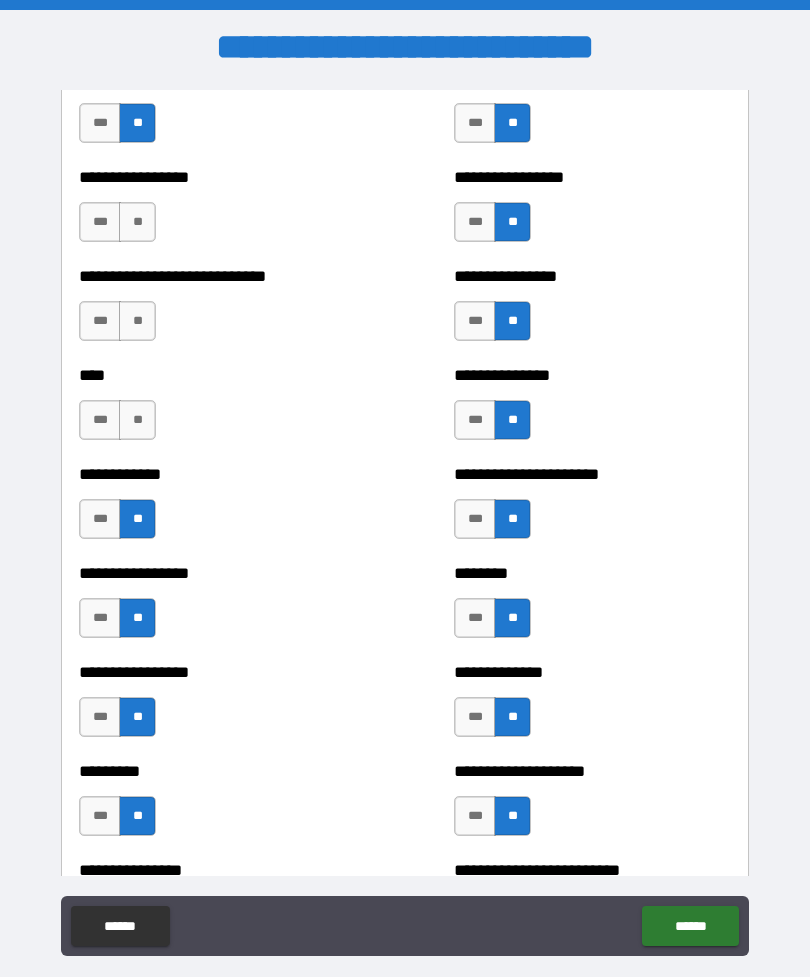 click on "**" at bounding box center (137, 420) 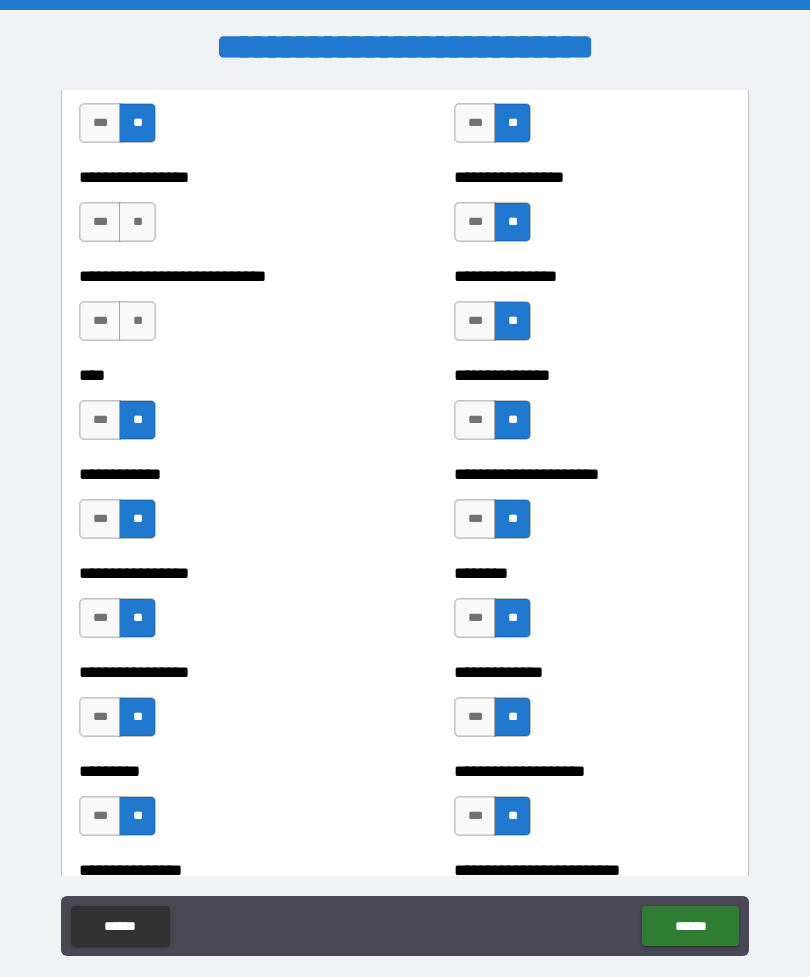 click on "**" at bounding box center [137, 321] 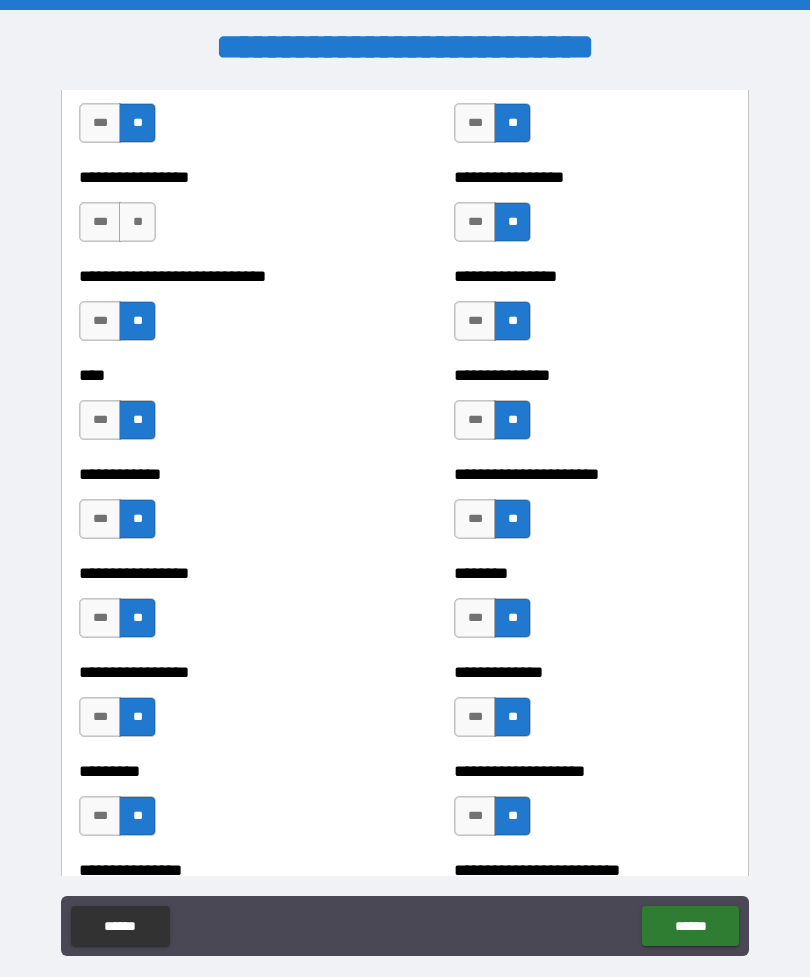 click on "**" at bounding box center [137, 222] 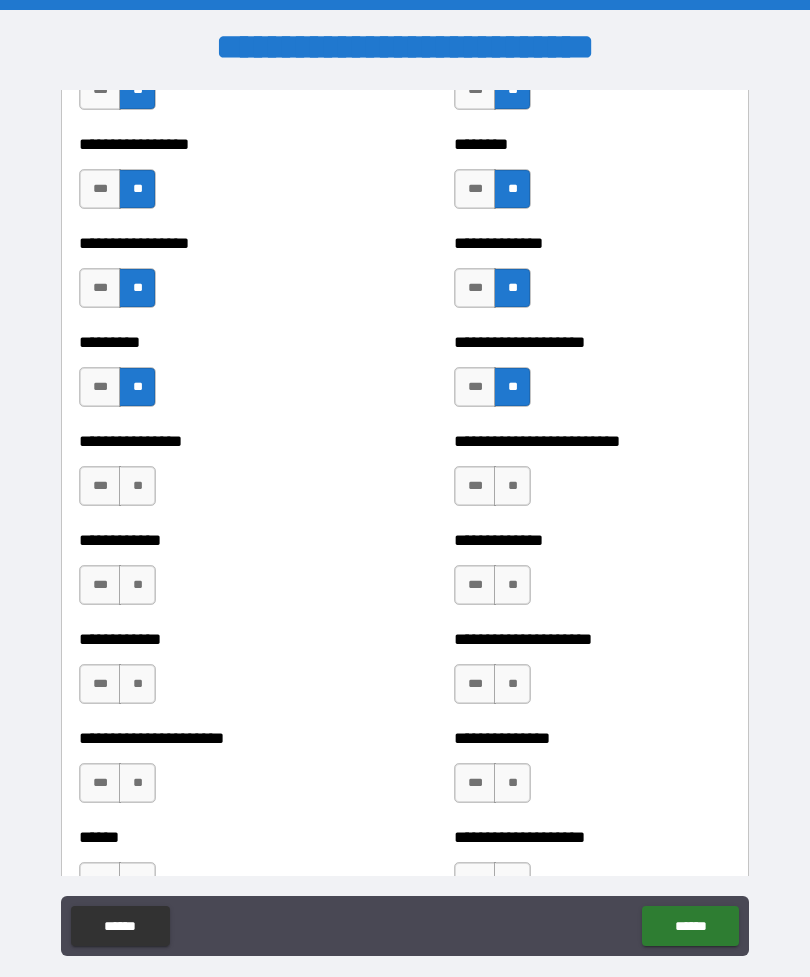 scroll, scrollTop: 2632, scrollLeft: 0, axis: vertical 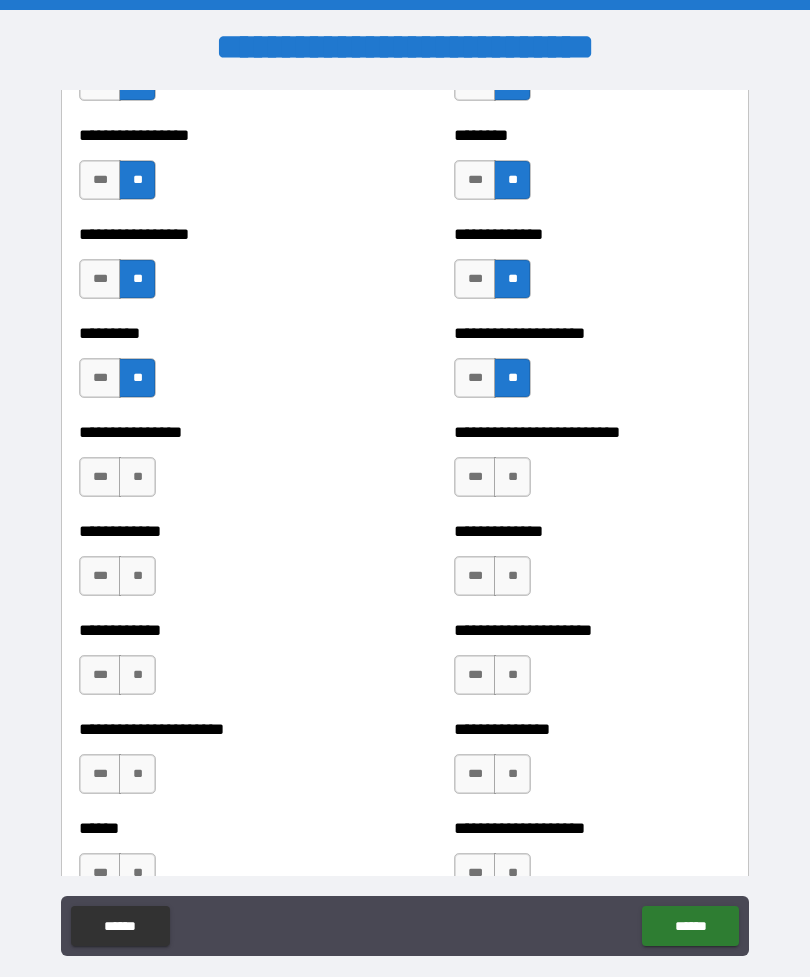 click on "**" at bounding box center [512, 477] 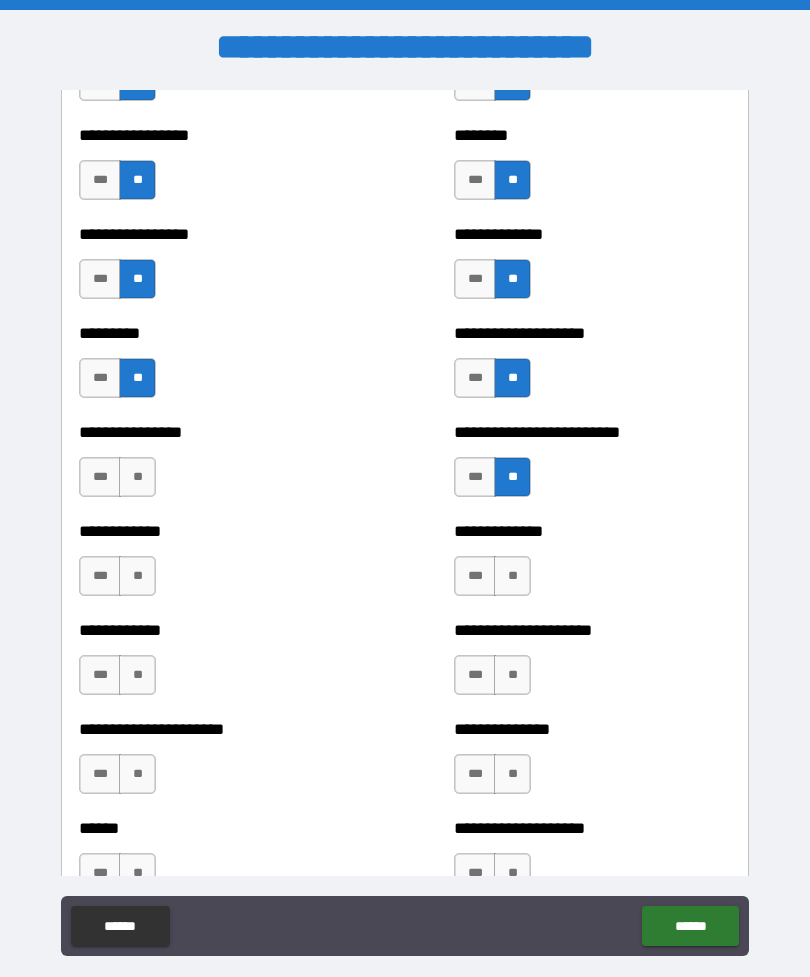 click on "**" at bounding box center (137, 477) 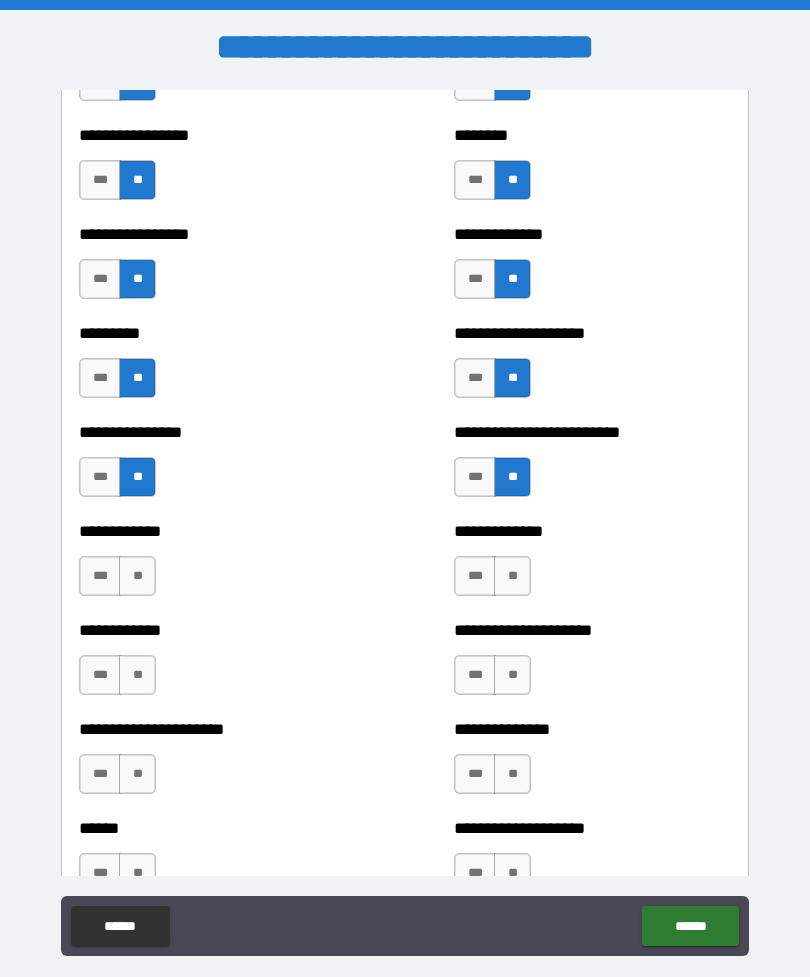 click on "**" at bounding box center [137, 576] 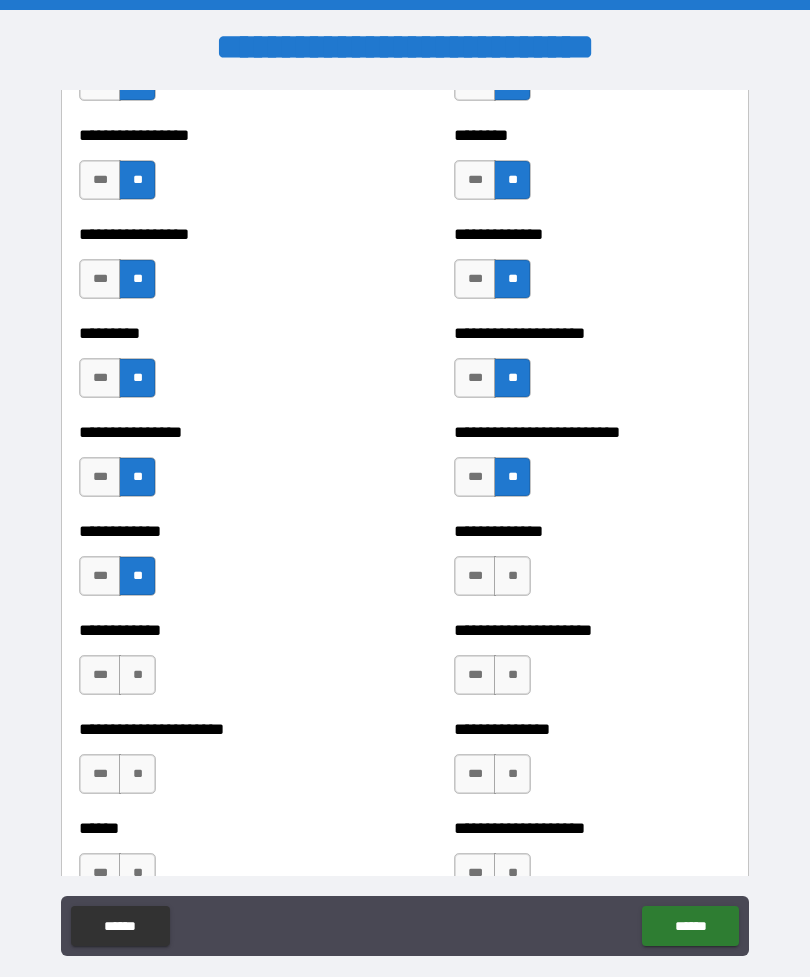 click on "**" at bounding box center (137, 675) 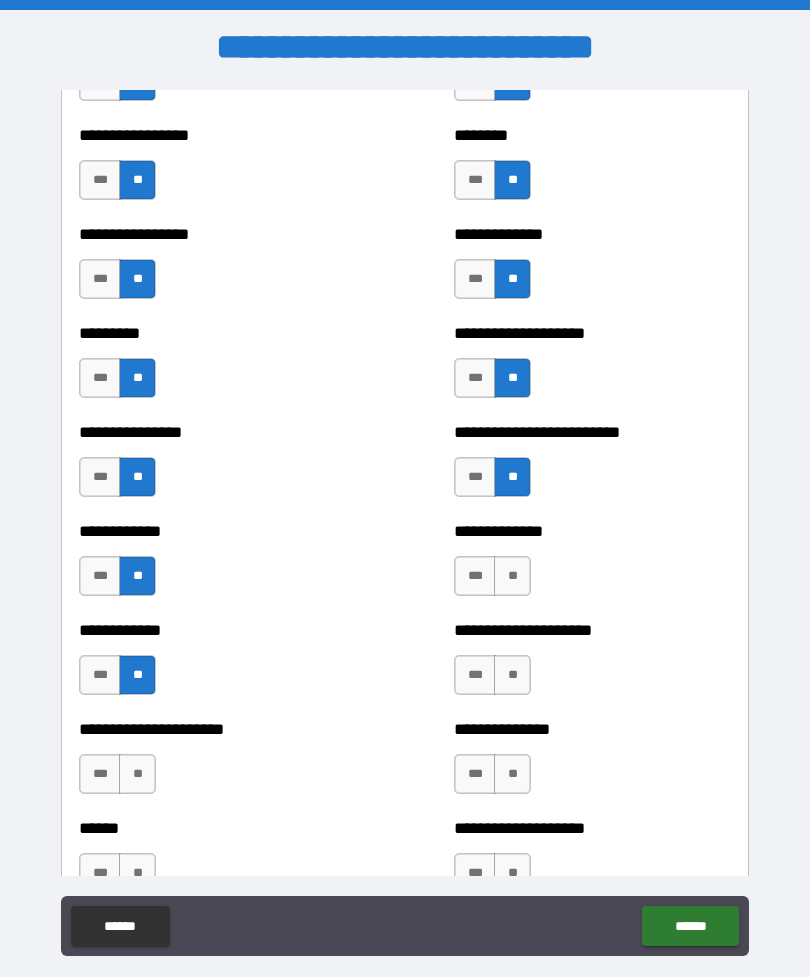 click on "*** **" at bounding box center [120, 779] 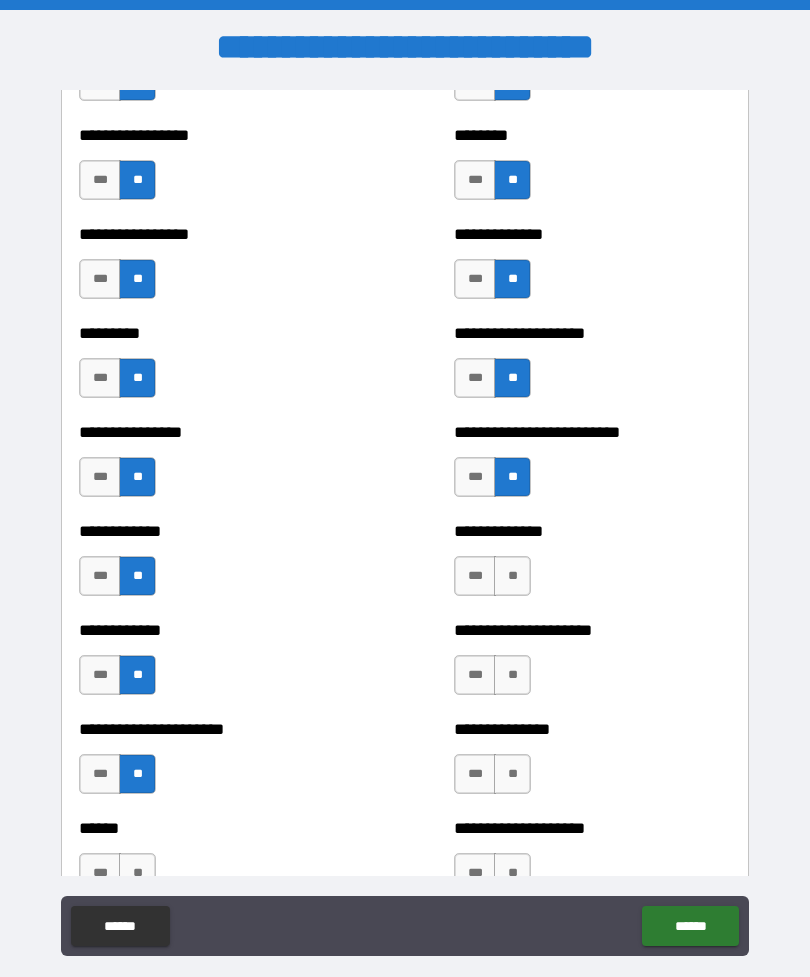 click on "**" at bounding box center [512, 576] 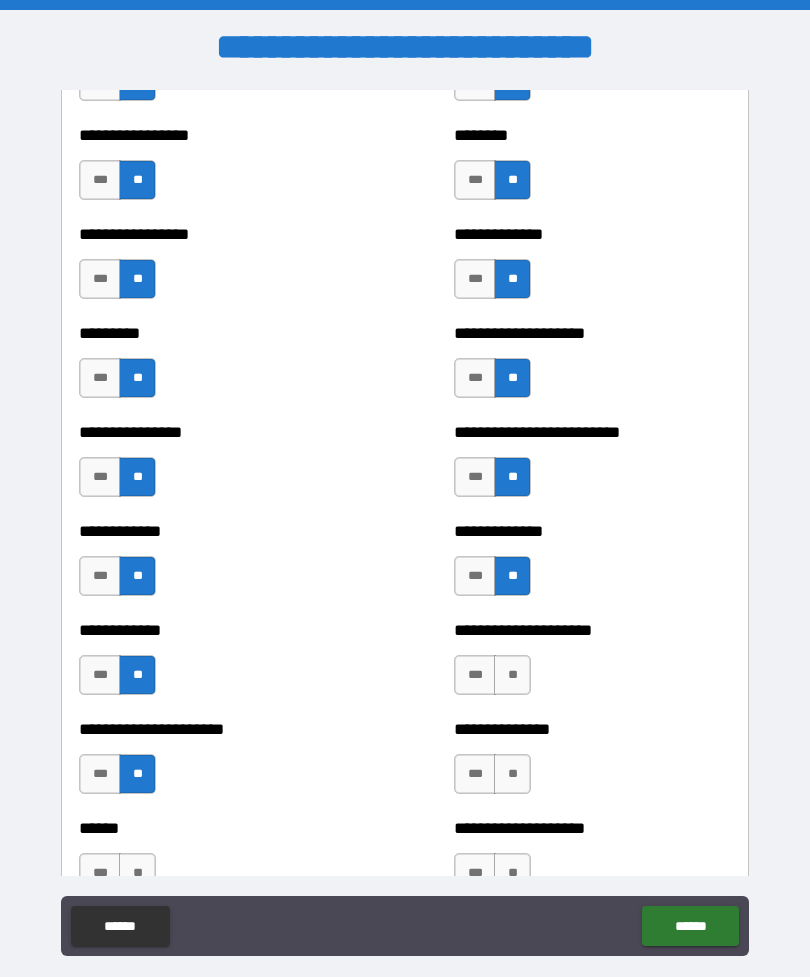 click on "**" at bounding box center (512, 675) 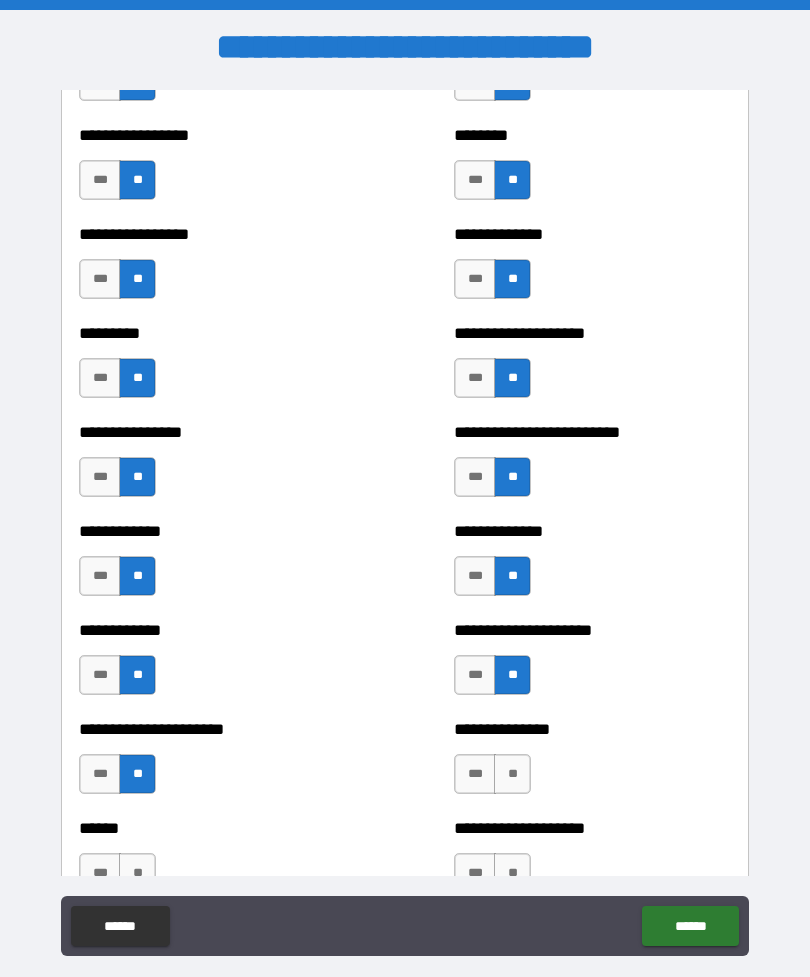 click on "**" at bounding box center (512, 774) 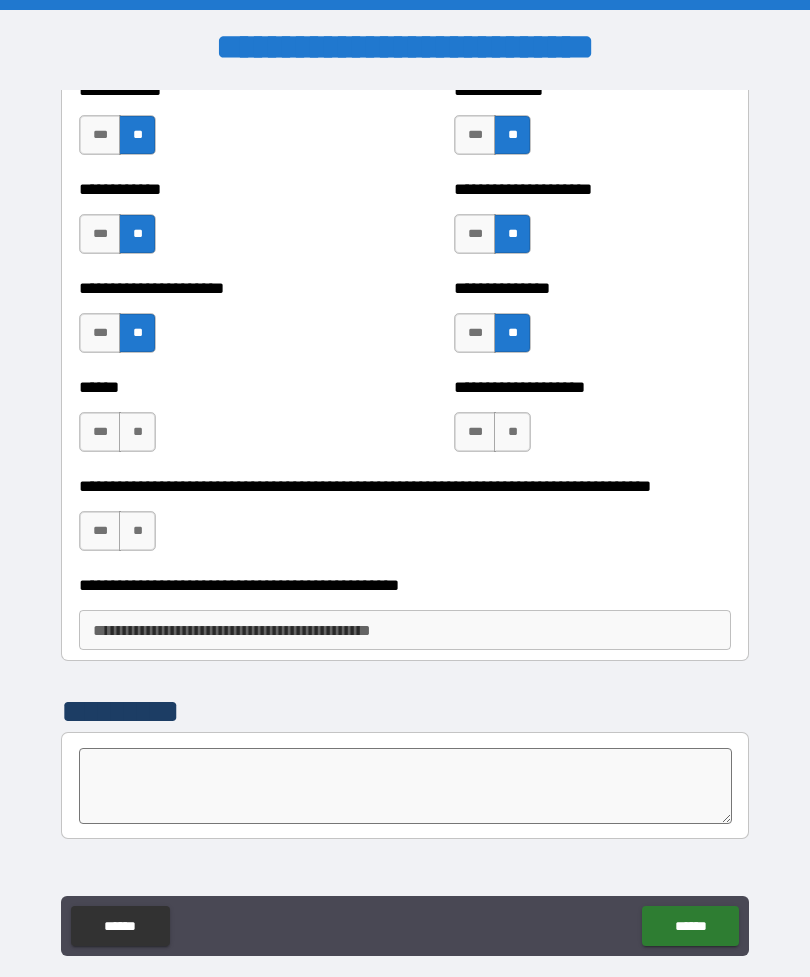 scroll, scrollTop: 3072, scrollLeft: 0, axis: vertical 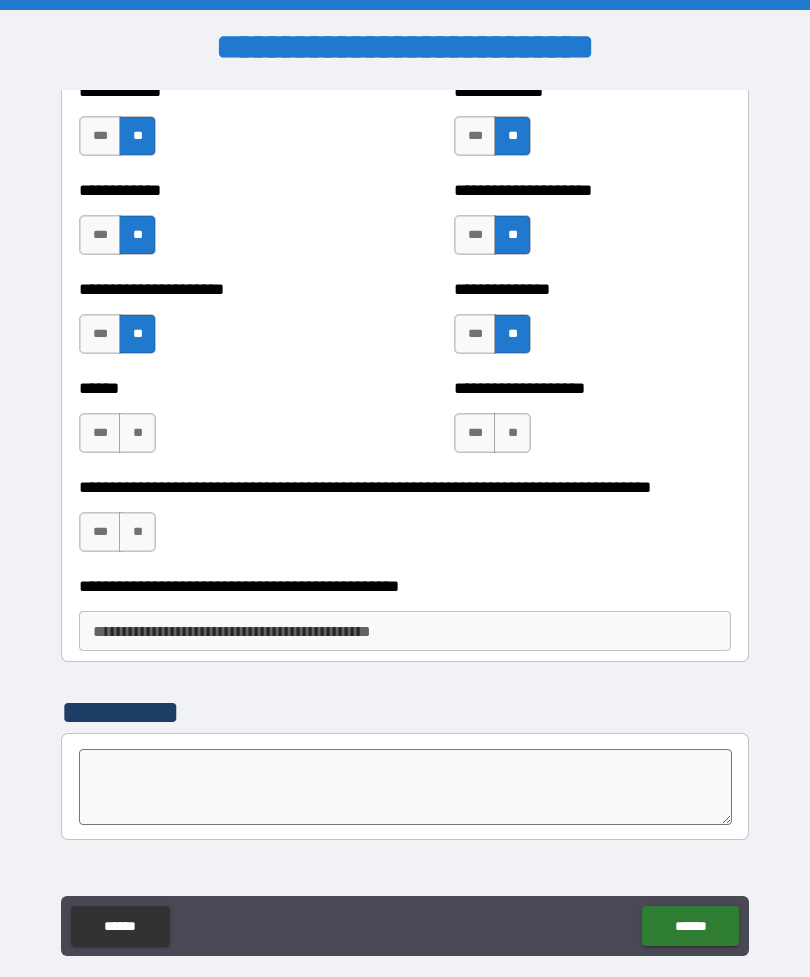 click on "**" at bounding box center [512, 433] 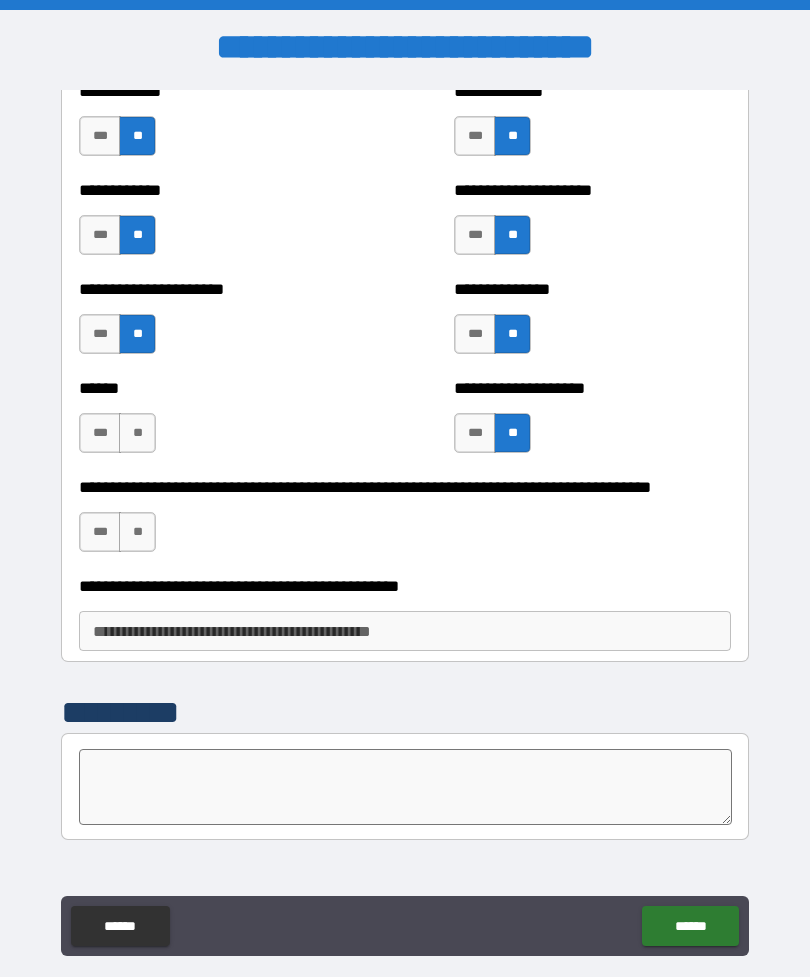 click on "**" at bounding box center (137, 433) 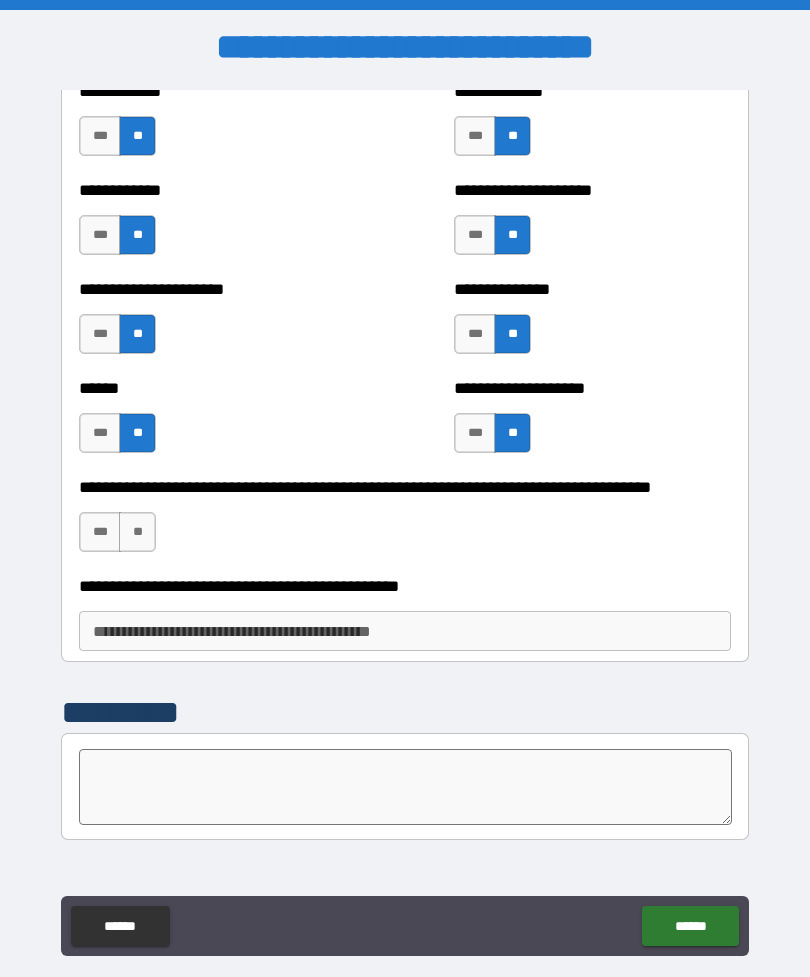 click on "**" at bounding box center (137, 532) 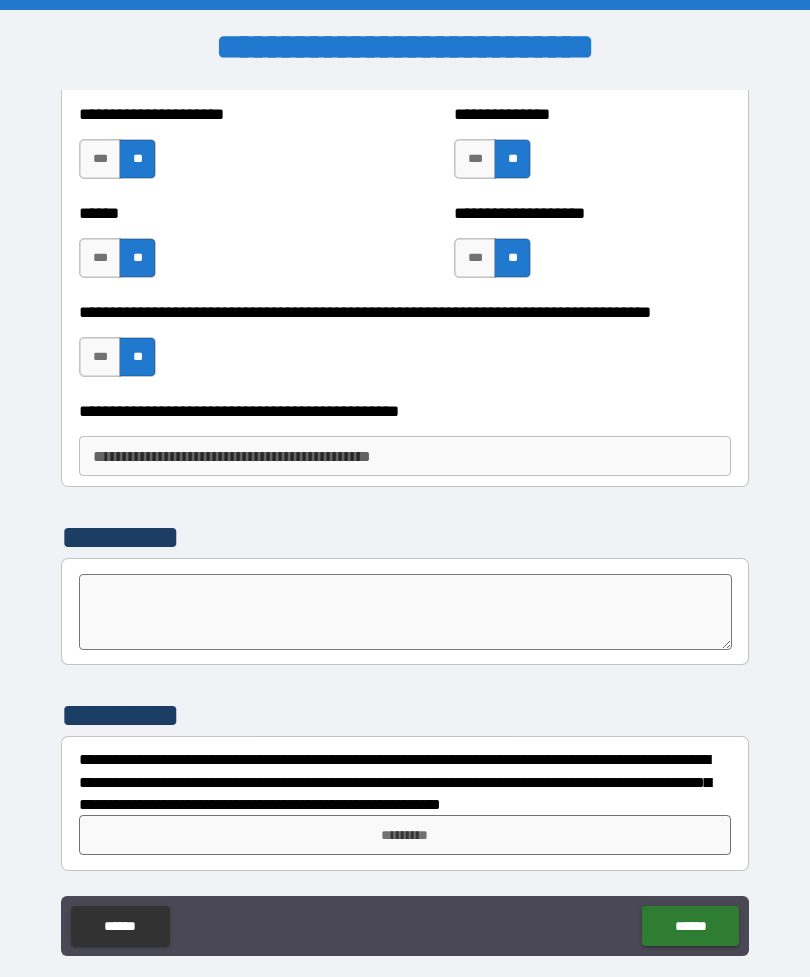 scroll, scrollTop: 3247, scrollLeft: 0, axis: vertical 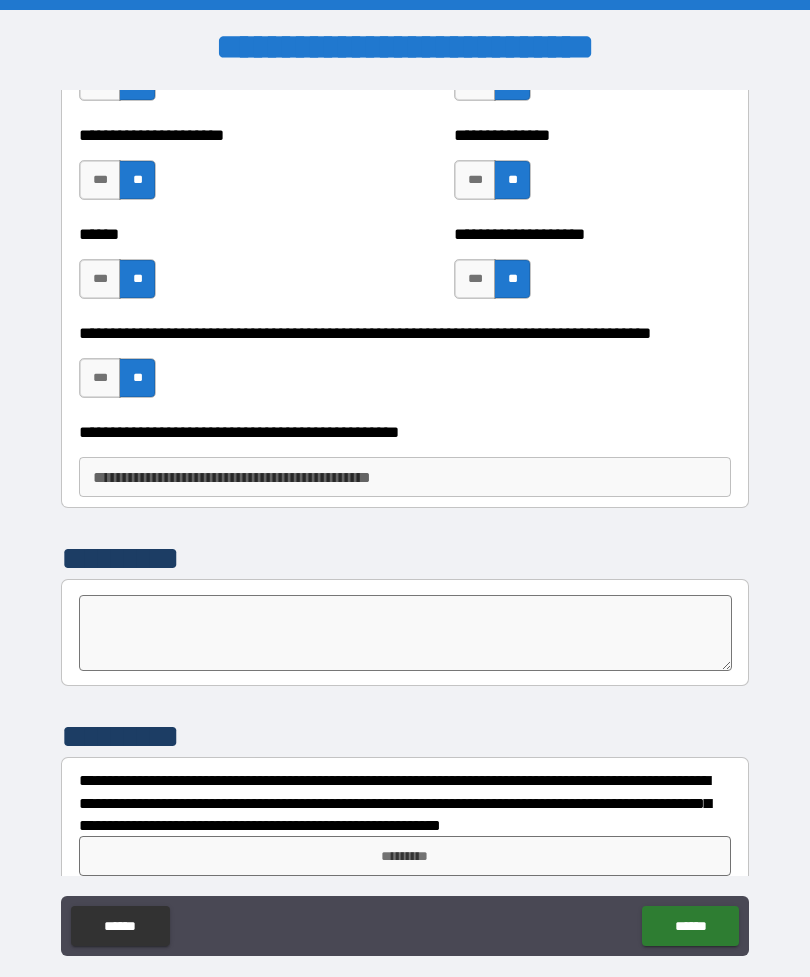 click on "*********" at bounding box center [405, 856] 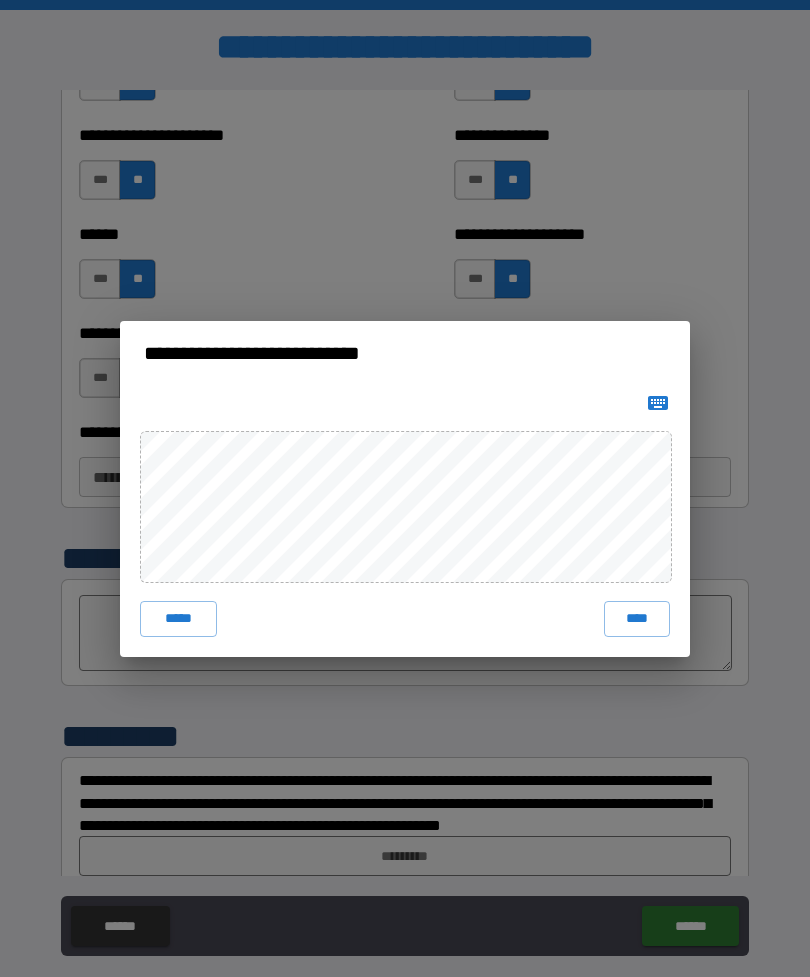 click on "****" at bounding box center [637, 619] 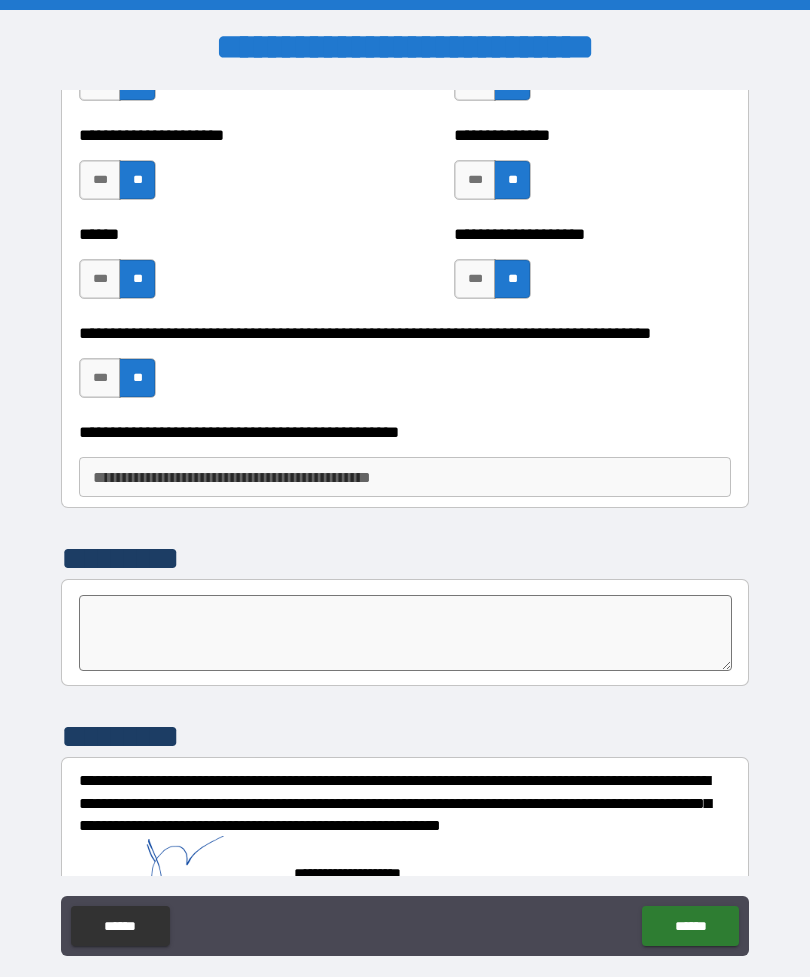 click on "******" at bounding box center [690, 926] 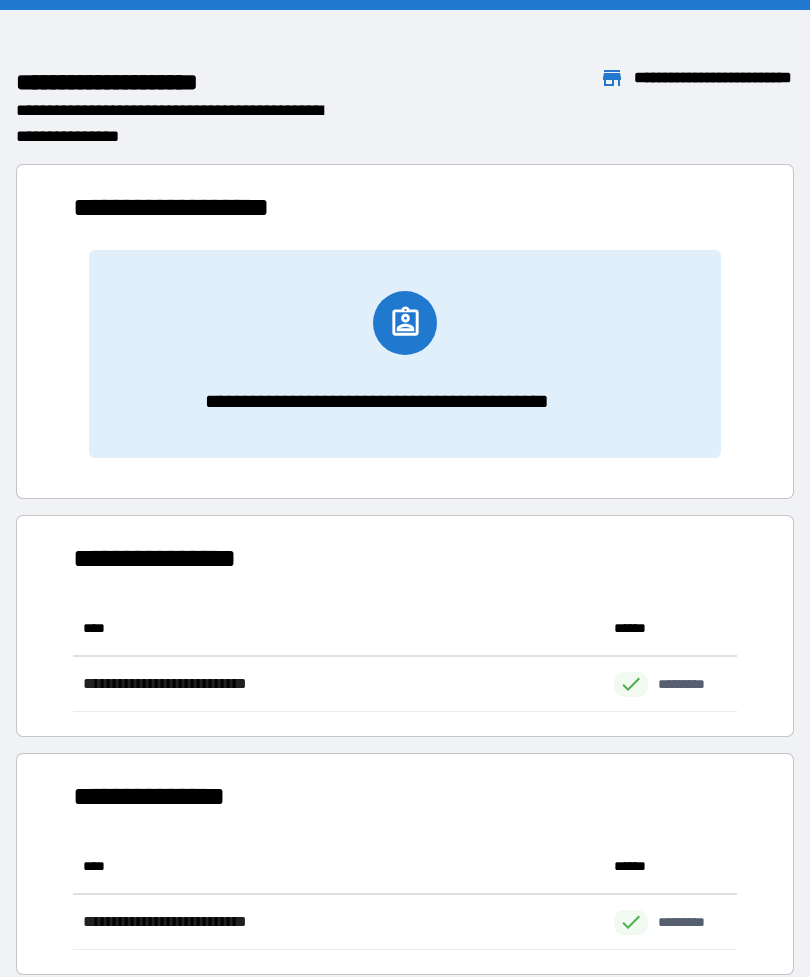 scroll, scrollTop: 1, scrollLeft: 1, axis: both 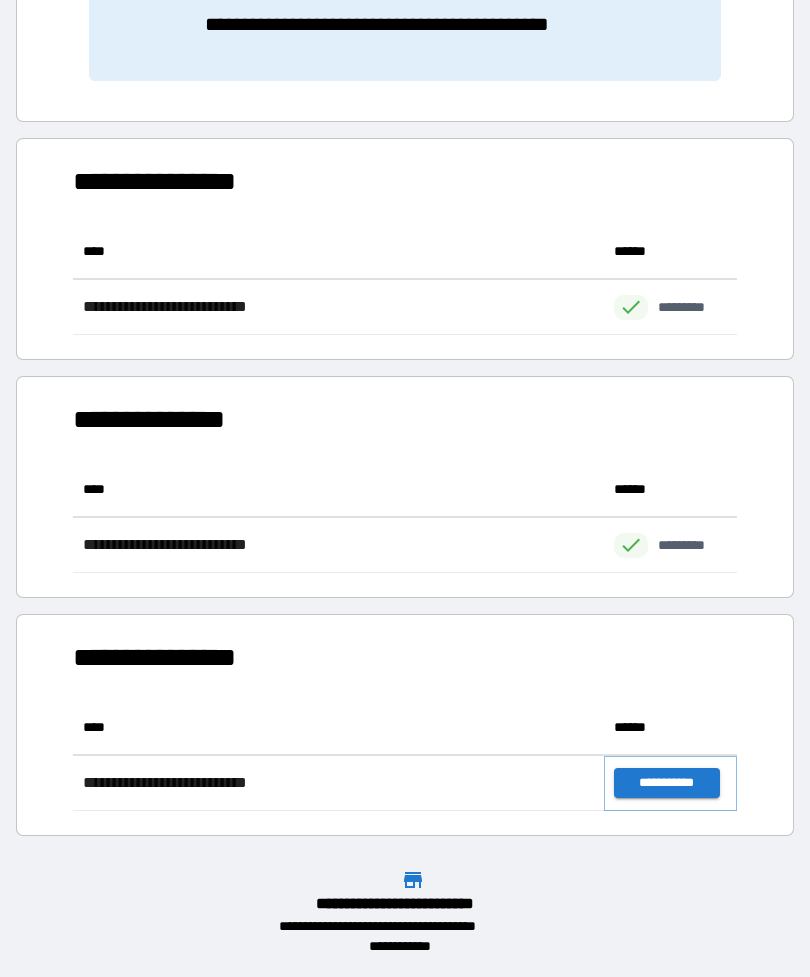 click on "**********" at bounding box center (666, 783) 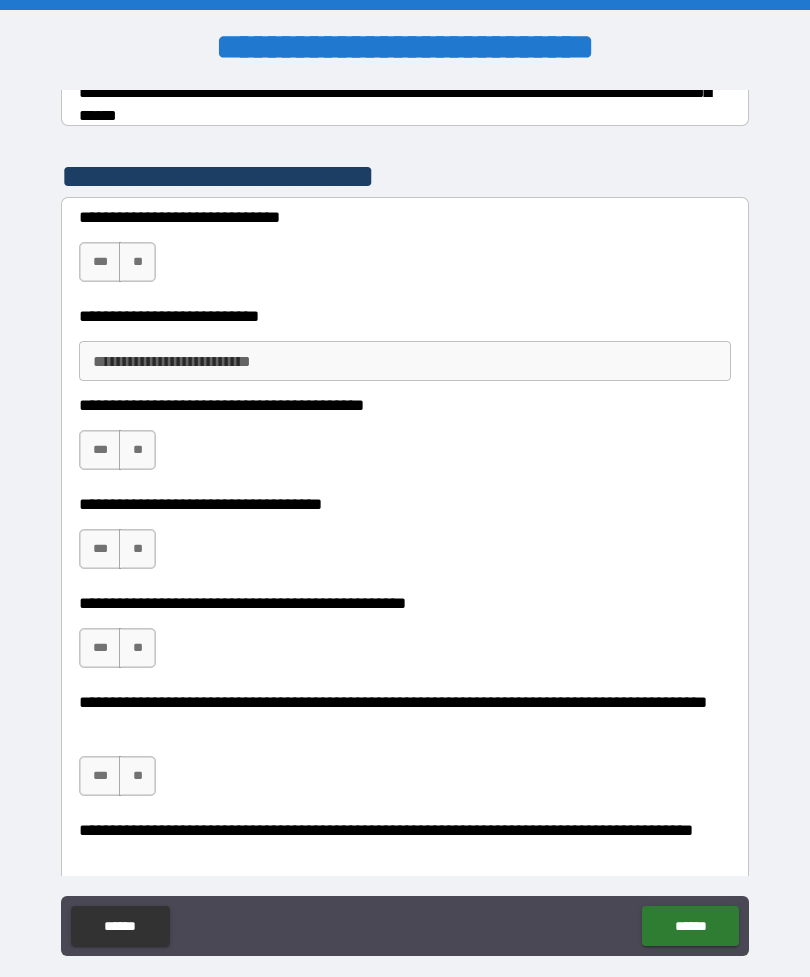 scroll, scrollTop: 404, scrollLeft: 0, axis: vertical 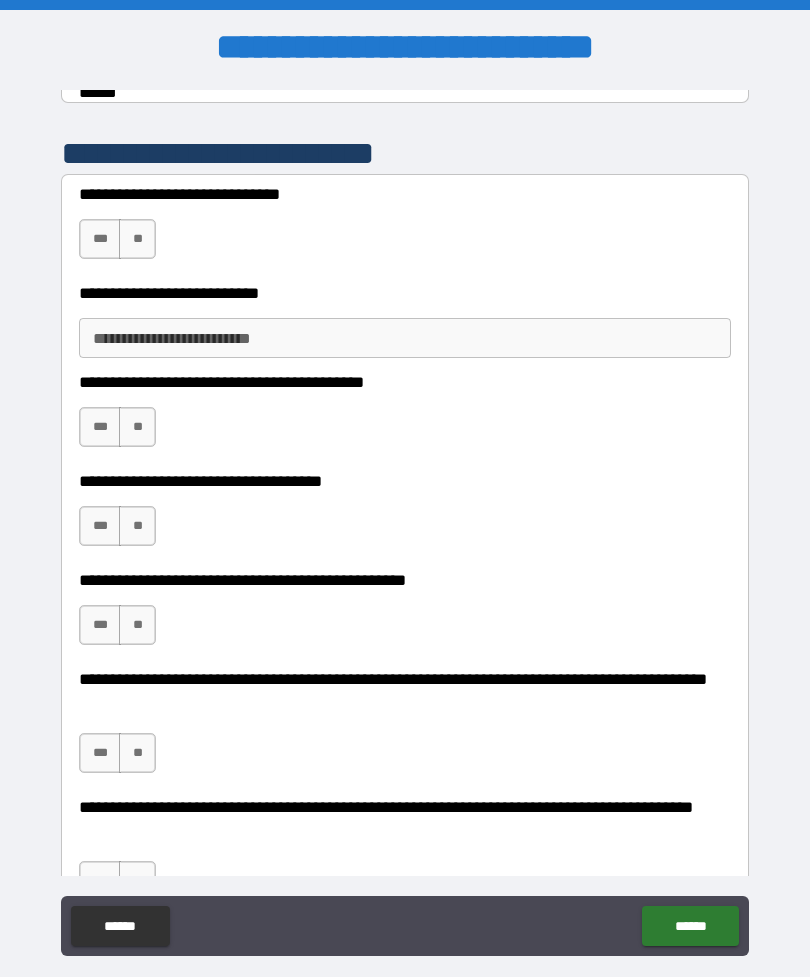 click on "***" at bounding box center (100, 239) 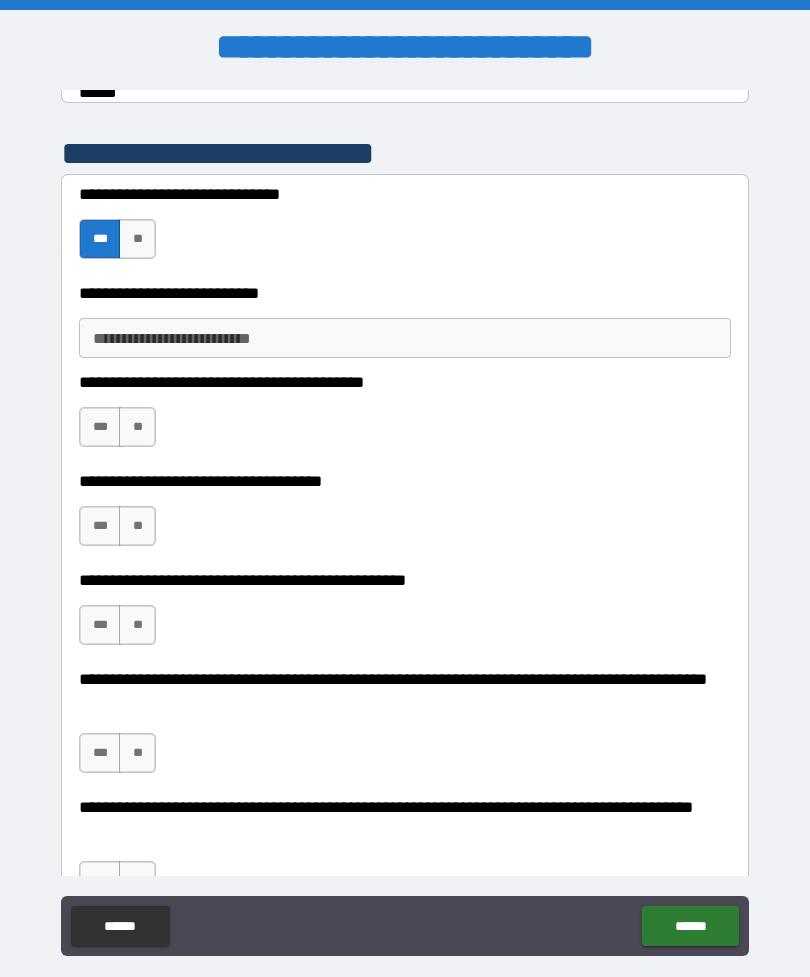 click on "**********" at bounding box center [405, 338] 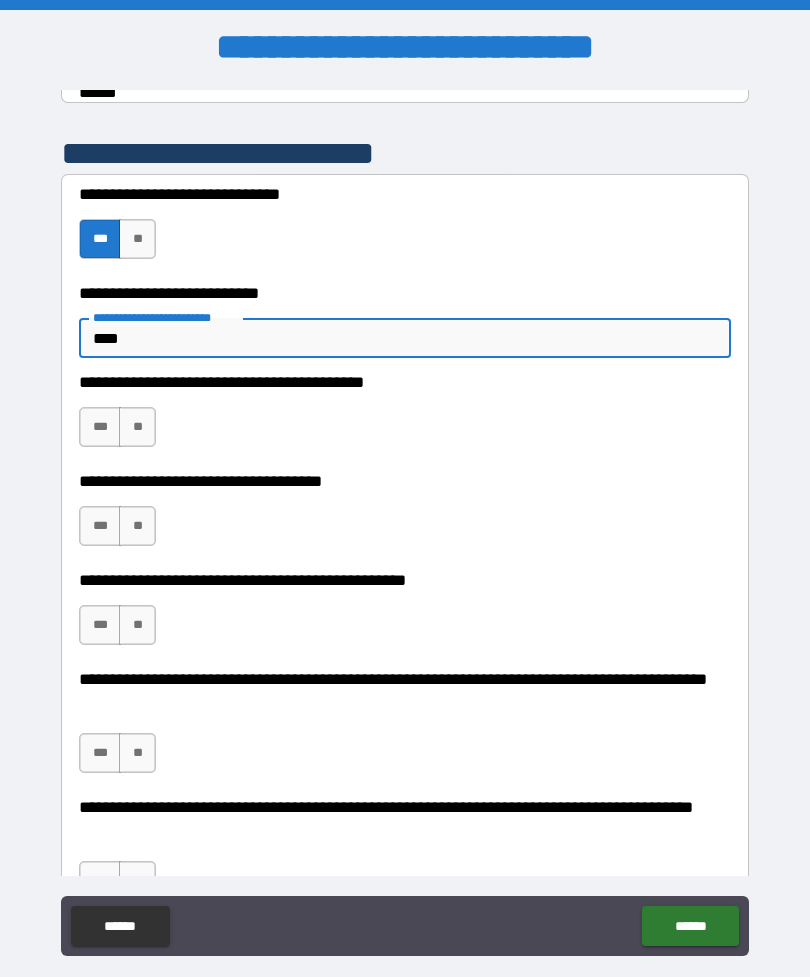 type on "****" 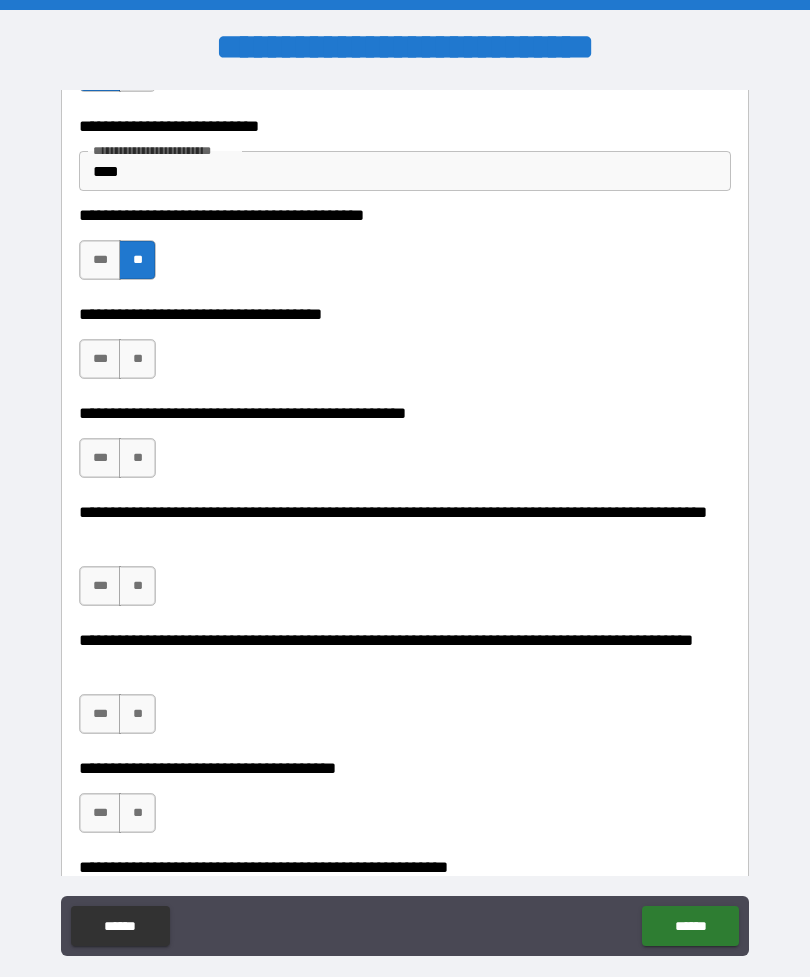 scroll, scrollTop: 607, scrollLeft: 0, axis: vertical 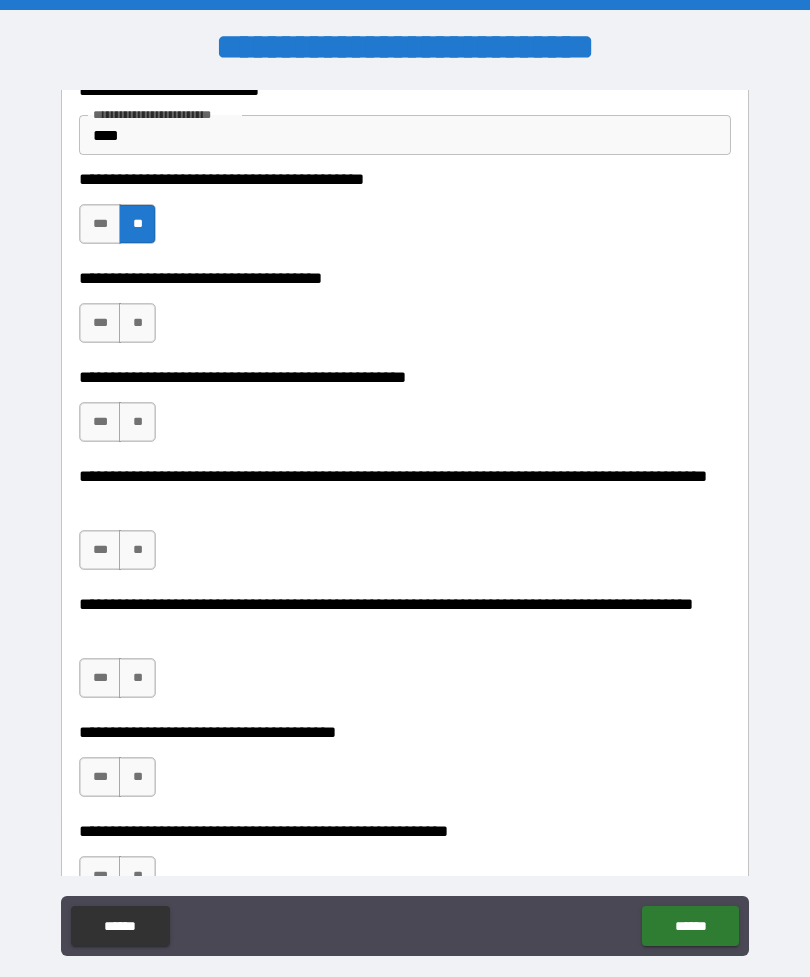 click on "**" at bounding box center [137, 323] 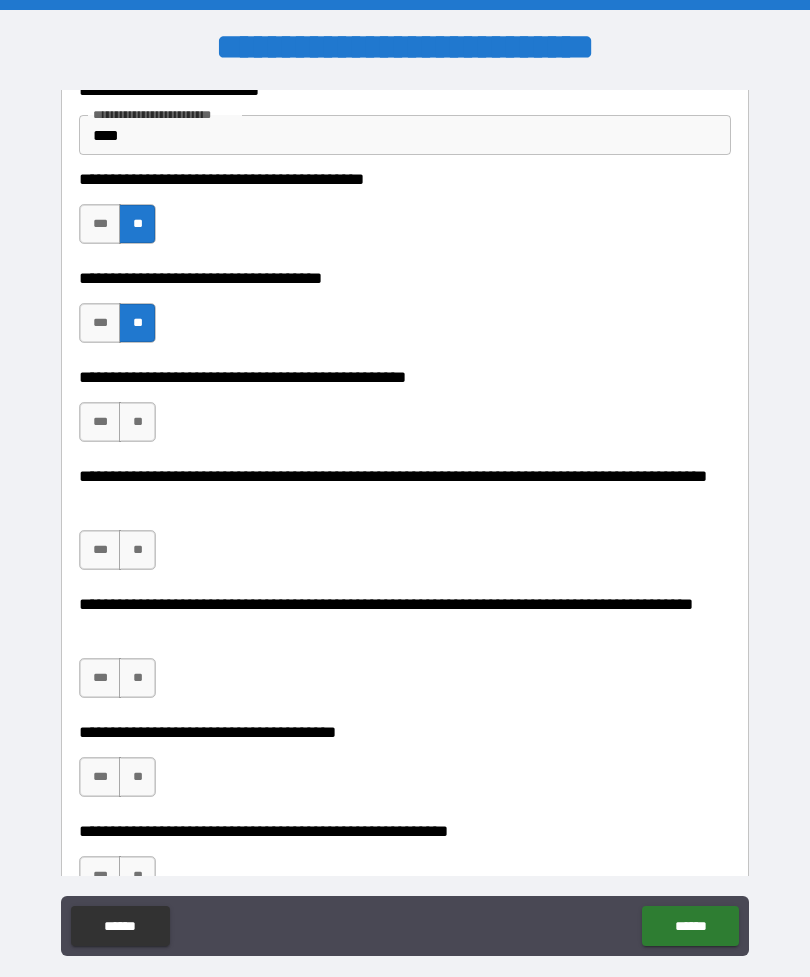 click on "**" at bounding box center [137, 422] 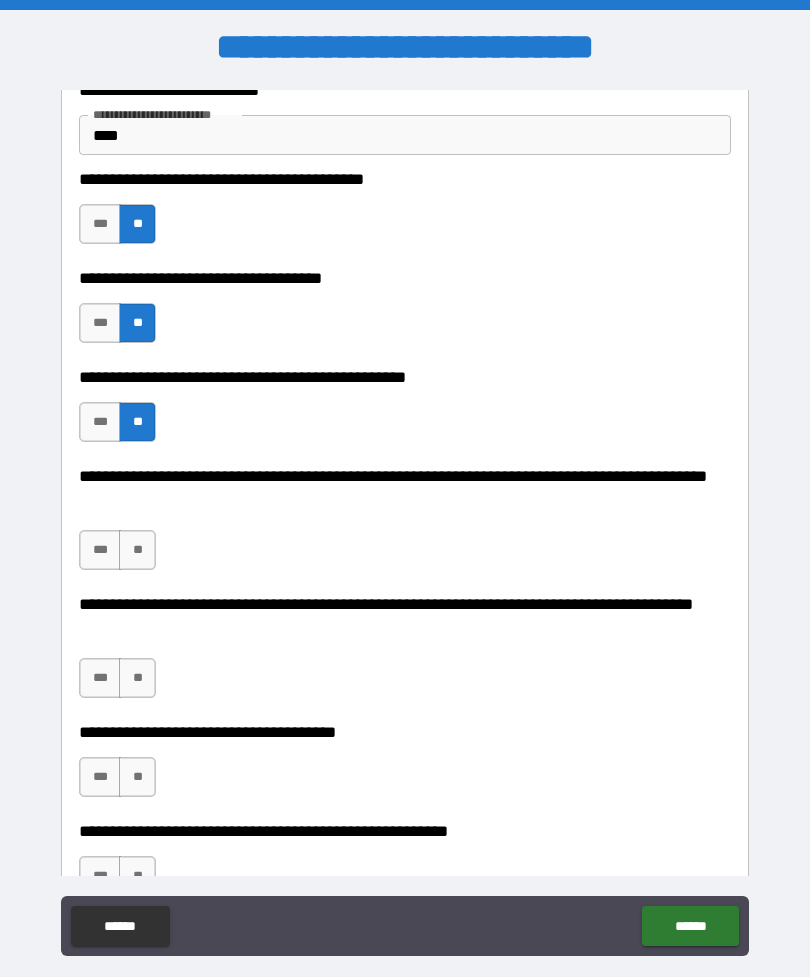 click on "**" at bounding box center [137, 550] 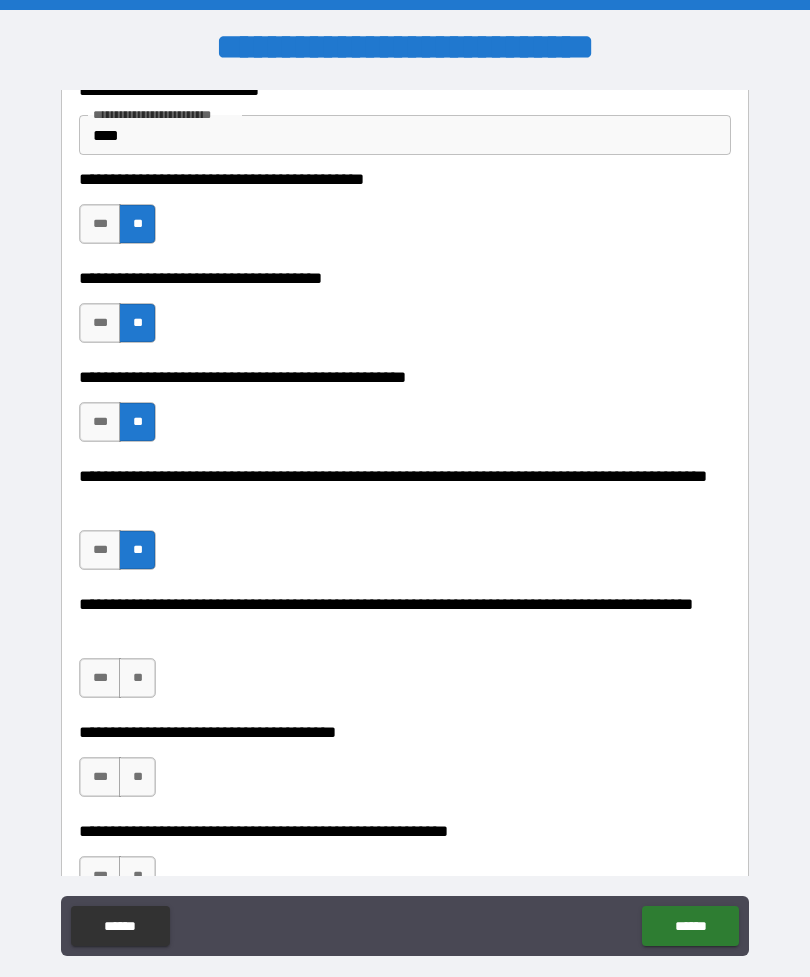 click on "***" at bounding box center (100, 678) 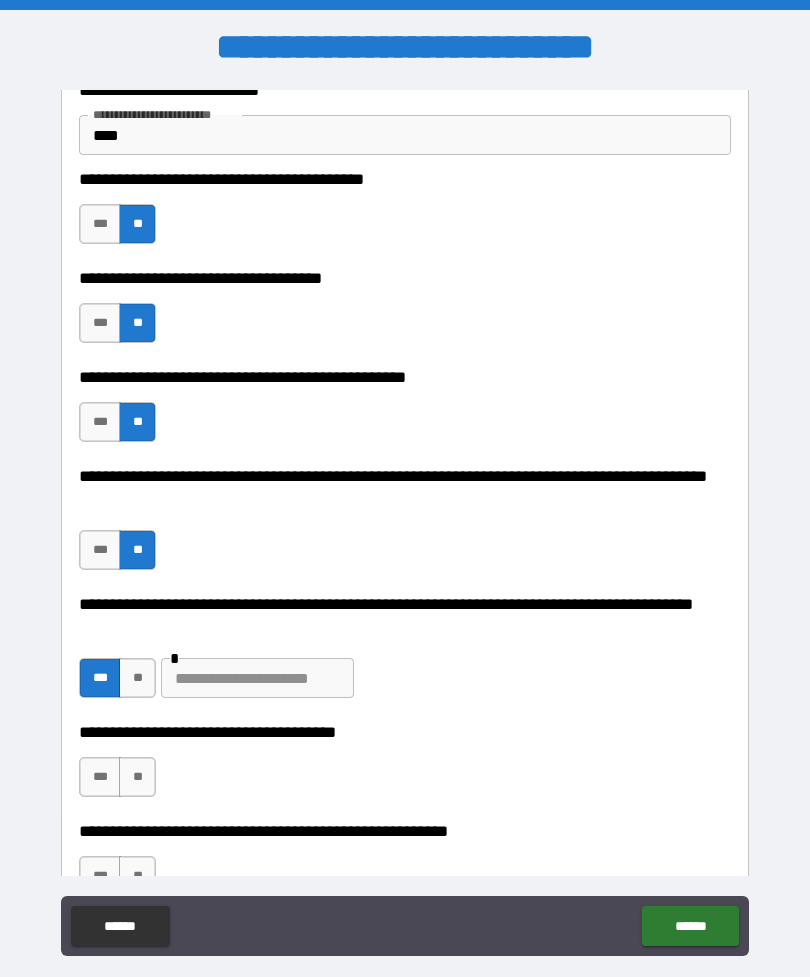 click at bounding box center [257, 678] 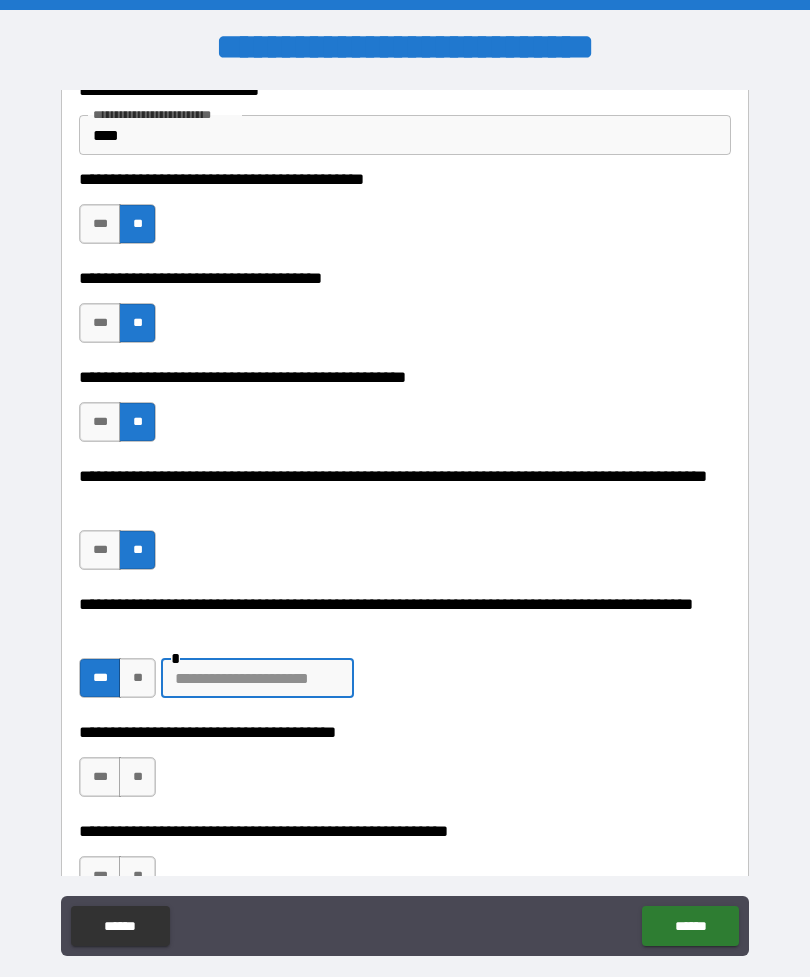 scroll, scrollTop: 31, scrollLeft: 0, axis: vertical 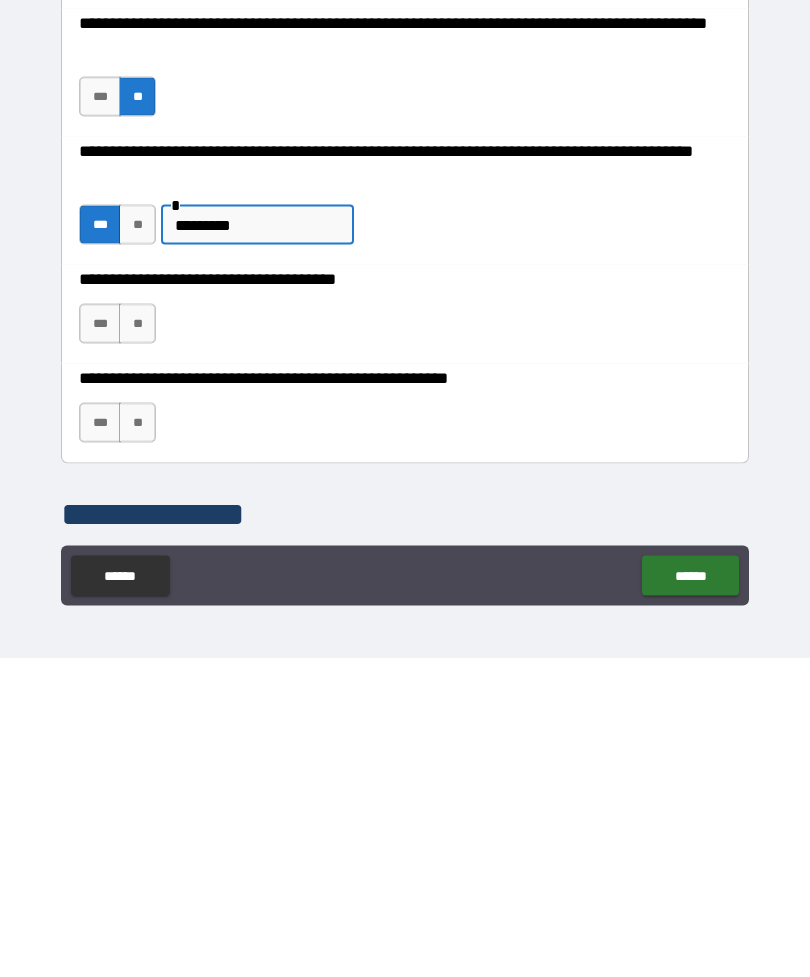 type on "*********" 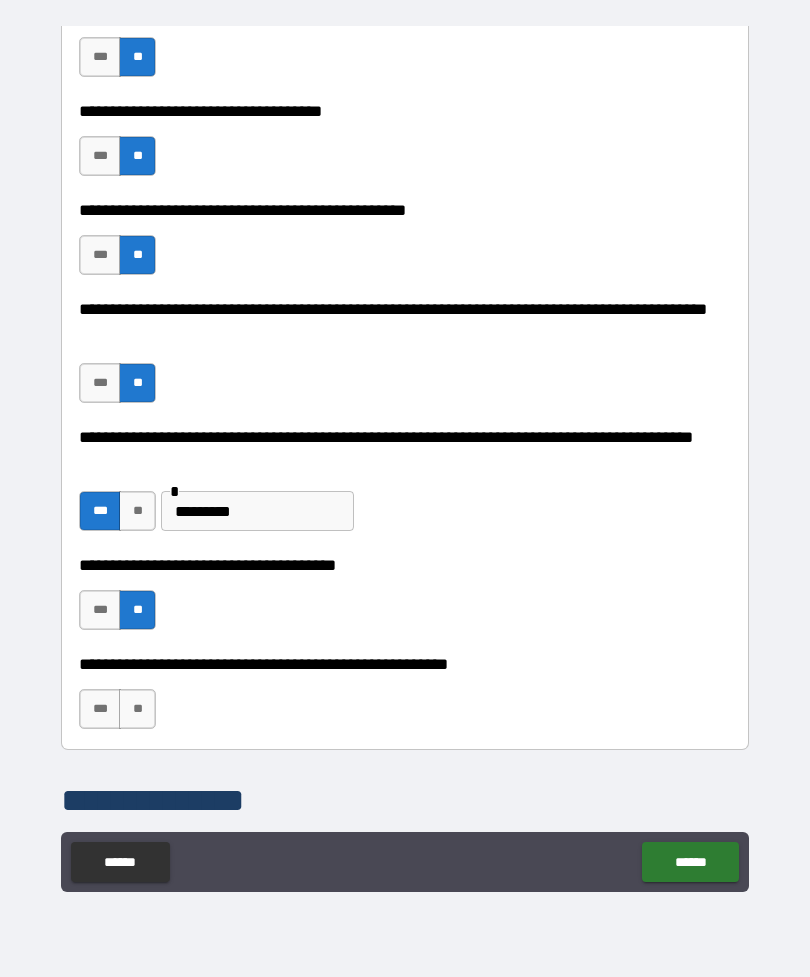 click on "**********" at bounding box center (405, 699) 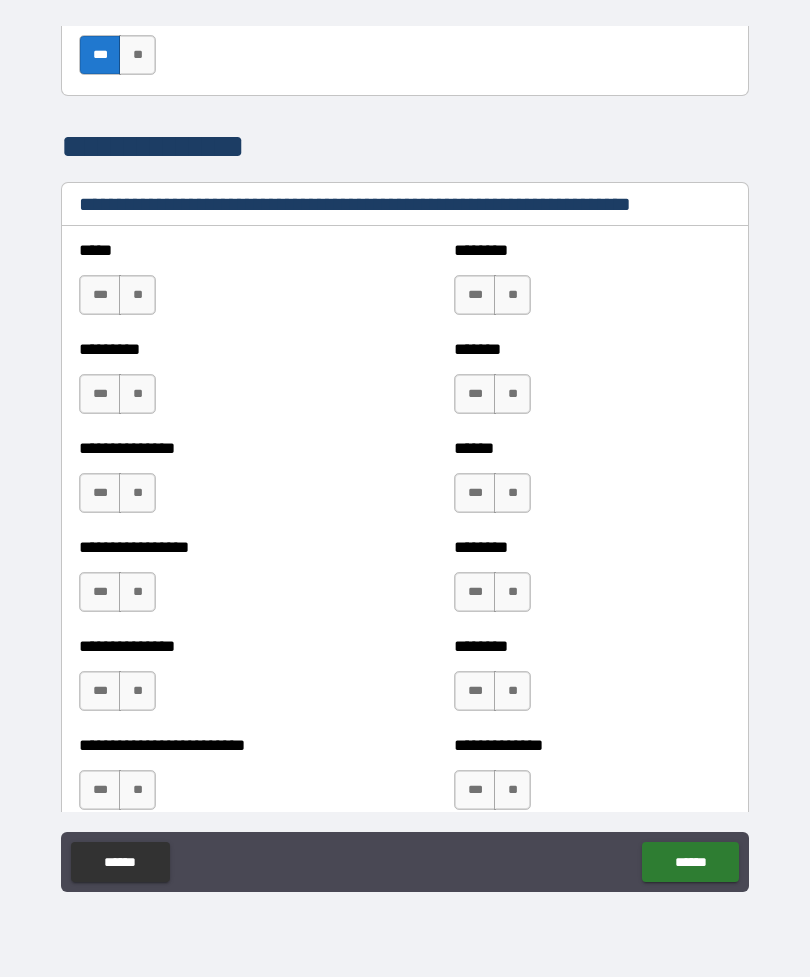 scroll, scrollTop: 1375, scrollLeft: 0, axis: vertical 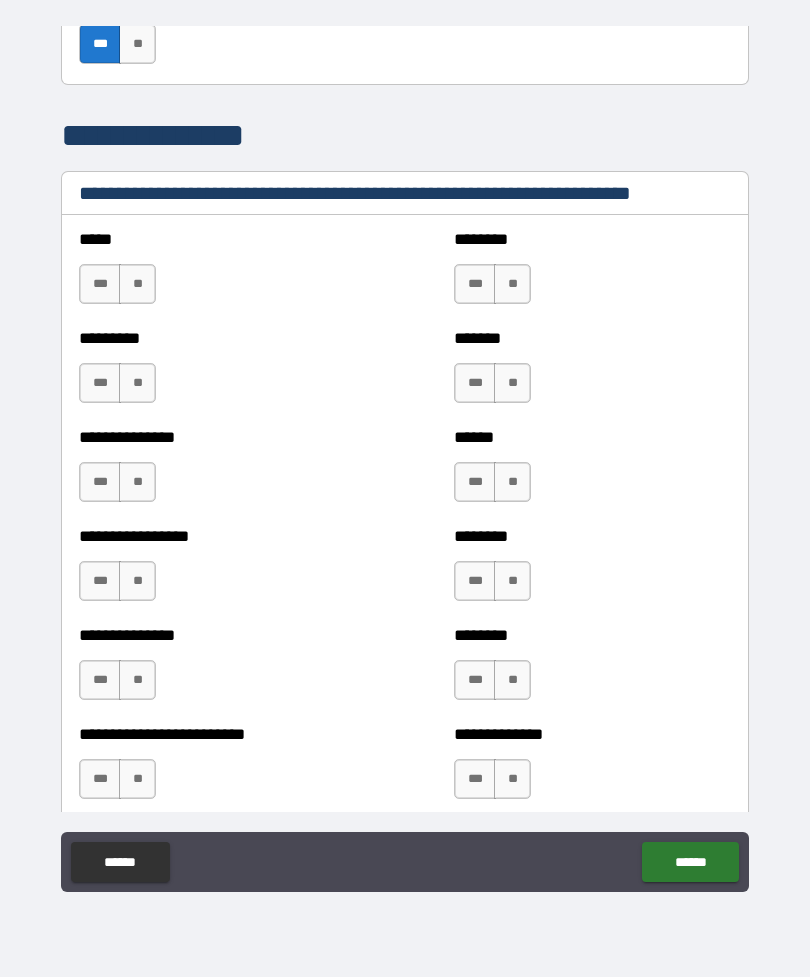 click on "**" at bounding box center [137, 284] 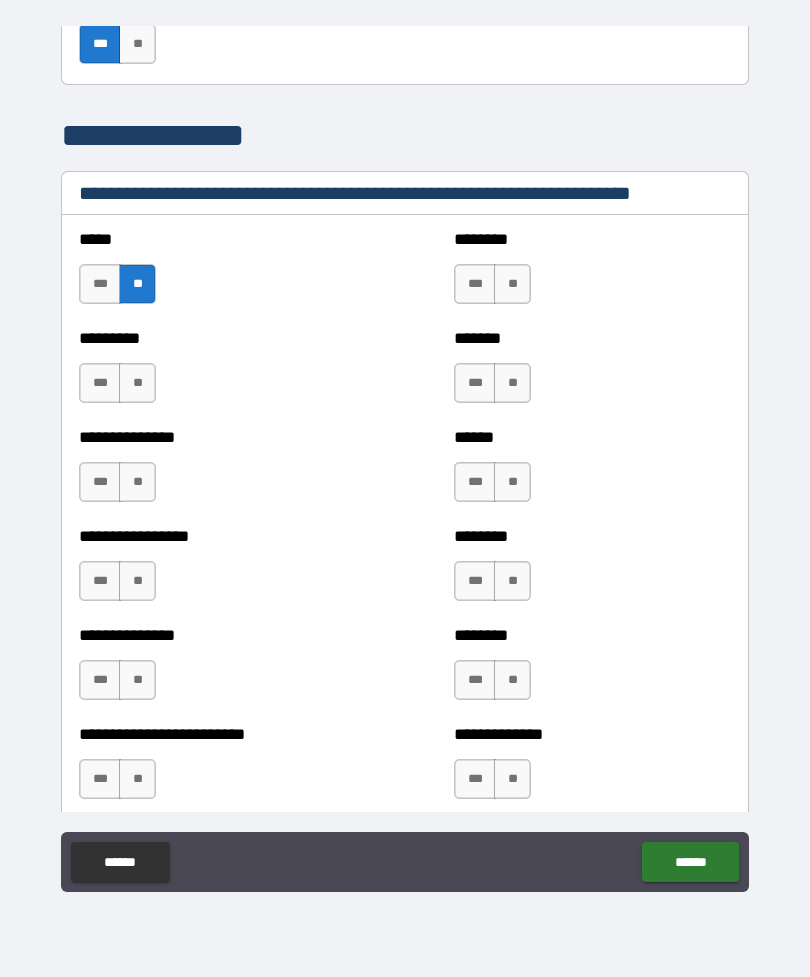 click on "**" at bounding box center (137, 383) 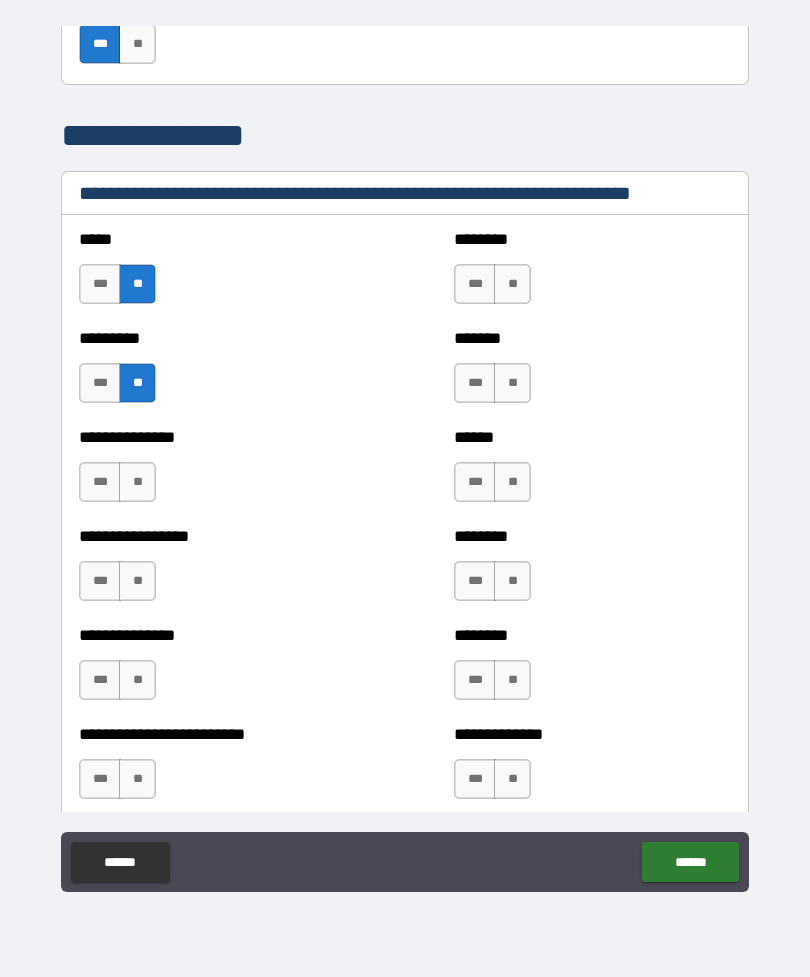 click on "**" at bounding box center [137, 482] 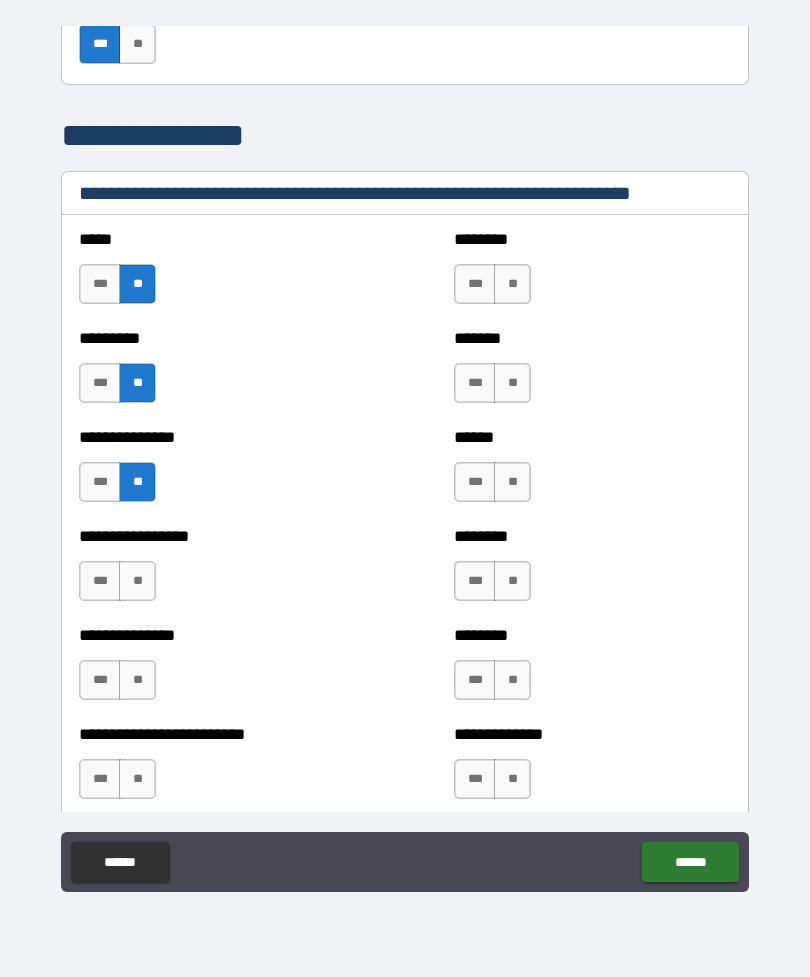 click on "**" at bounding box center [137, 581] 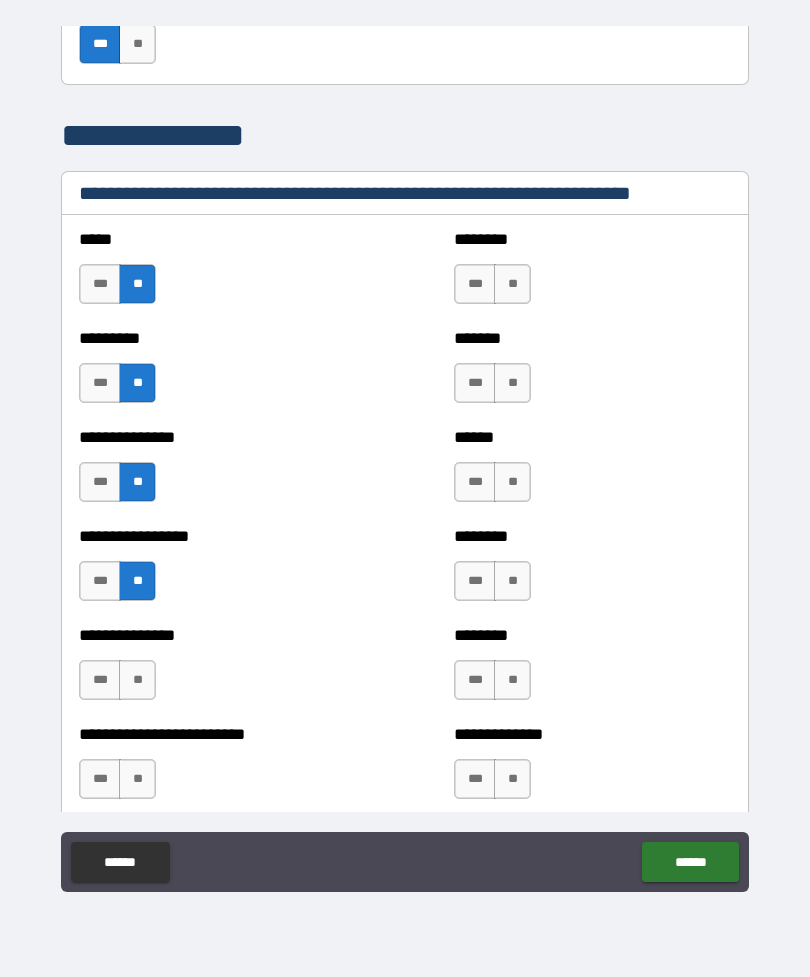 click on "**" at bounding box center (137, 680) 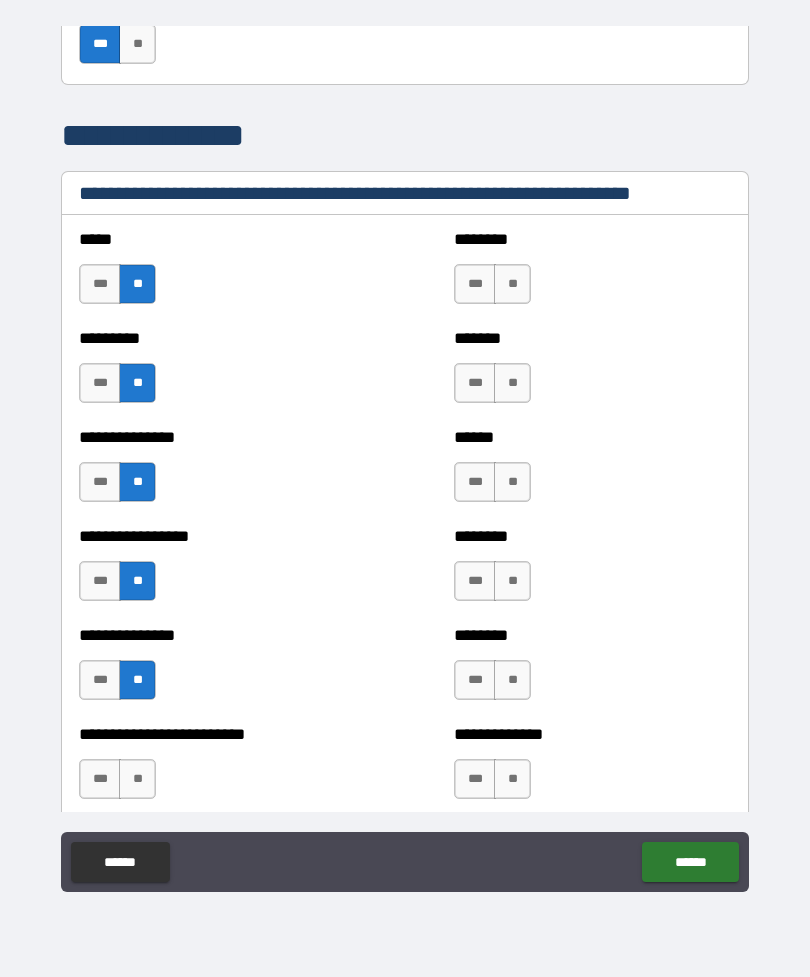 click on "**" at bounding box center [137, 779] 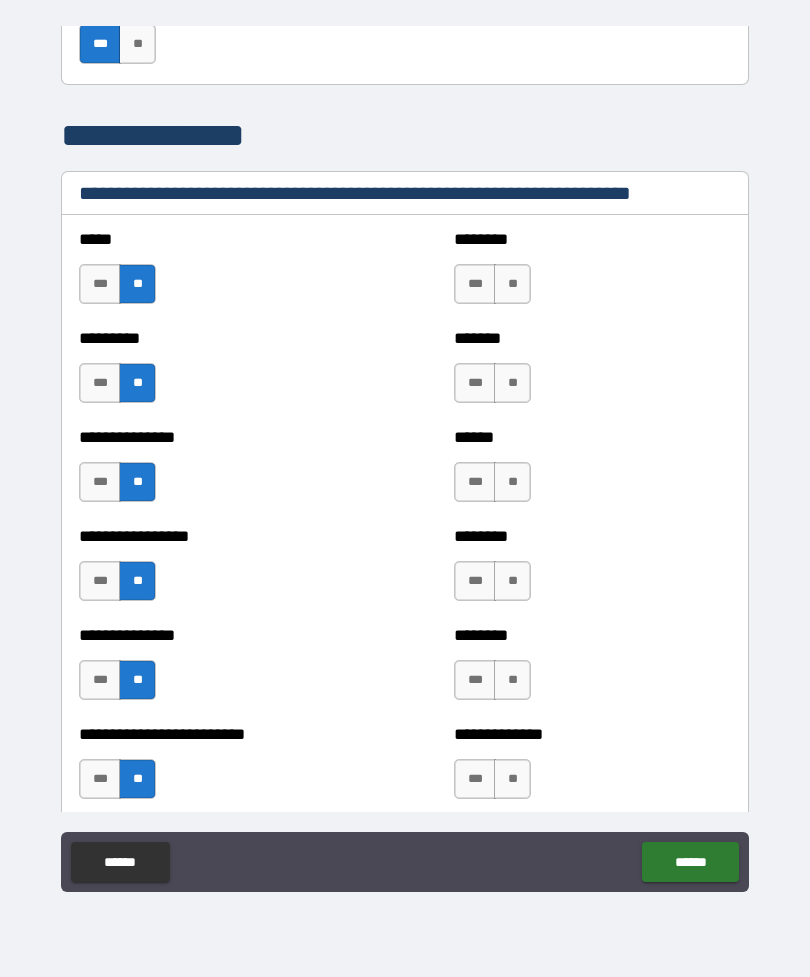 click on "**" at bounding box center [512, 779] 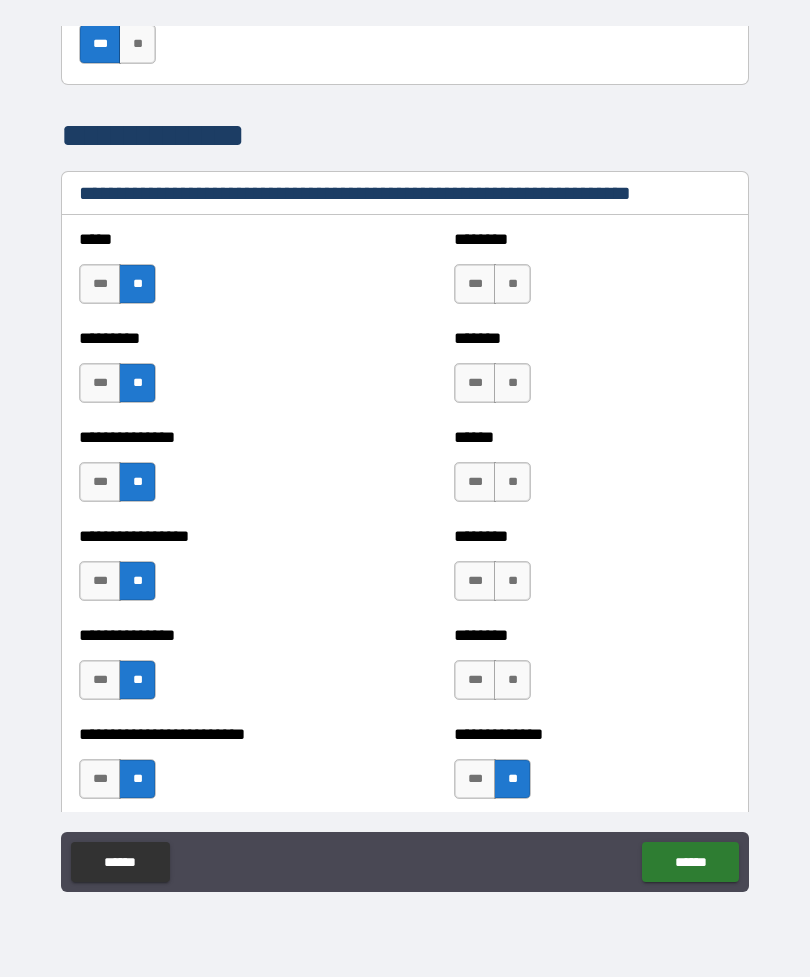 click on "**" at bounding box center (512, 680) 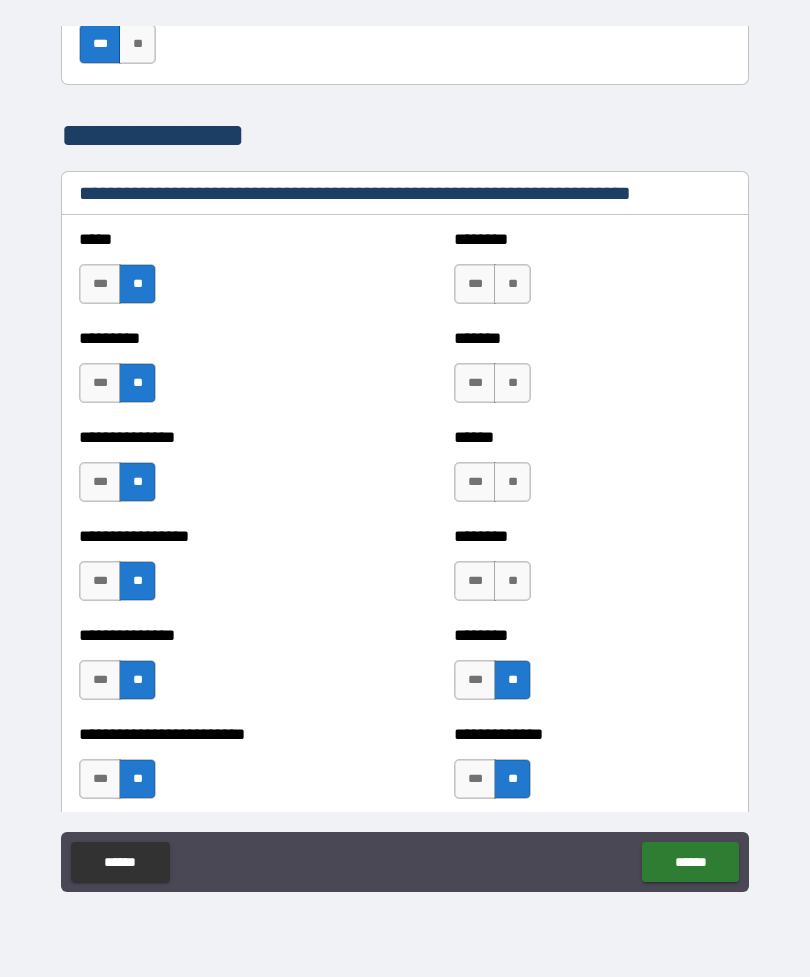 click on "**" at bounding box center (512, 581) 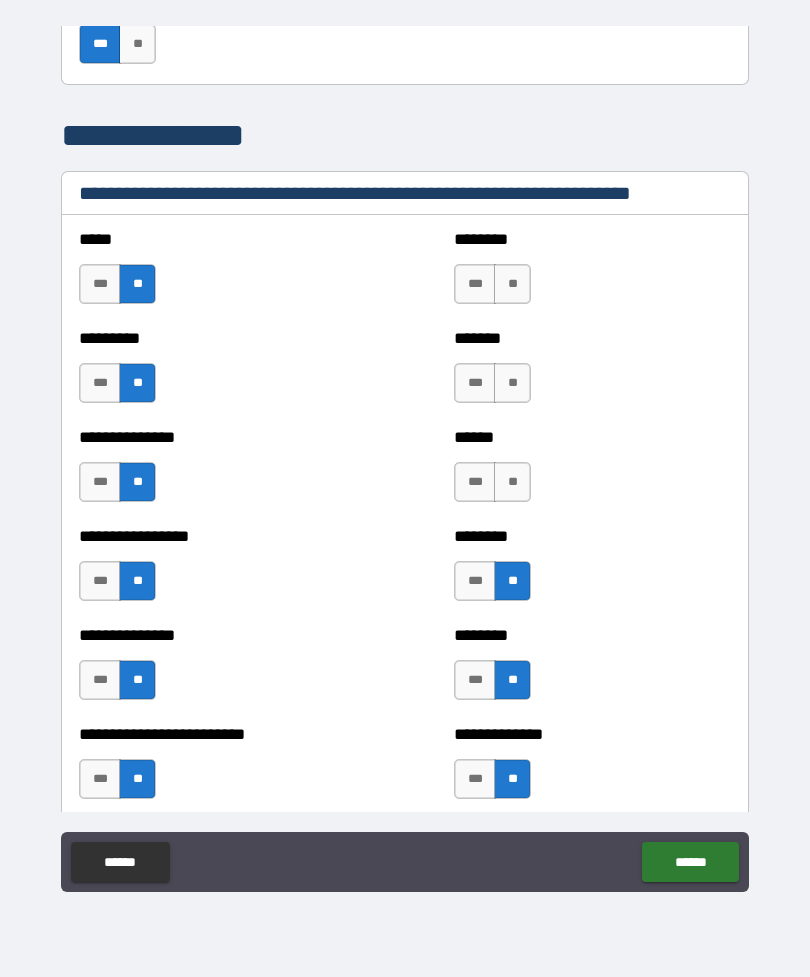 click on "**" at bounding box center (512, 482) 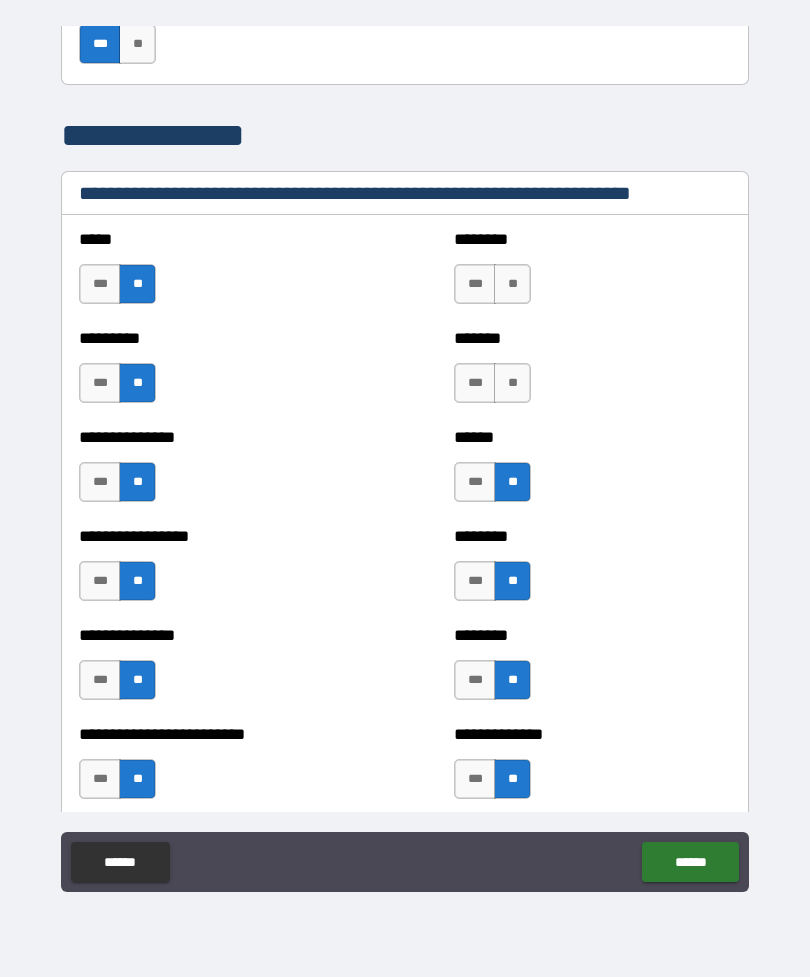 click on "**" at bounding box center [512, 383] 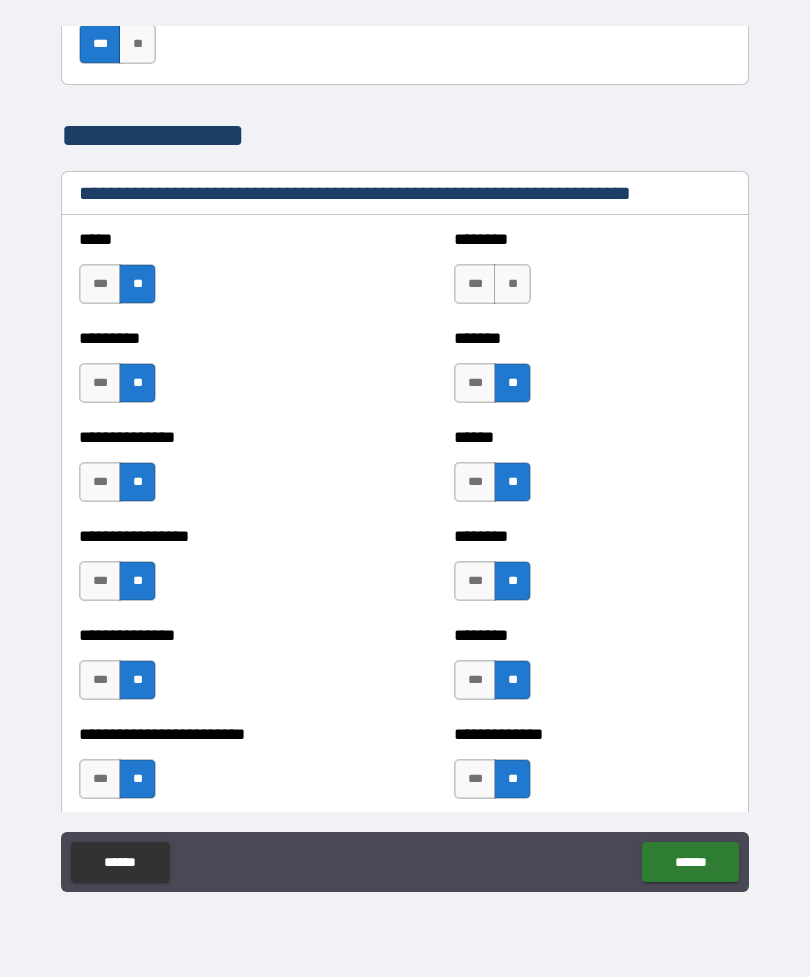 click on "**" at bounding box center [512, 284] 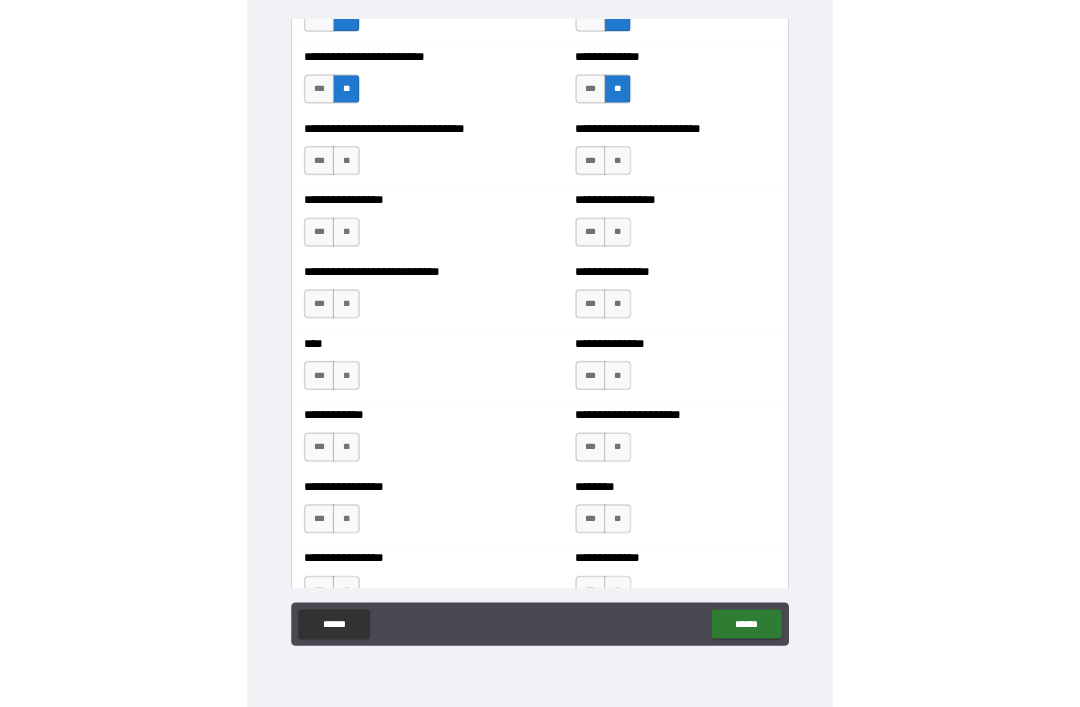 scroll, scrollTop: 2028, scrollLeft: 0, axis: vertical 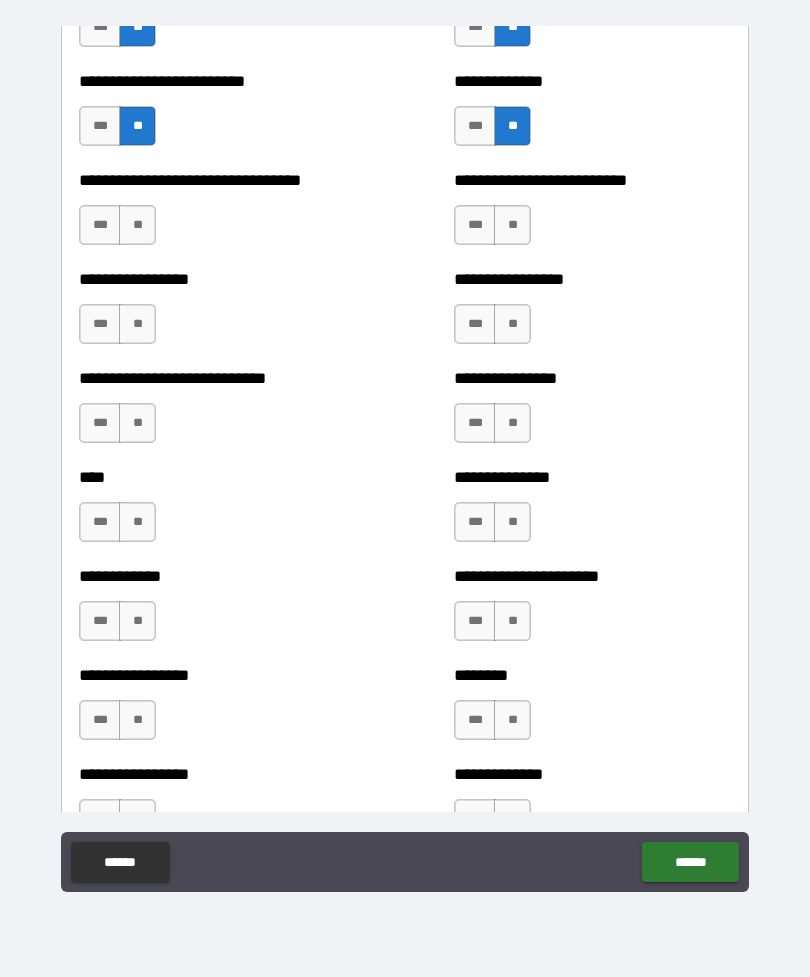 click on "**" at bounding box center [512, 225] 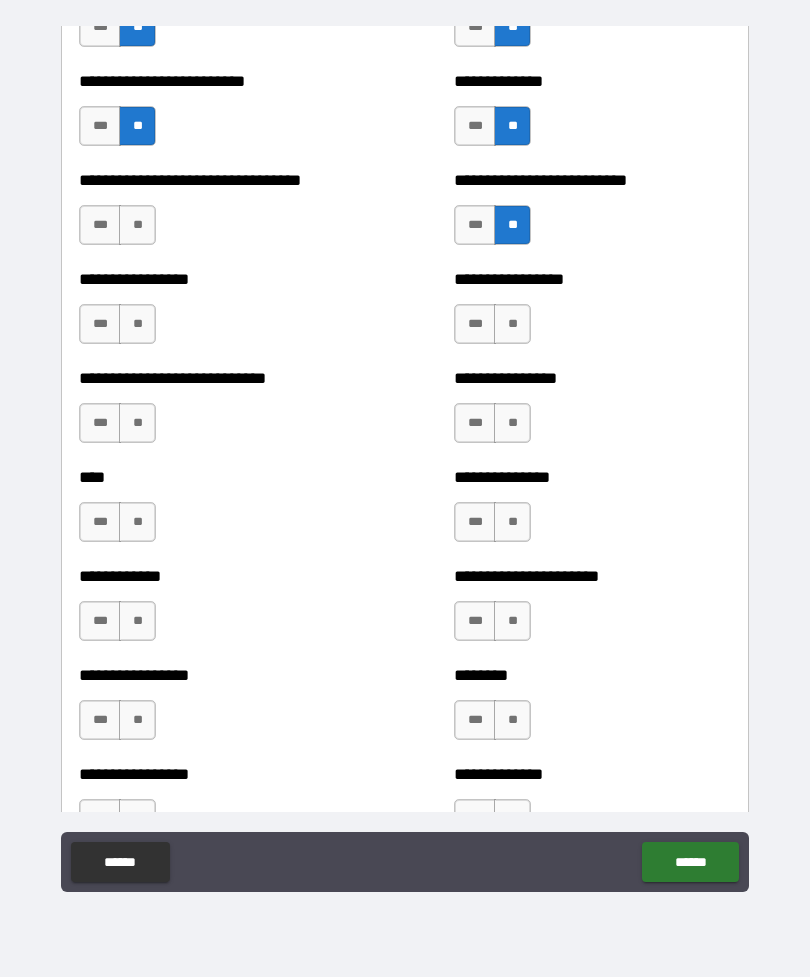 click on "**" at bounding box center [512, 324] 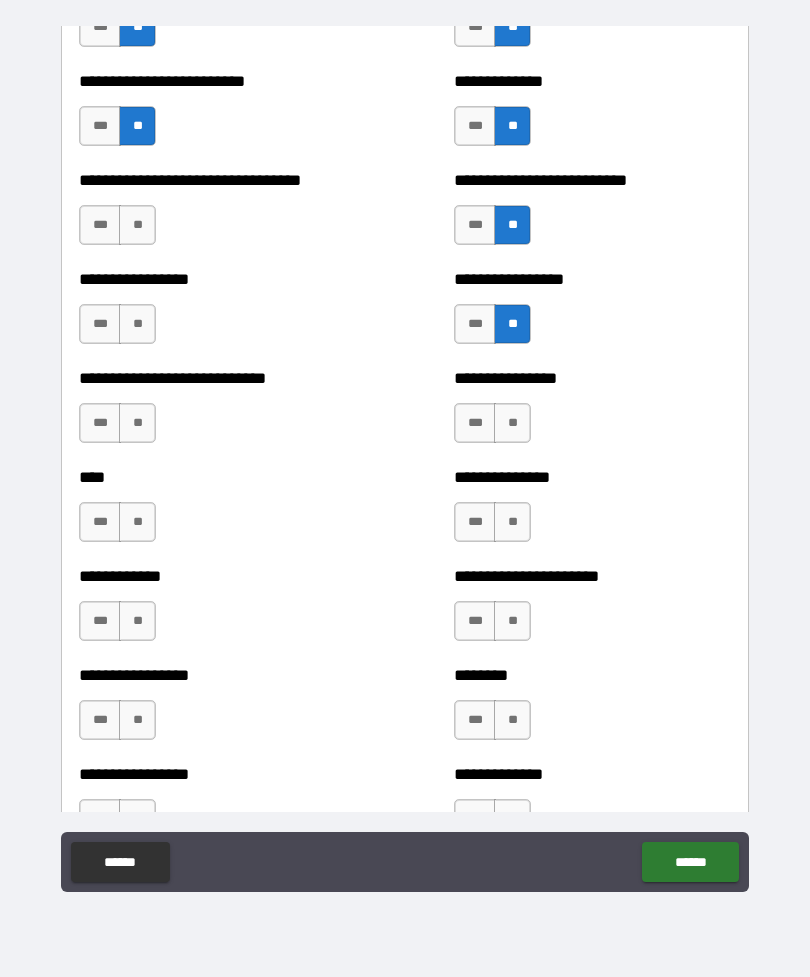 click on "**" at bounding box center (512, 423) 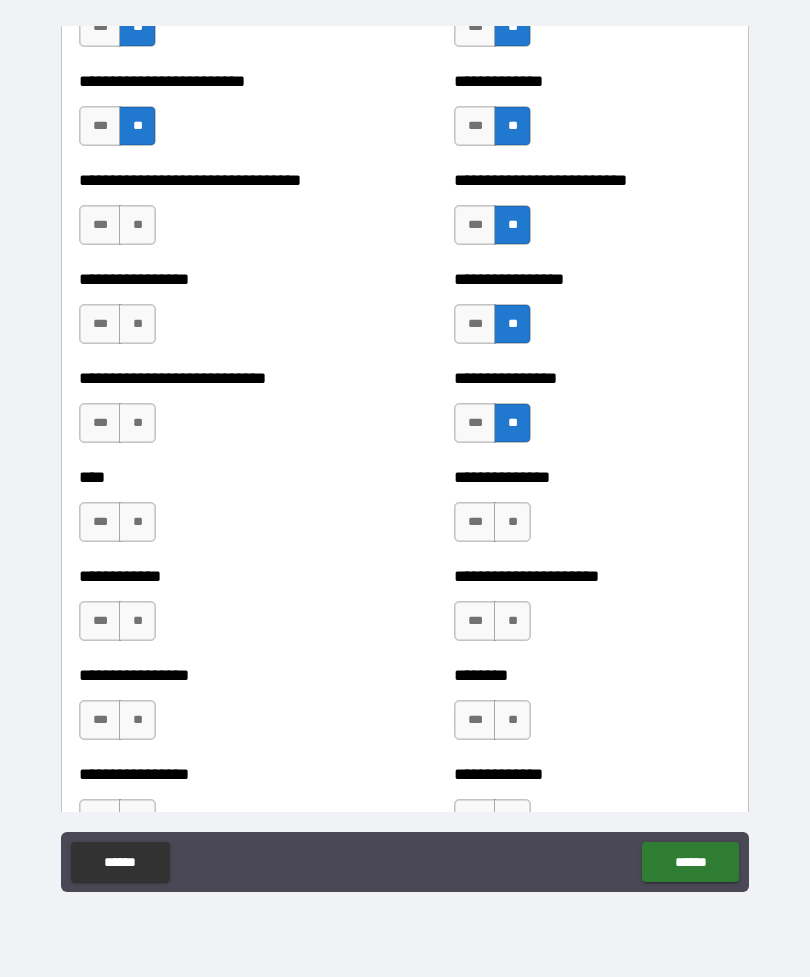 click on "**" at bounding box center (512, 522) 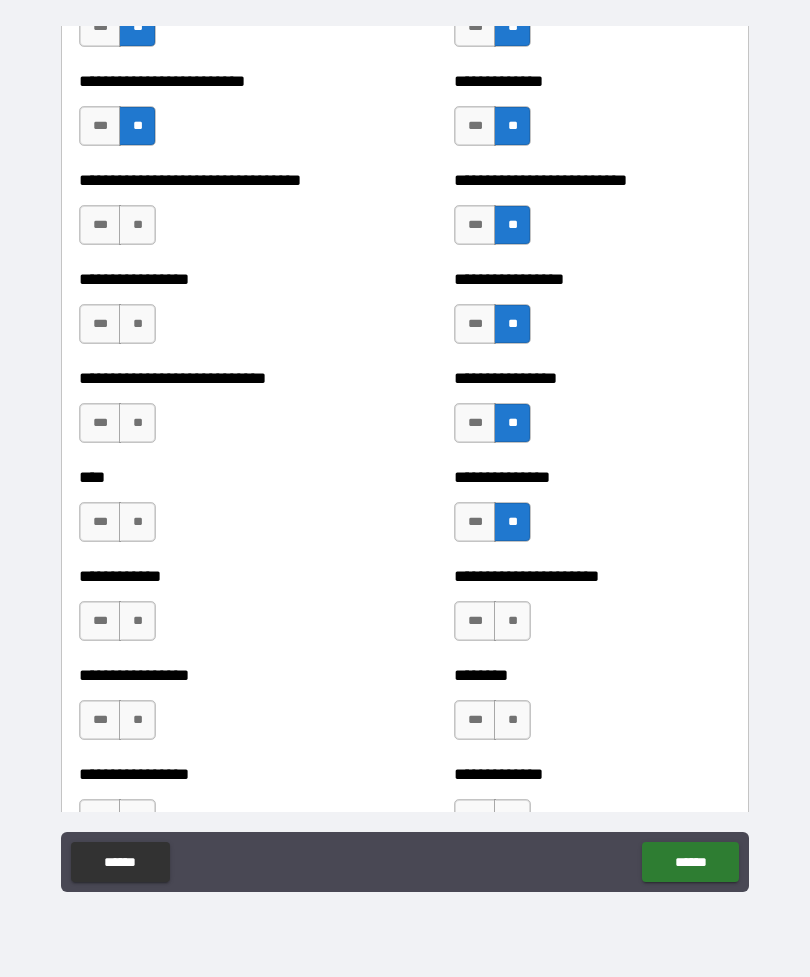 click on "**" at bounding box center [512, 621] 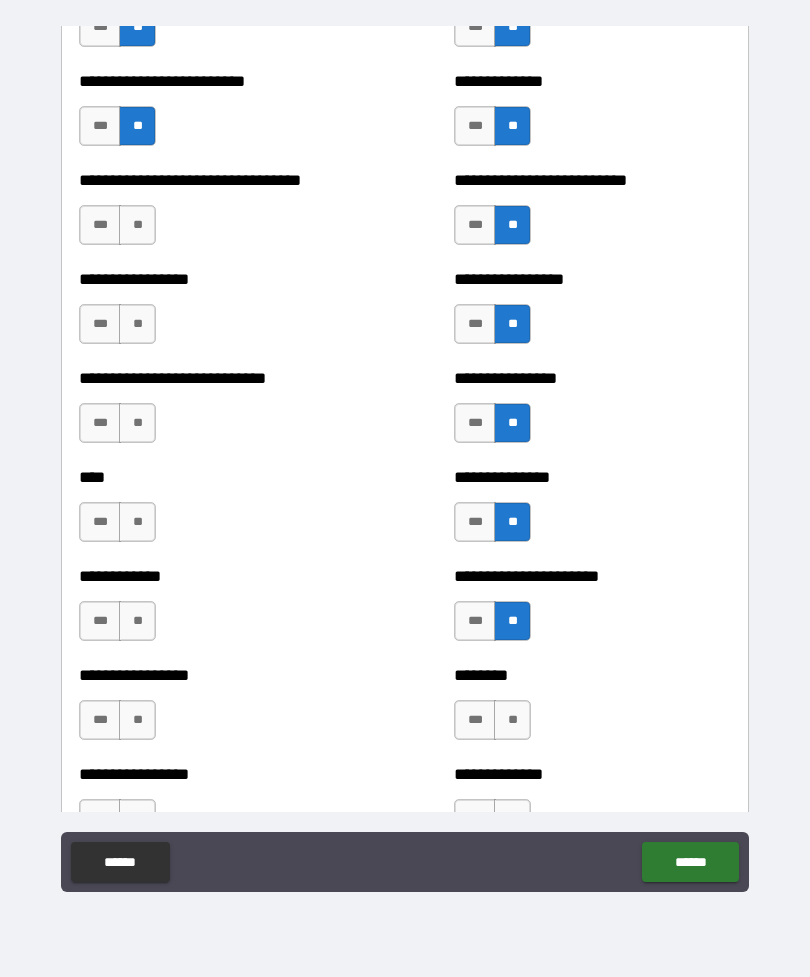 click on "**" at bounding box center [512, 720] 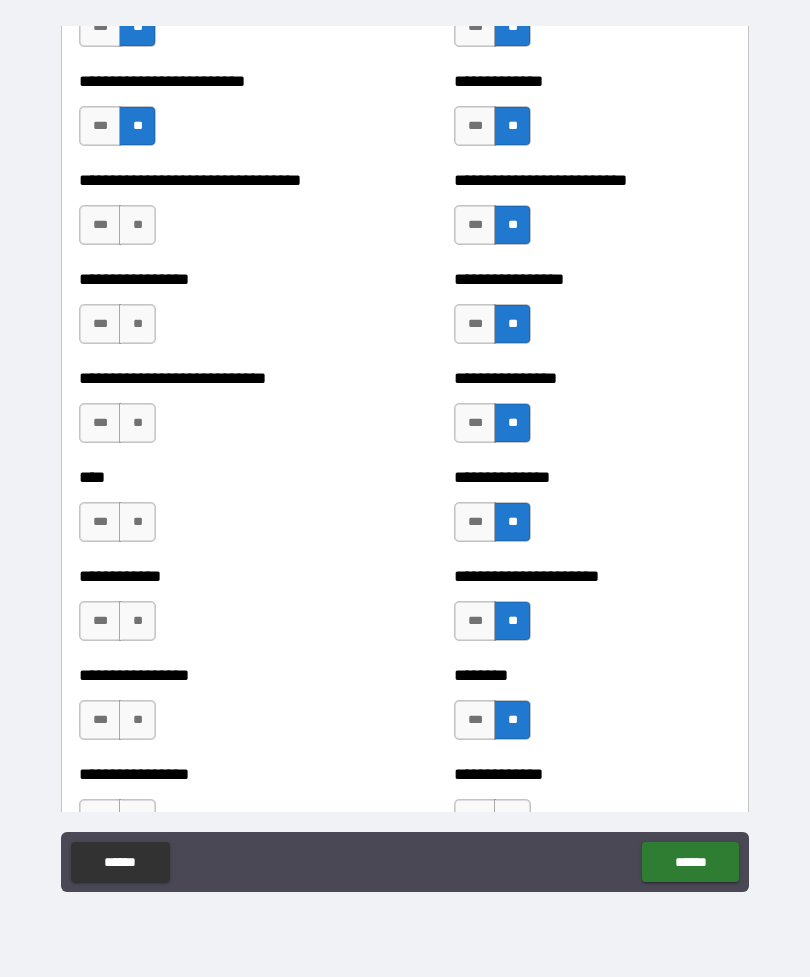 click on "**" at bounding box center [137, 720] 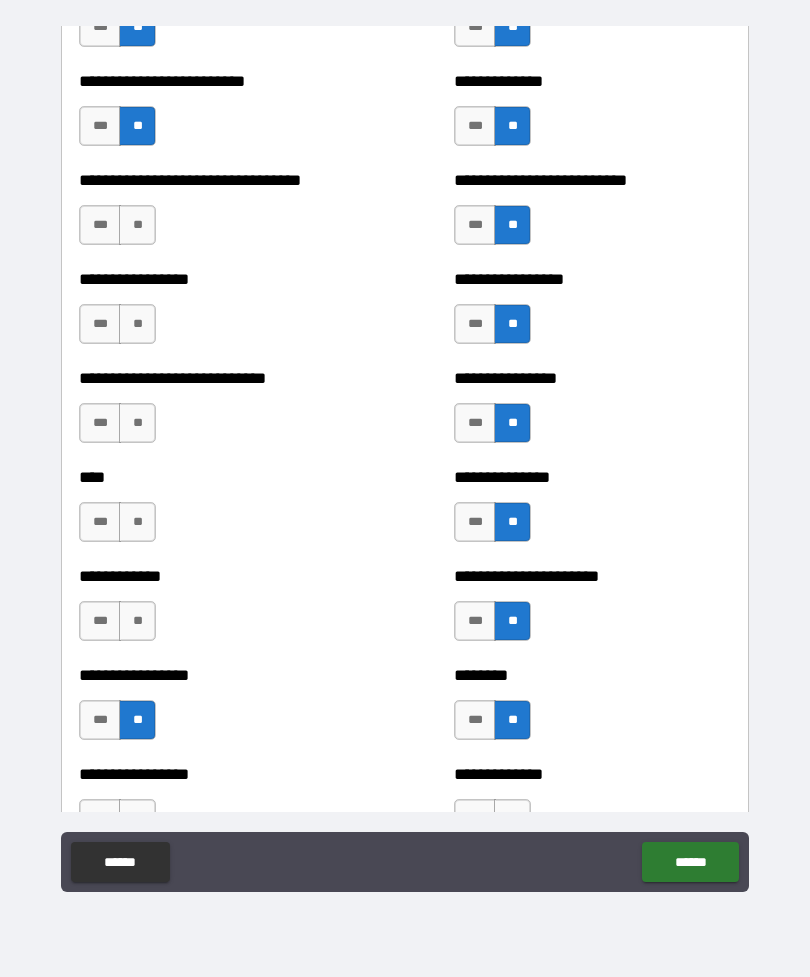 click on "**" at bounding box center (137, 621) 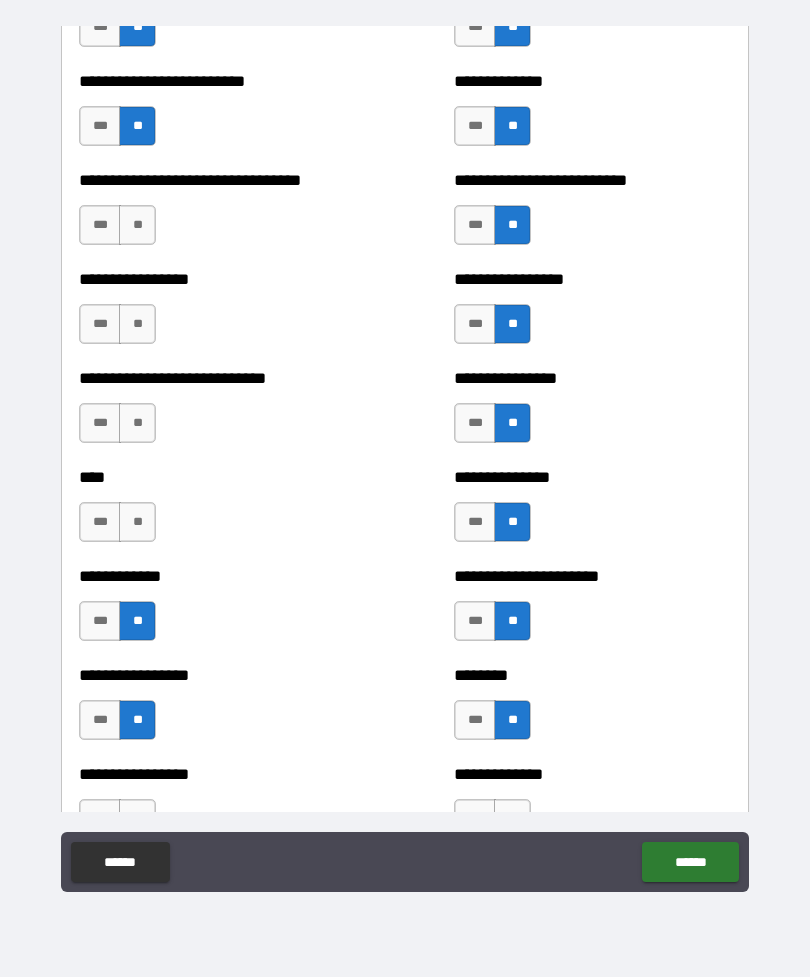 click on "**" at bounding box center (137, 522) 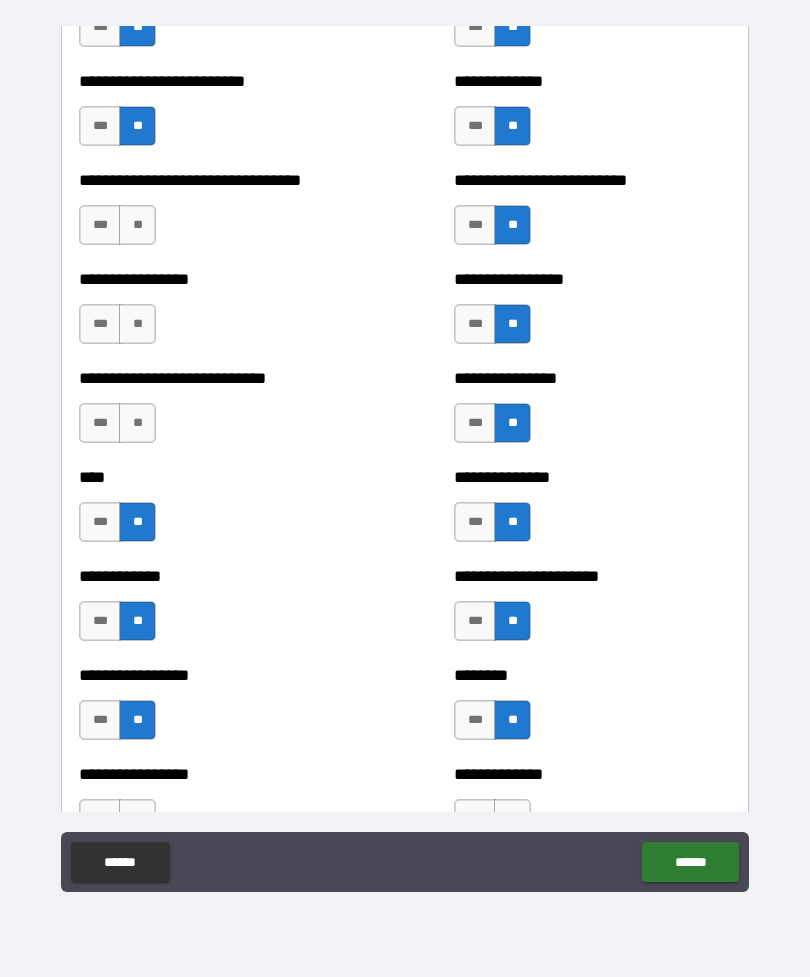 click on "**" at bounding box center (137, 423) 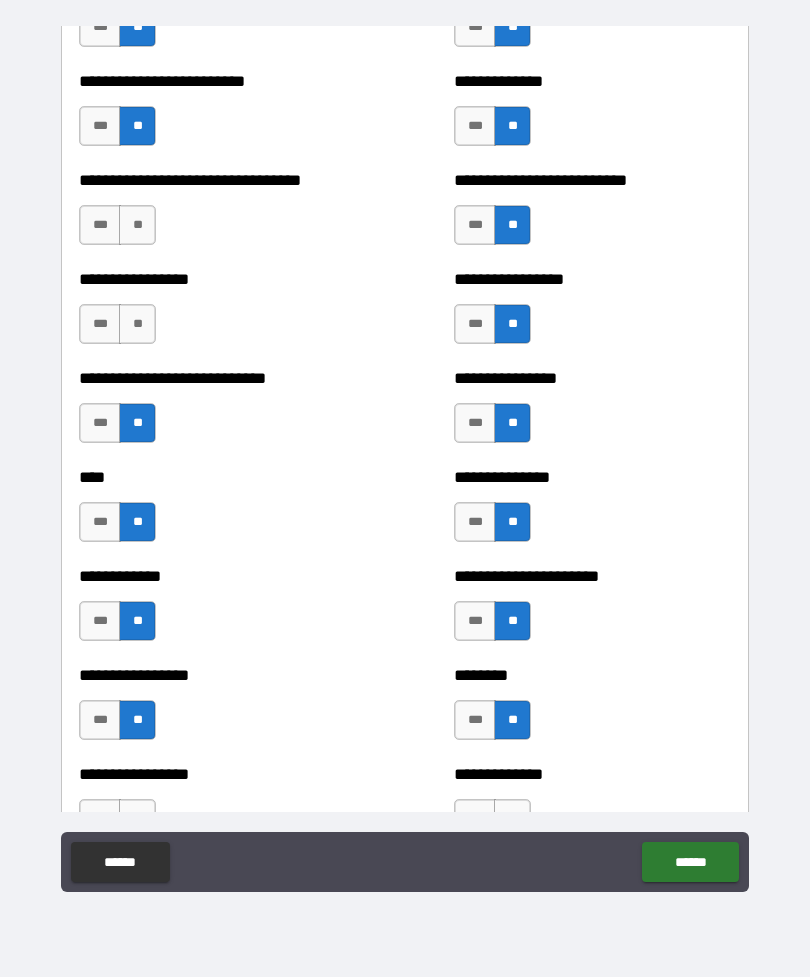 click on "**" at bounding box center (137, 324) 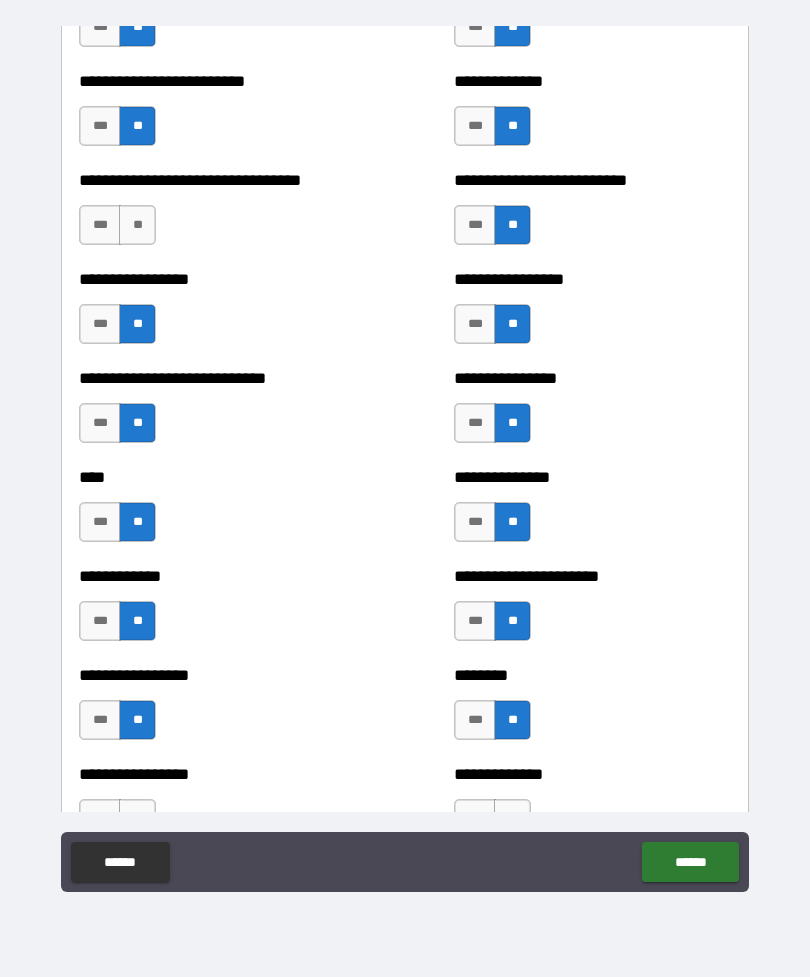 click on "**" at bounding box center (137, 225) 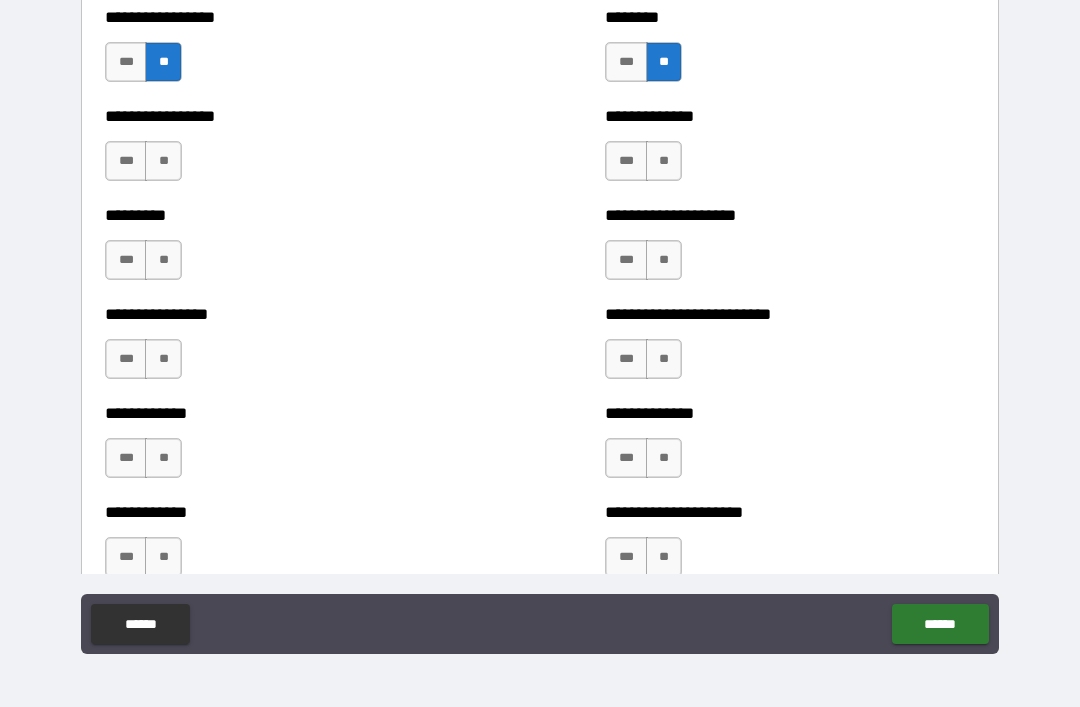 scroll, scrollTop: 2577, scrollLeft: 0, axis: vertical 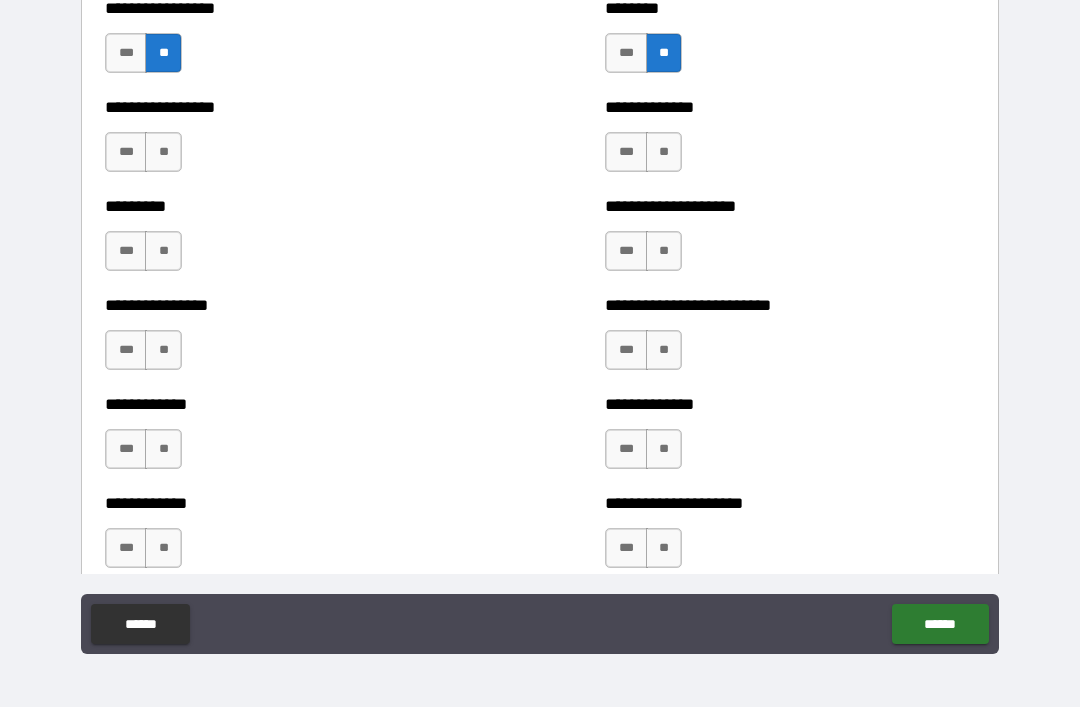 click on "**" at bounding box center [163, 152] 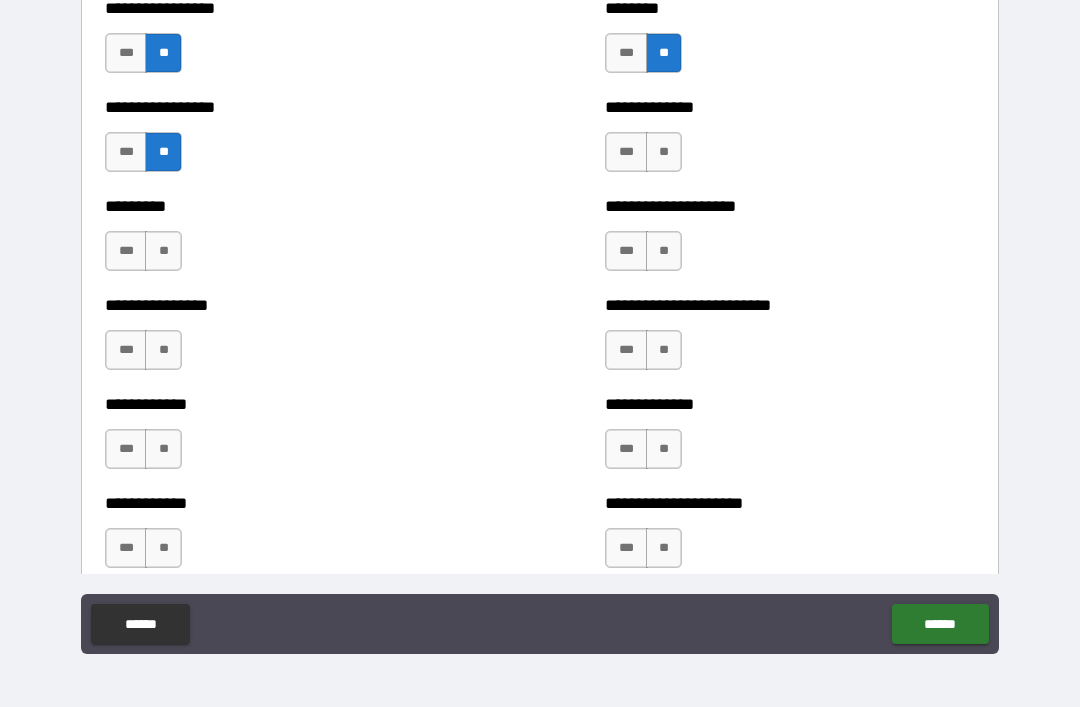 click on "**" at bounding box center (163, 251) 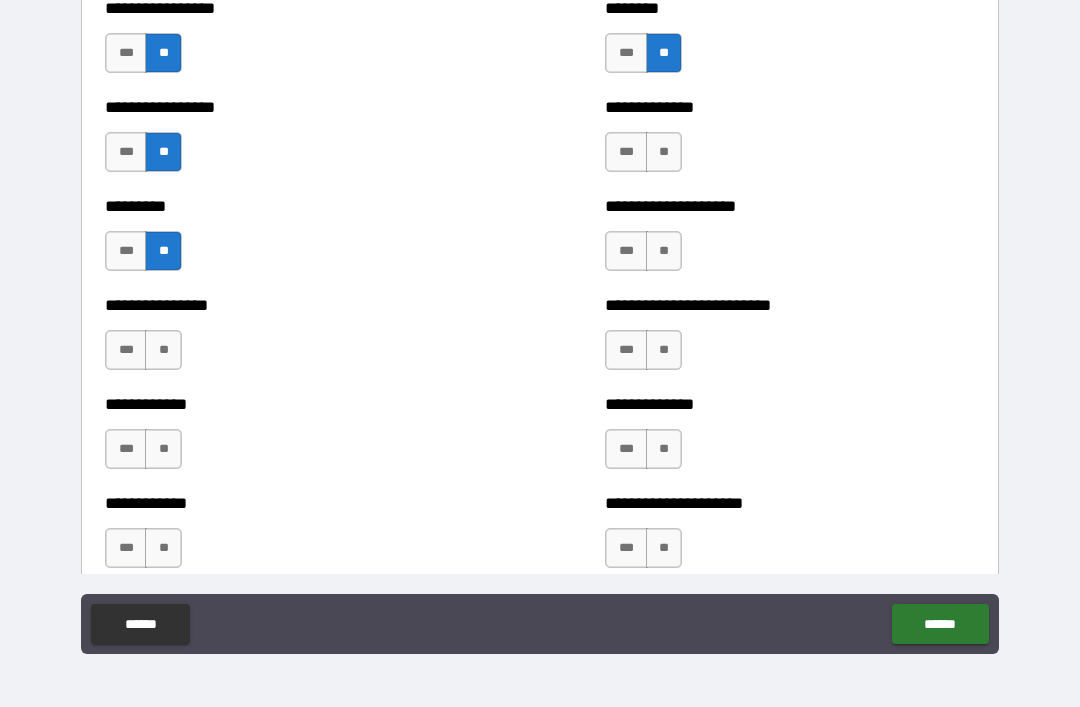 click on "**********" at bounding box center [290, 340] 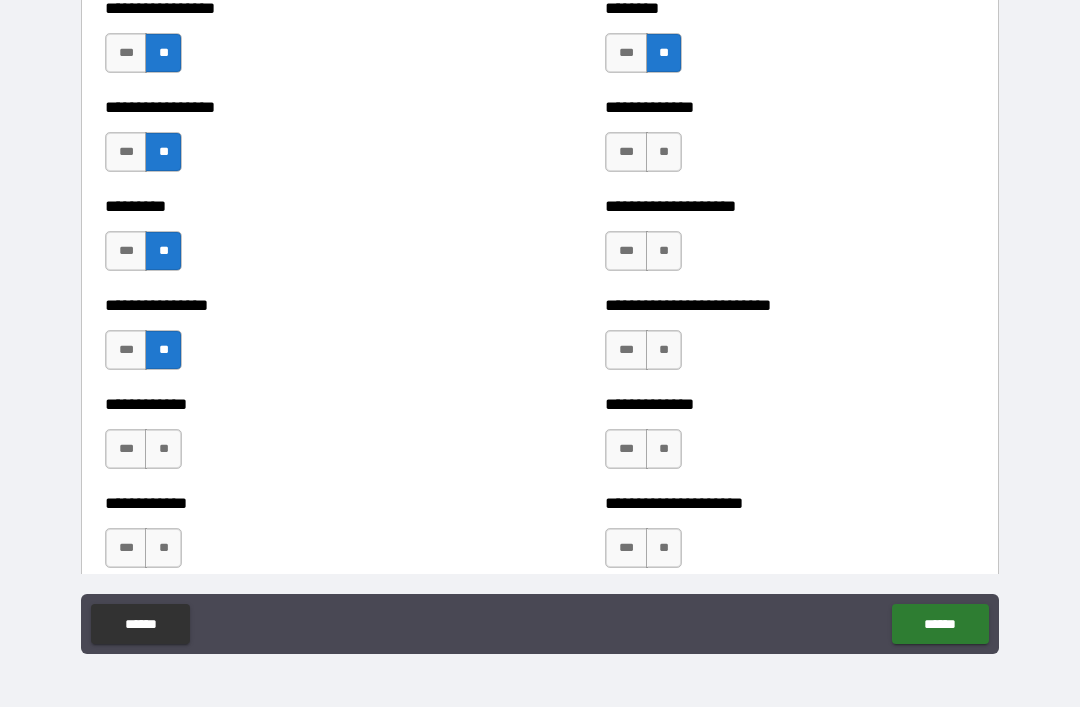 click on "**" at bounding box center (163, 449) 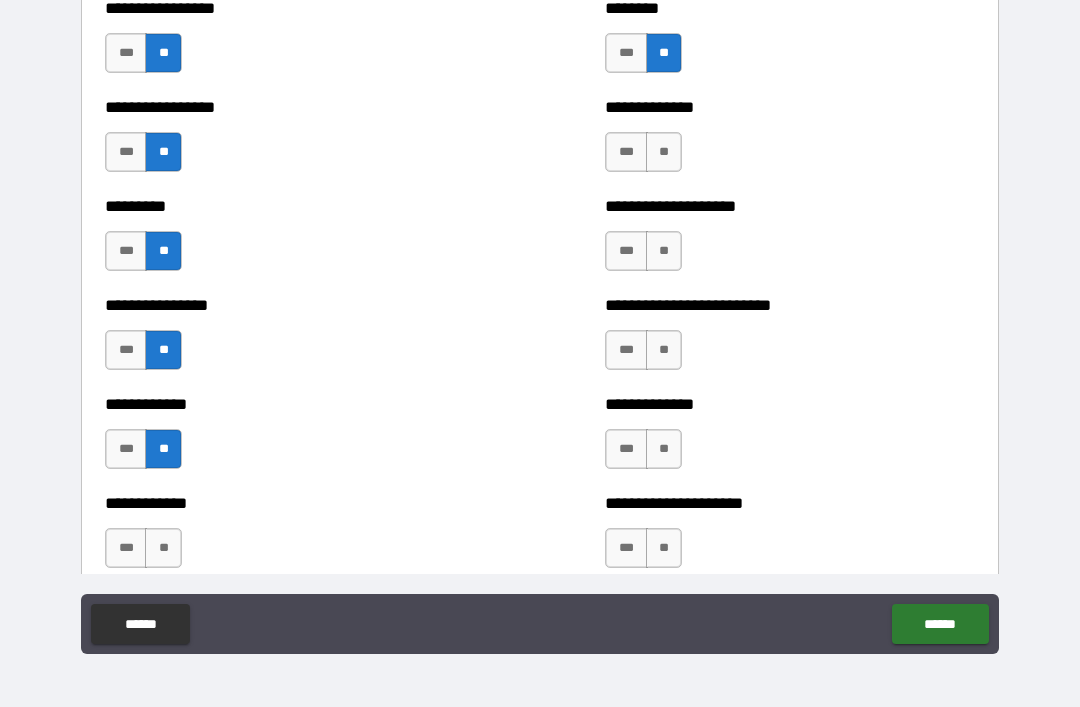 click on "**" at bounding box center [163, 548] 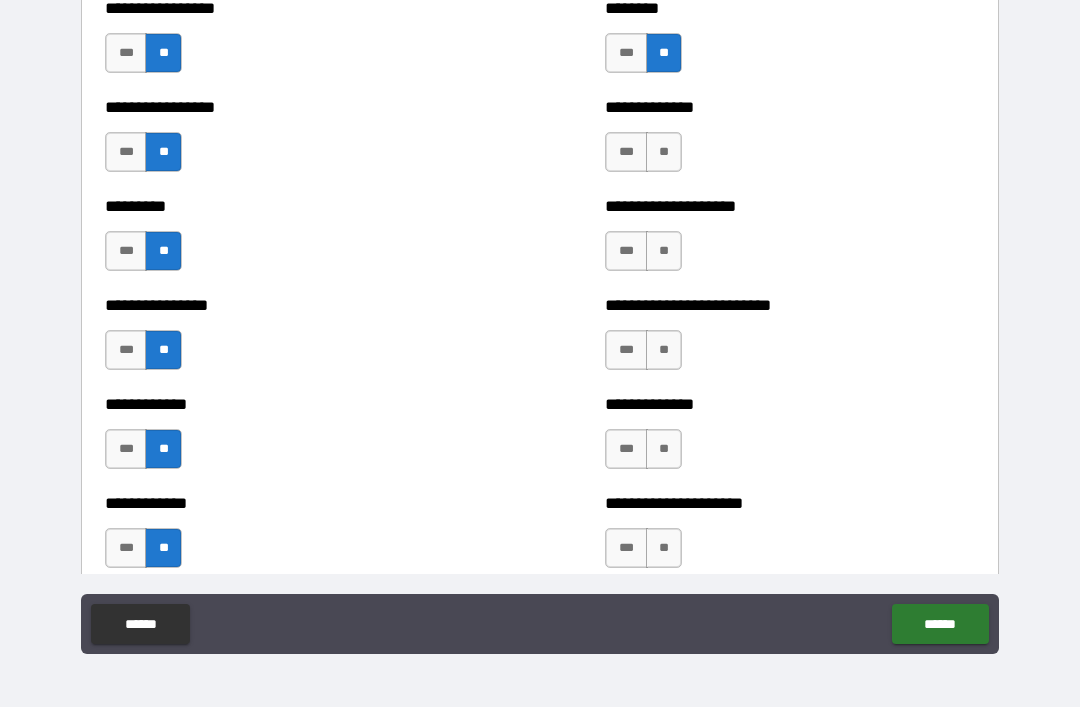 click on "**" at bounding box center (664, 152) 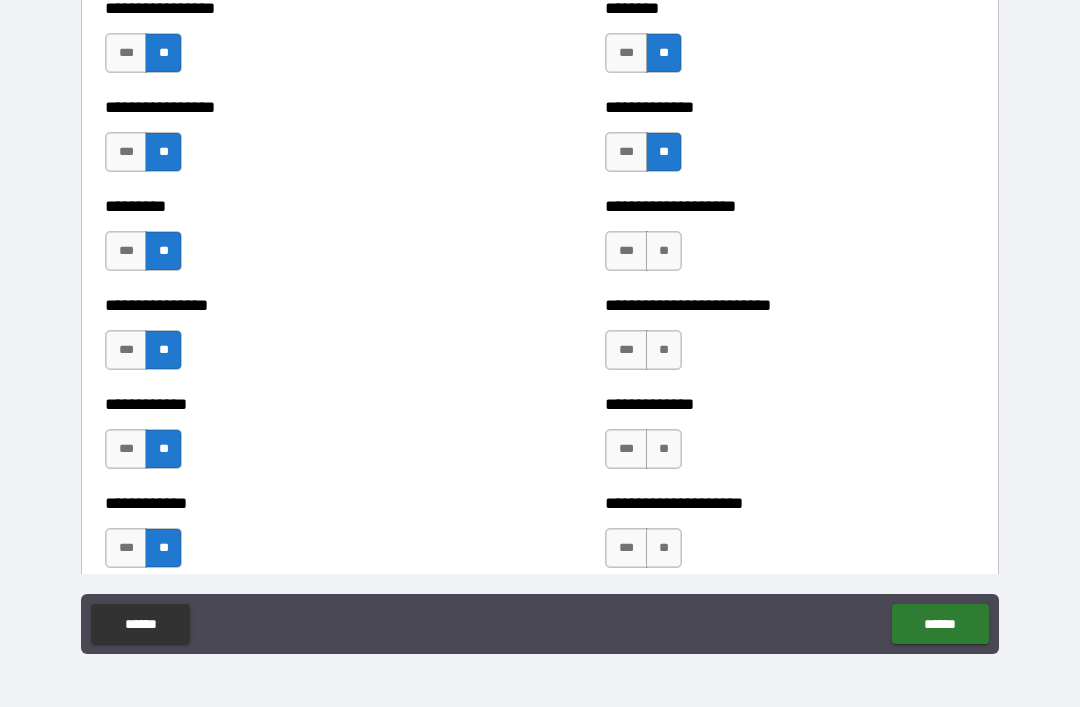 click on "**" at bounding box center (664, 251) 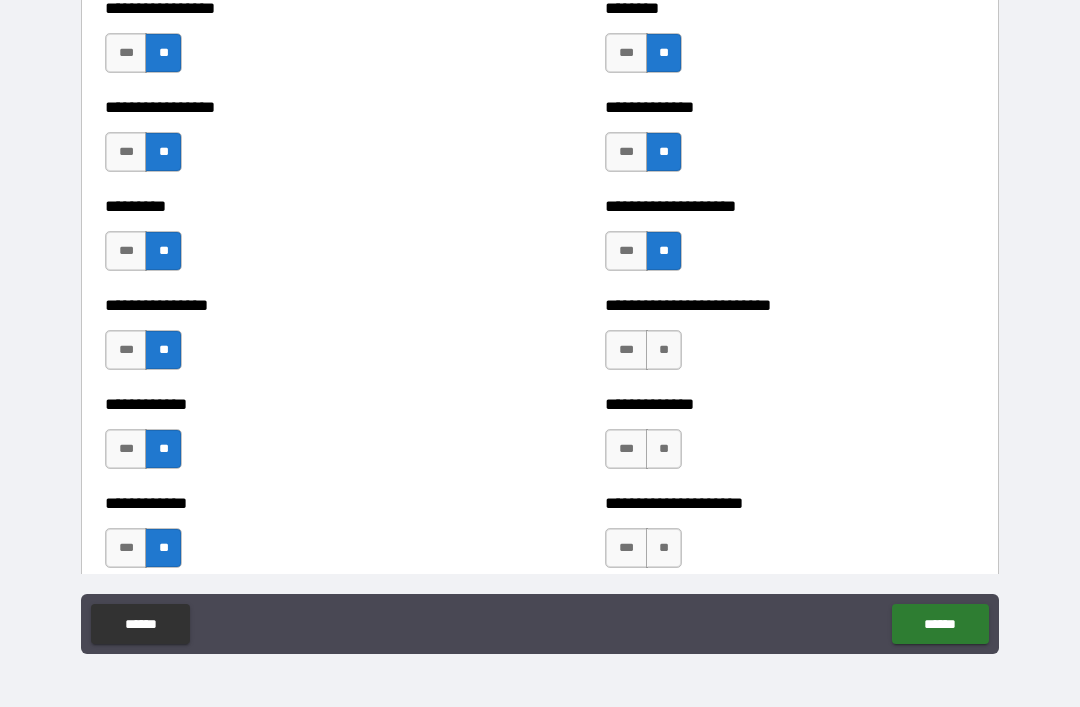 click on "**" at bounding box center (664, 350) 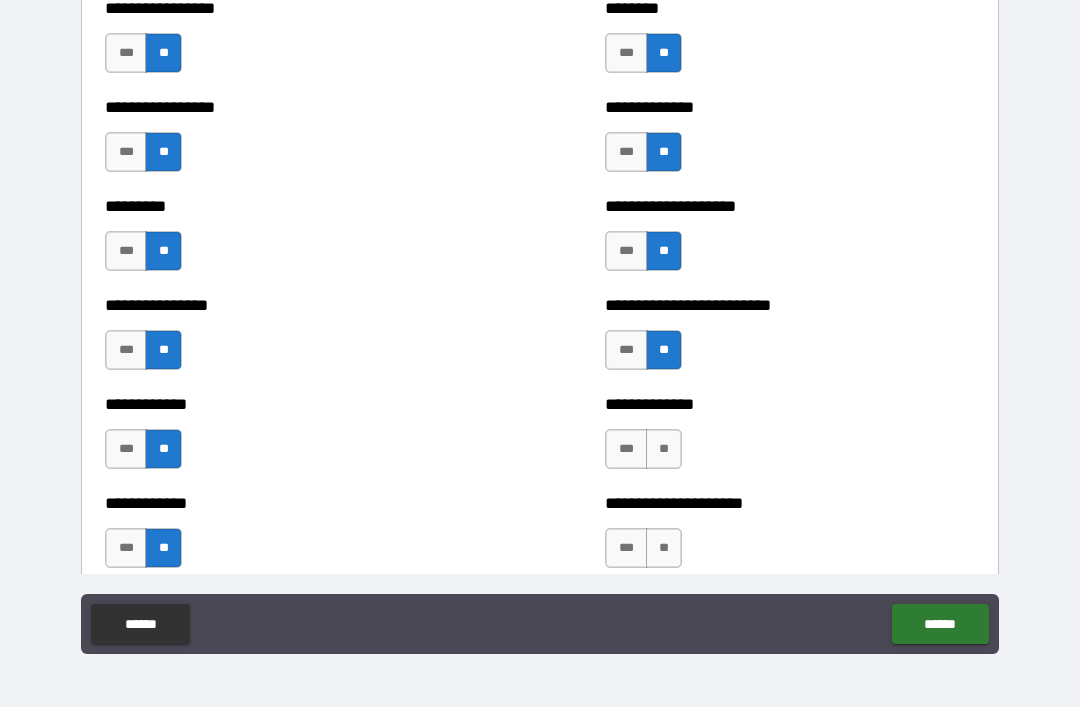 click on "**" at bounding box center [664, 449] 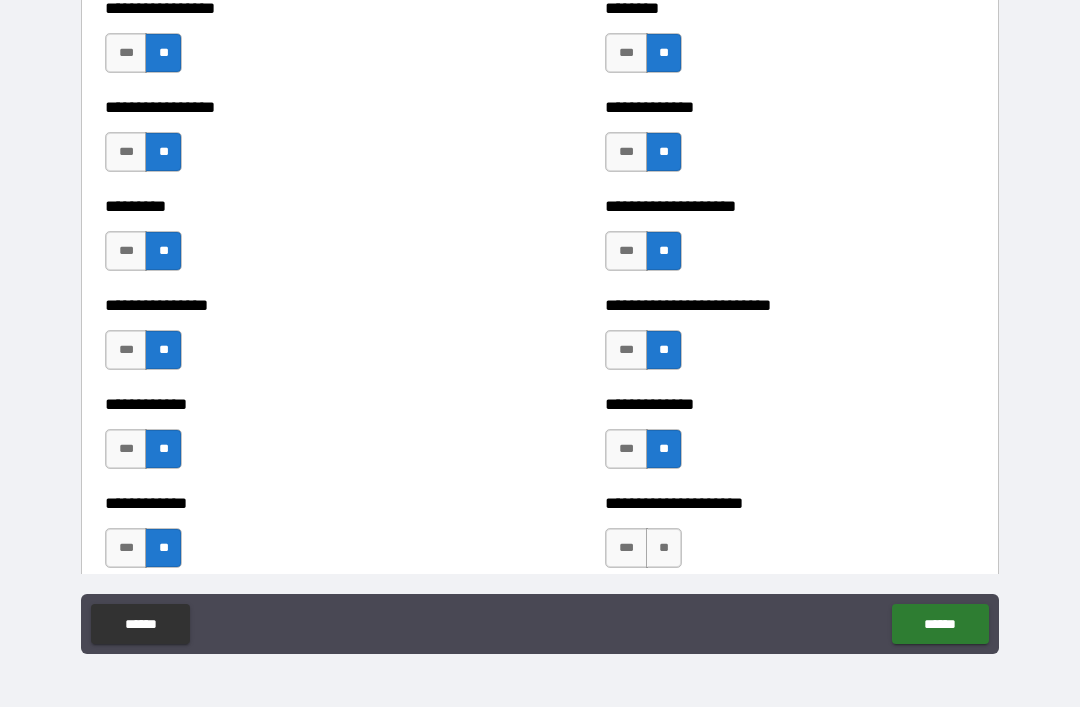 click on "**" at bounding box center [664, 548] 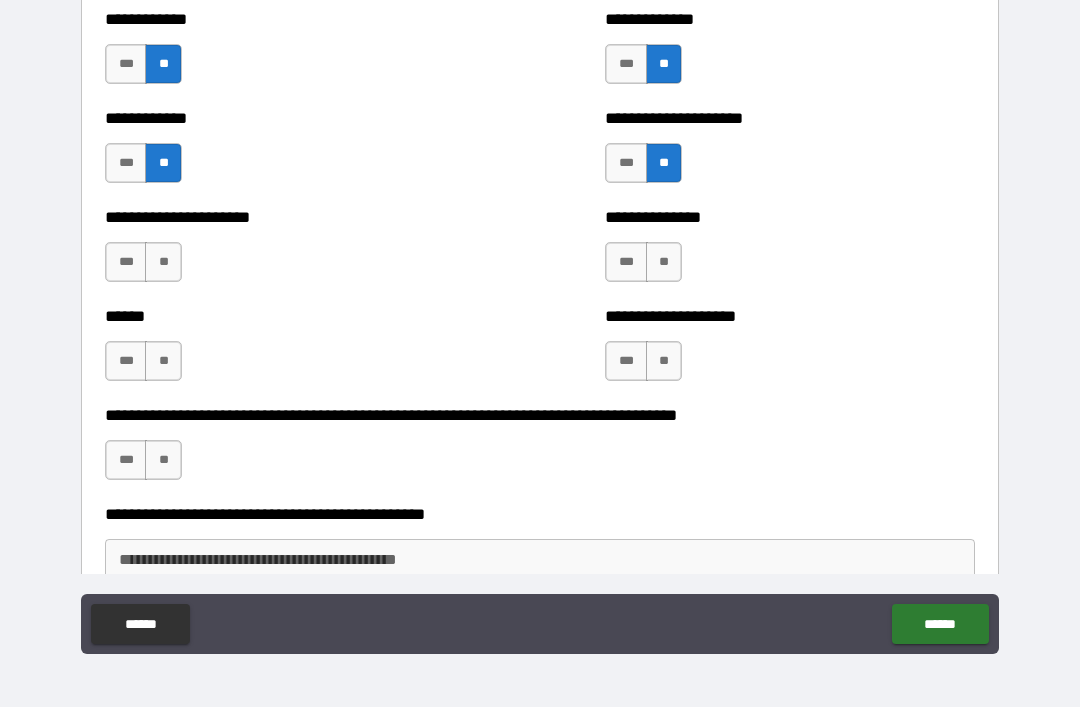 scroll, scrollTop: 2964, scrollLeft: 0, axis: vertical 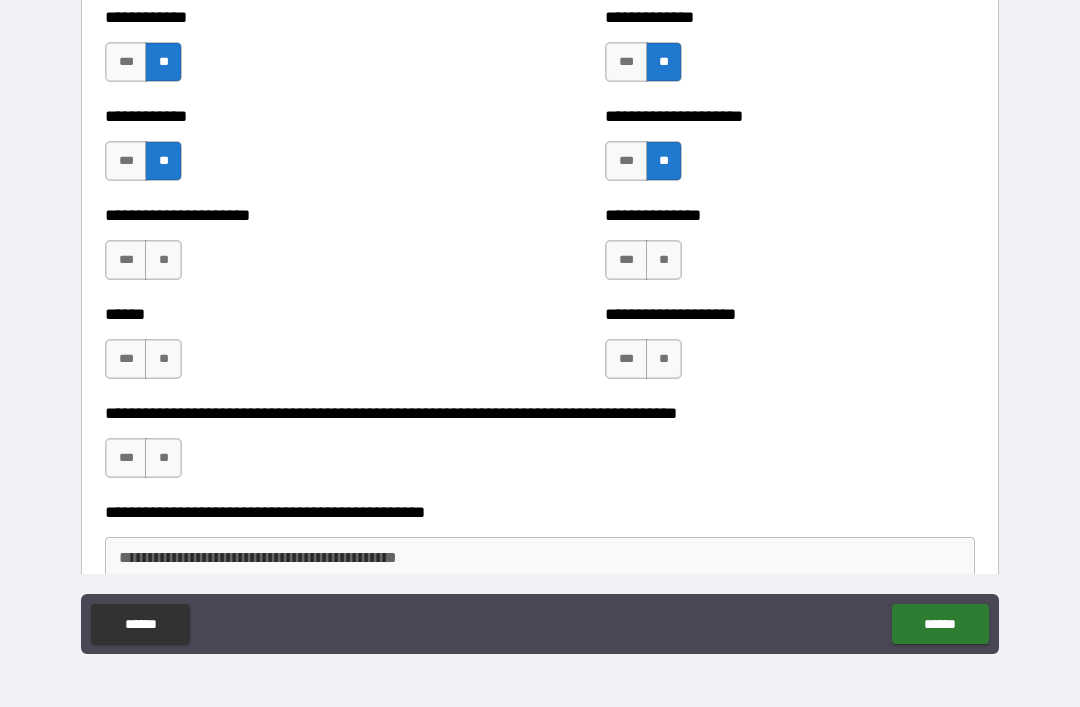 click on "**" at bounding box center [664, 260] 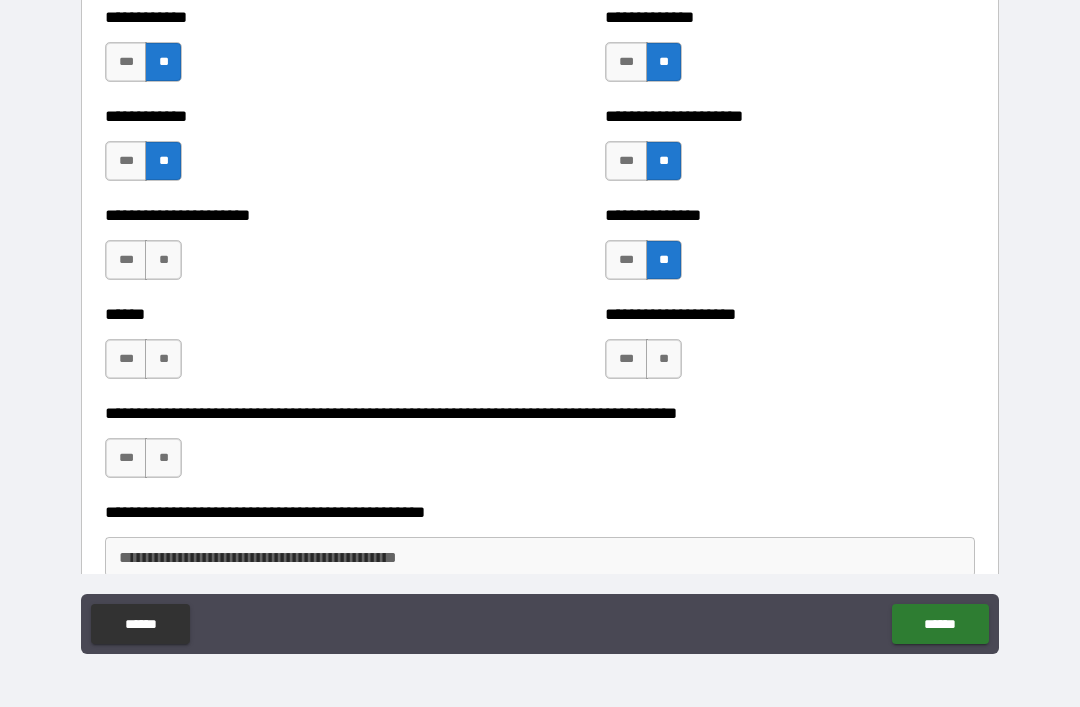 click on "**" at bounding box center [664, 359] 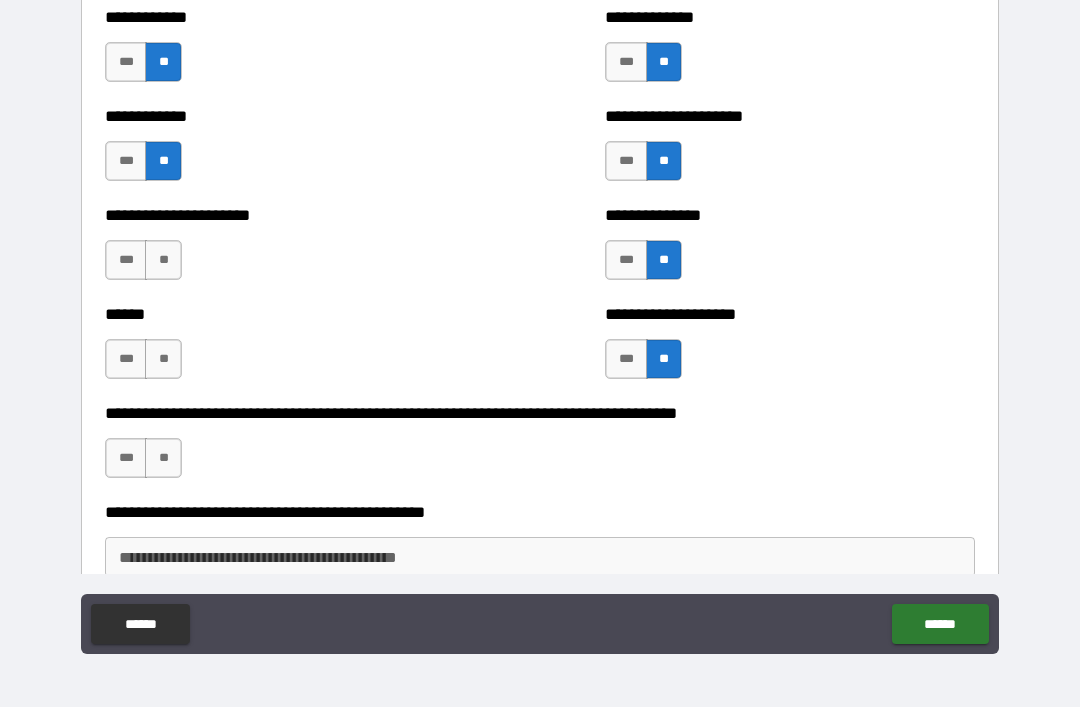click on "**" at bounding box center (163, 260) 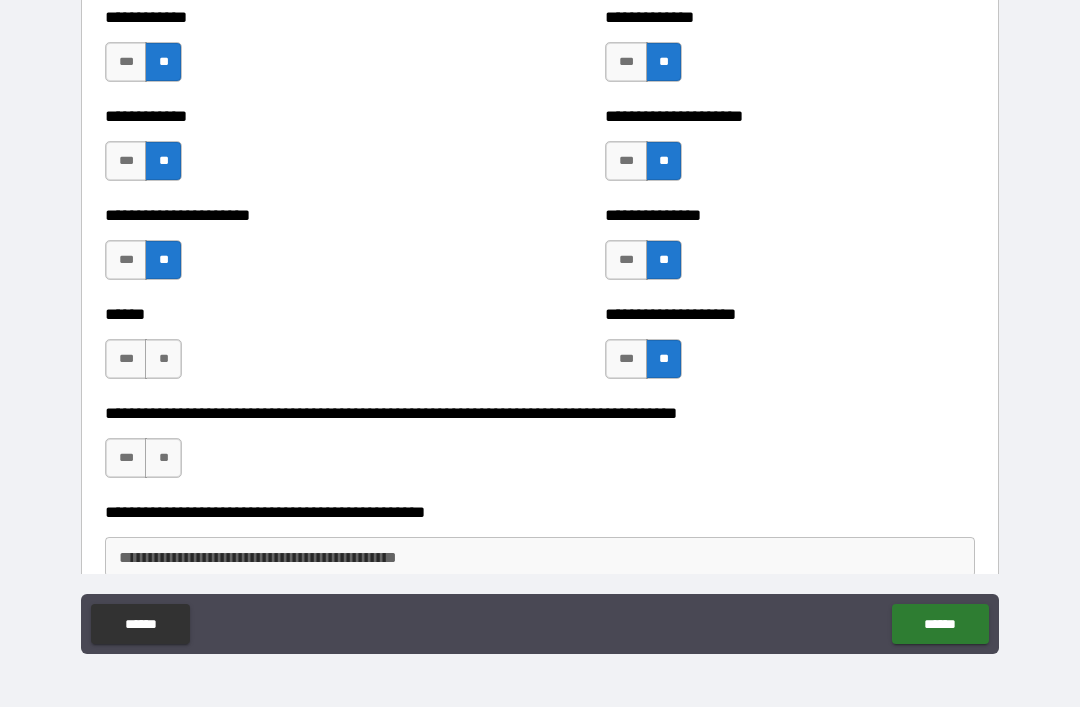 click on "**" at bounding box center (163, 359) 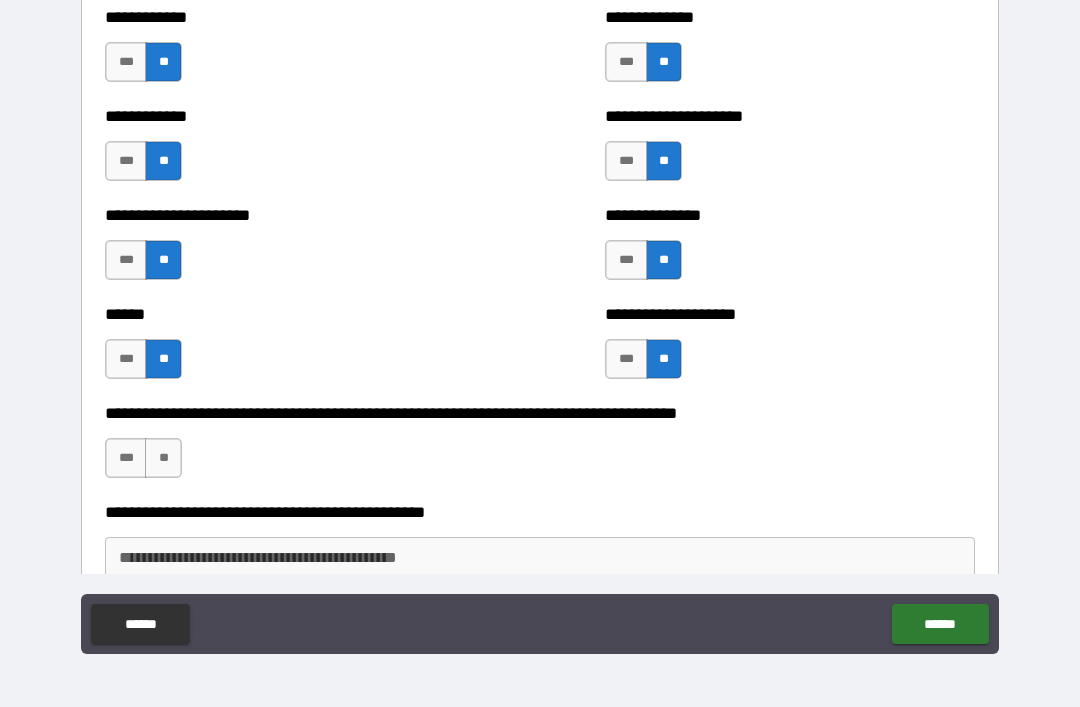 click on "**" at bounding box center [163, 458] 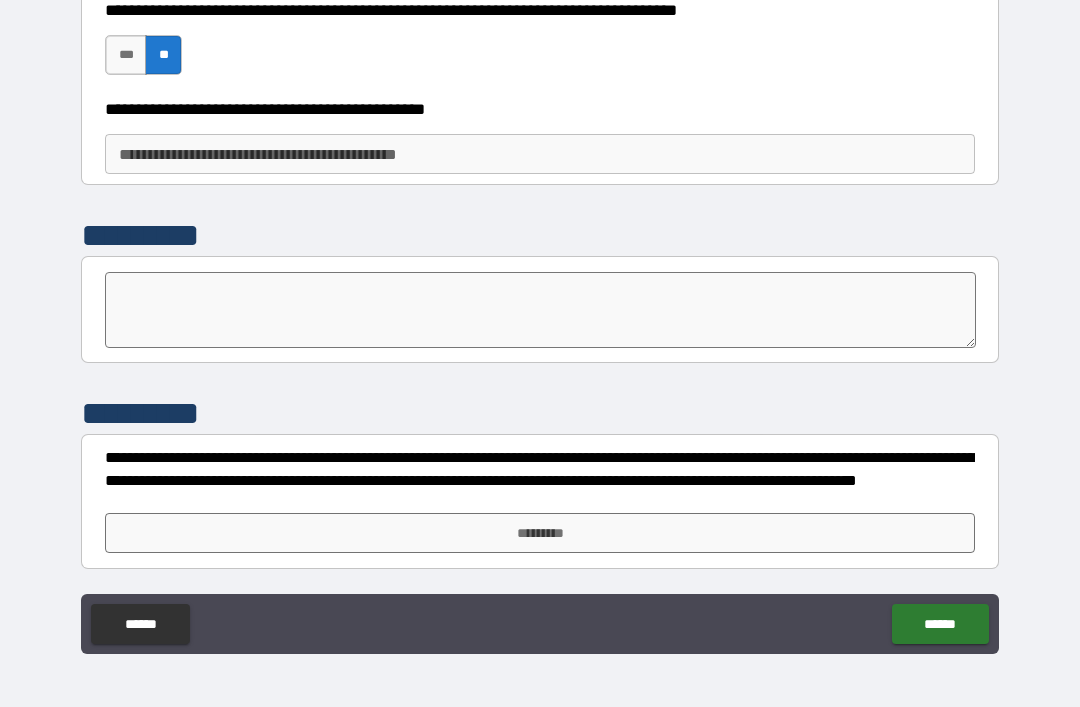 scroll, scrollTop: 3367, scrollLeft: 0, axis: vertical 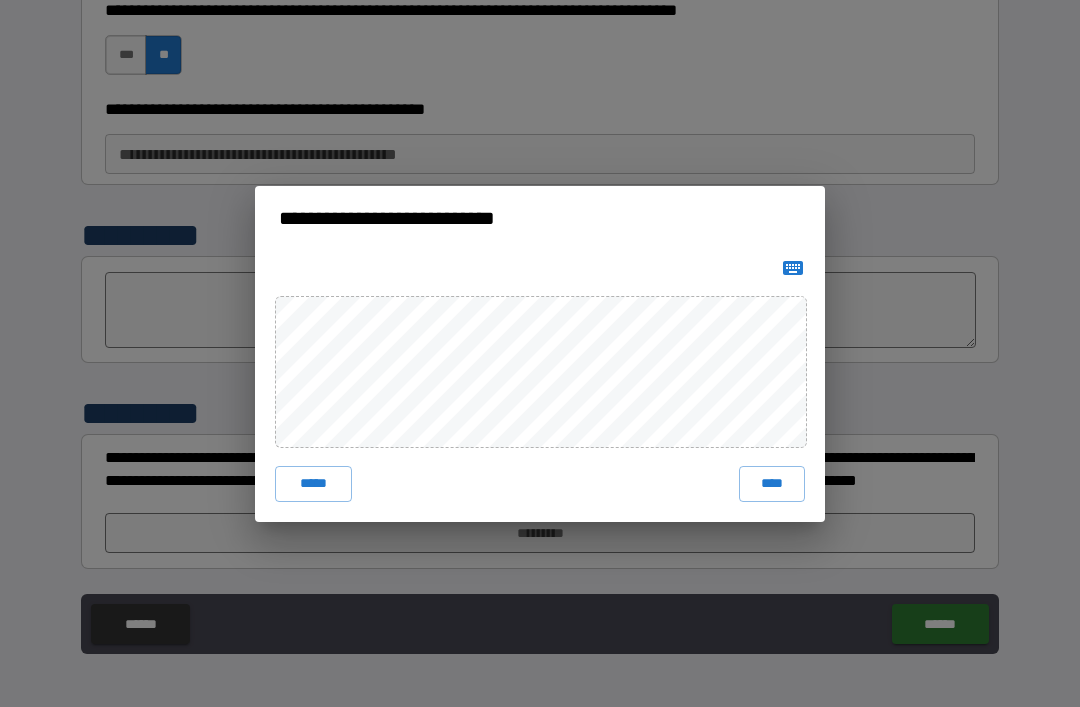 click on "****" at bounding box center (772, 484) 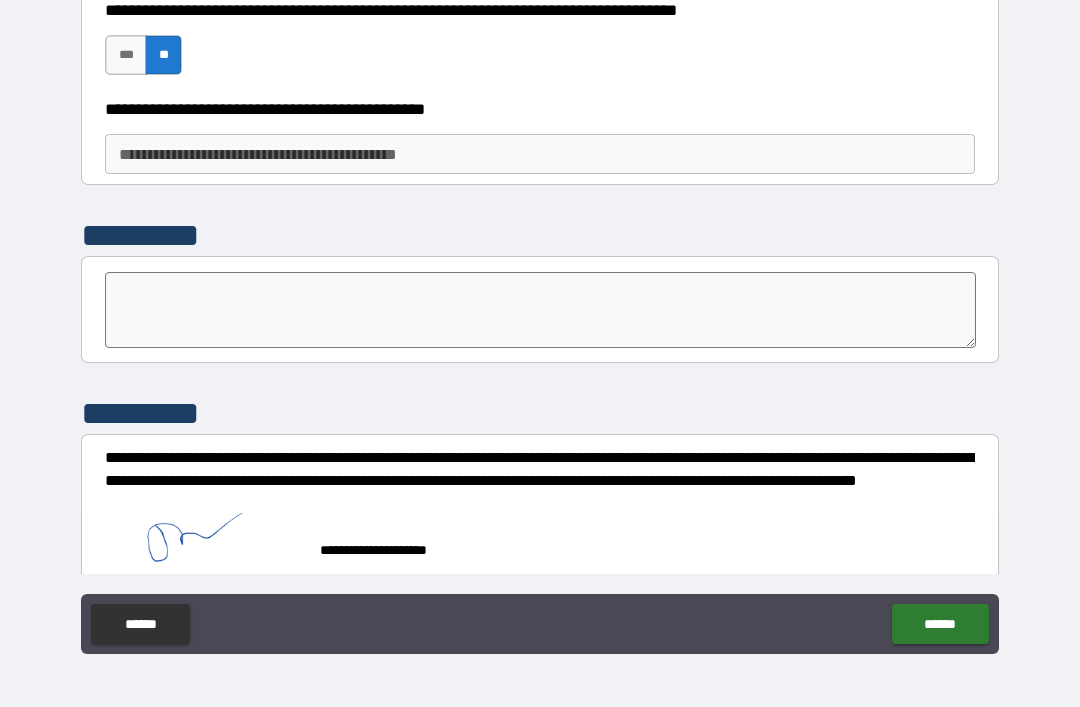 scroll, scrollTop: 3357, scrollLeft: 0, axis: vertical 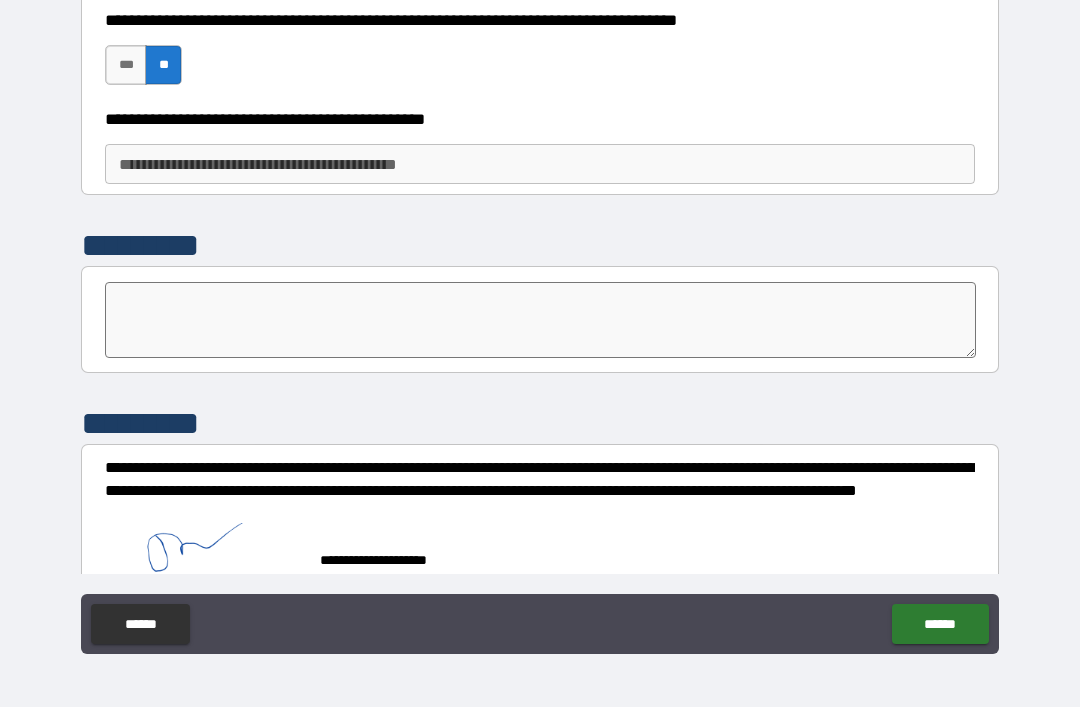 click on "******" at bounding box center (940, 624) 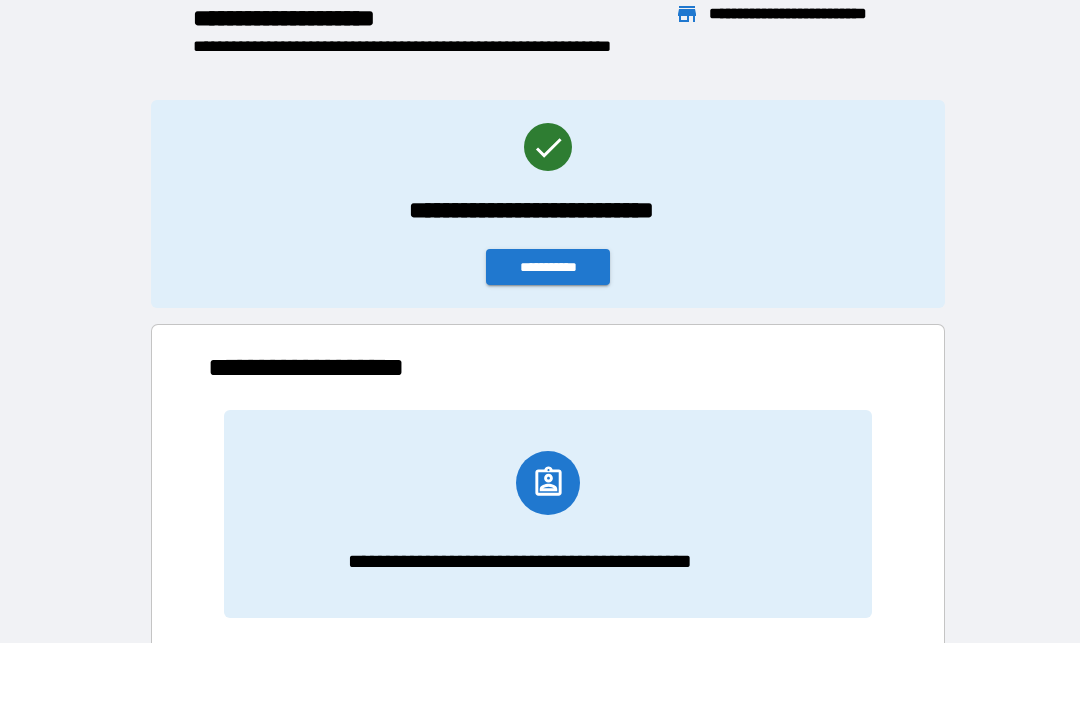 scroll, scrollTop: 1, scrollLeft: 1, axis: both 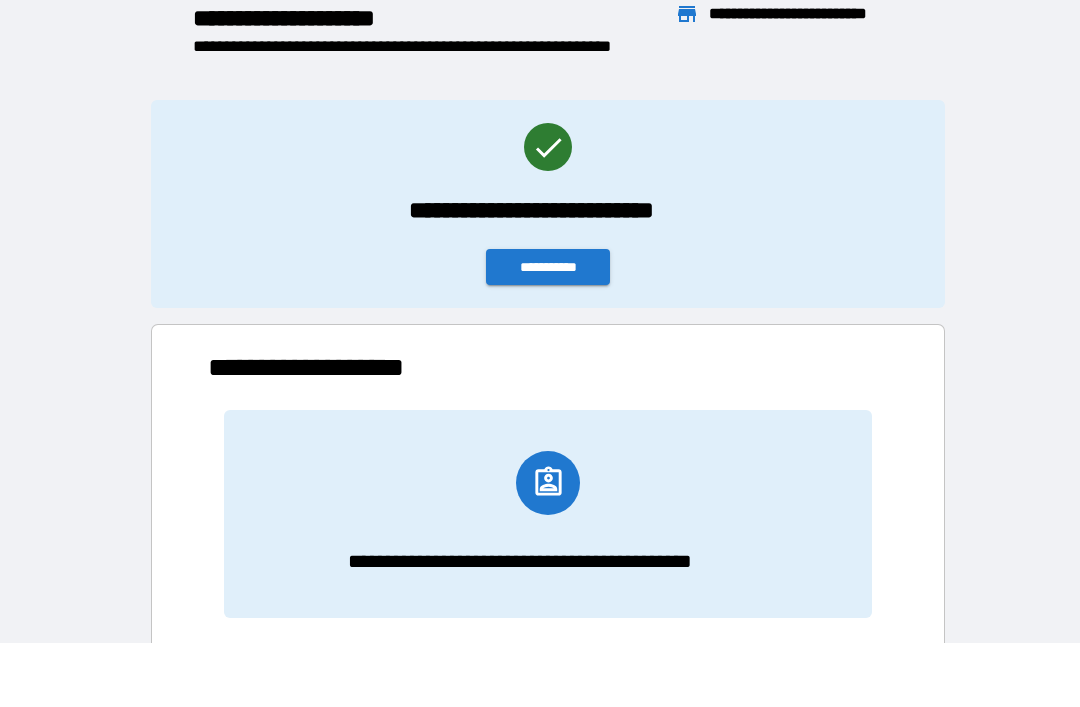 click on "**********" at bounding box center (548, 267) 